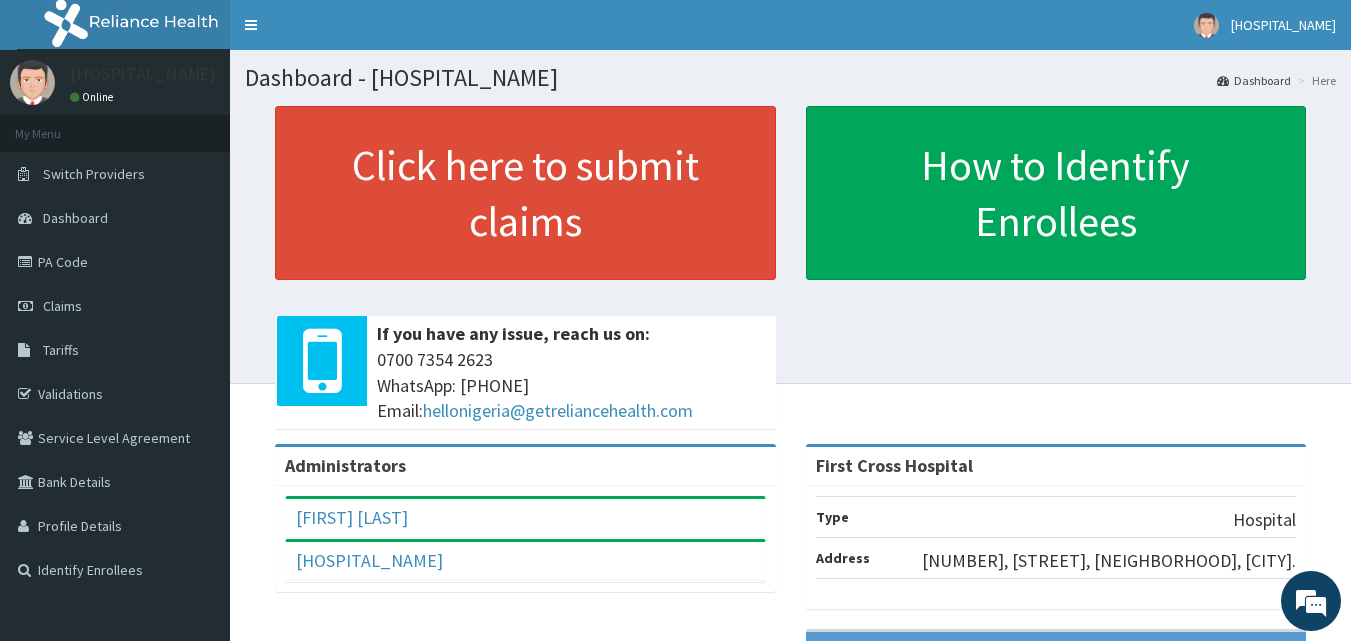 scroll, scrollTop: 0, scrollLeft: 0, axis: both 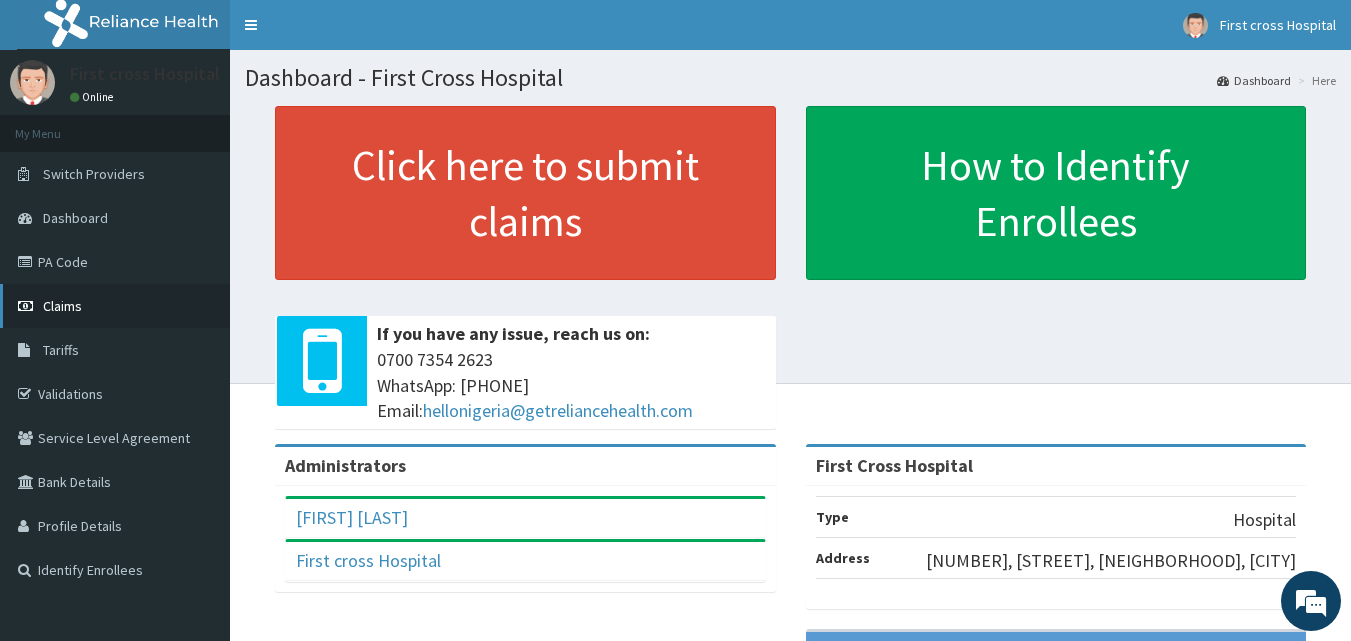 click on "Claims" at bounding box center (115, 306) 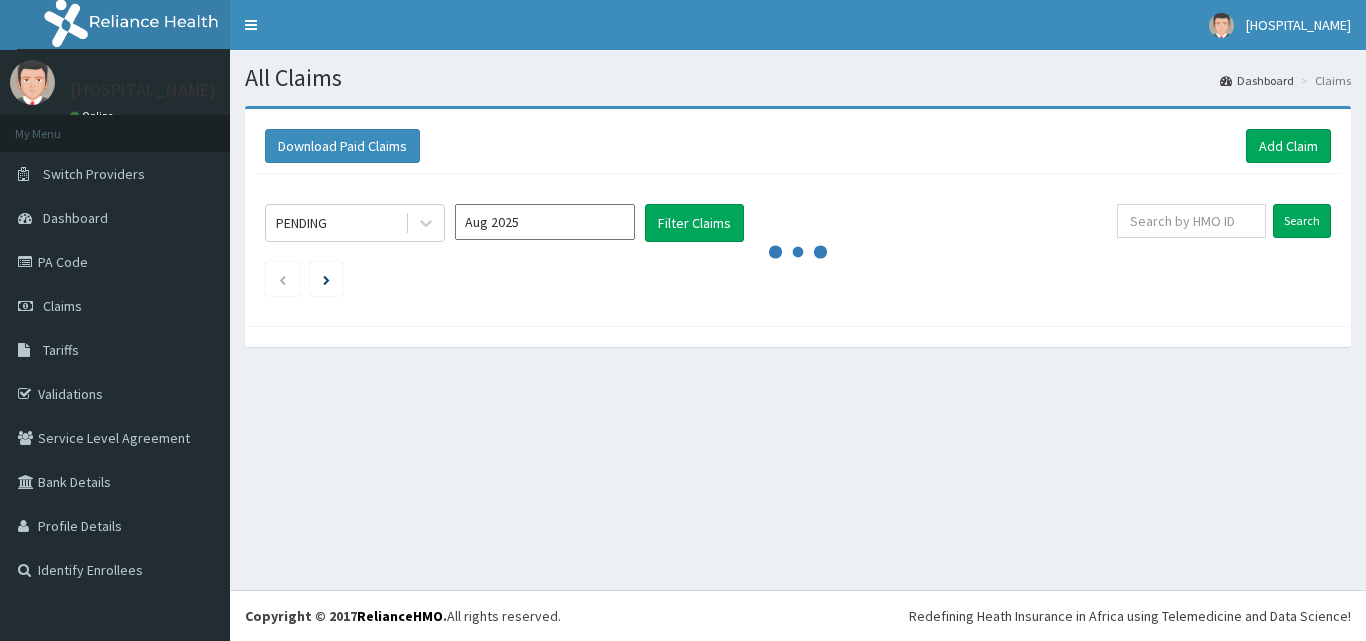 scroll, scrollTop: 0, scrollLeft: 0, axis: both 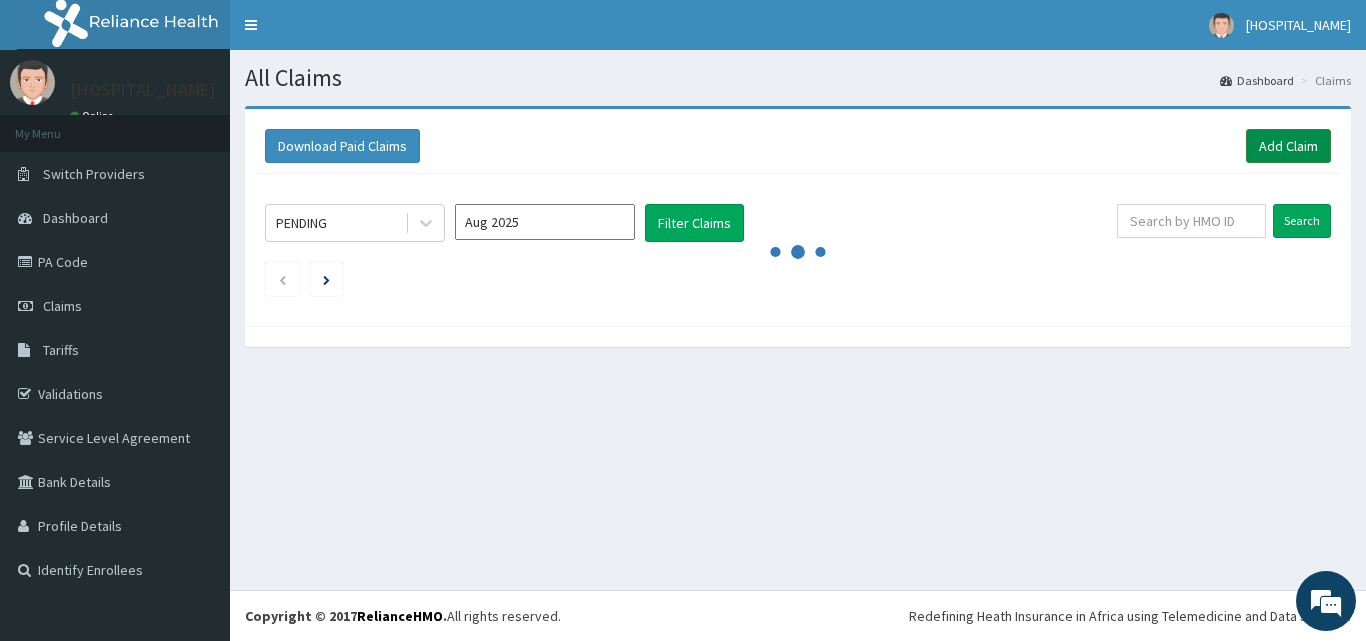 click on "Add Claim" at bounding box center (1288, 146) 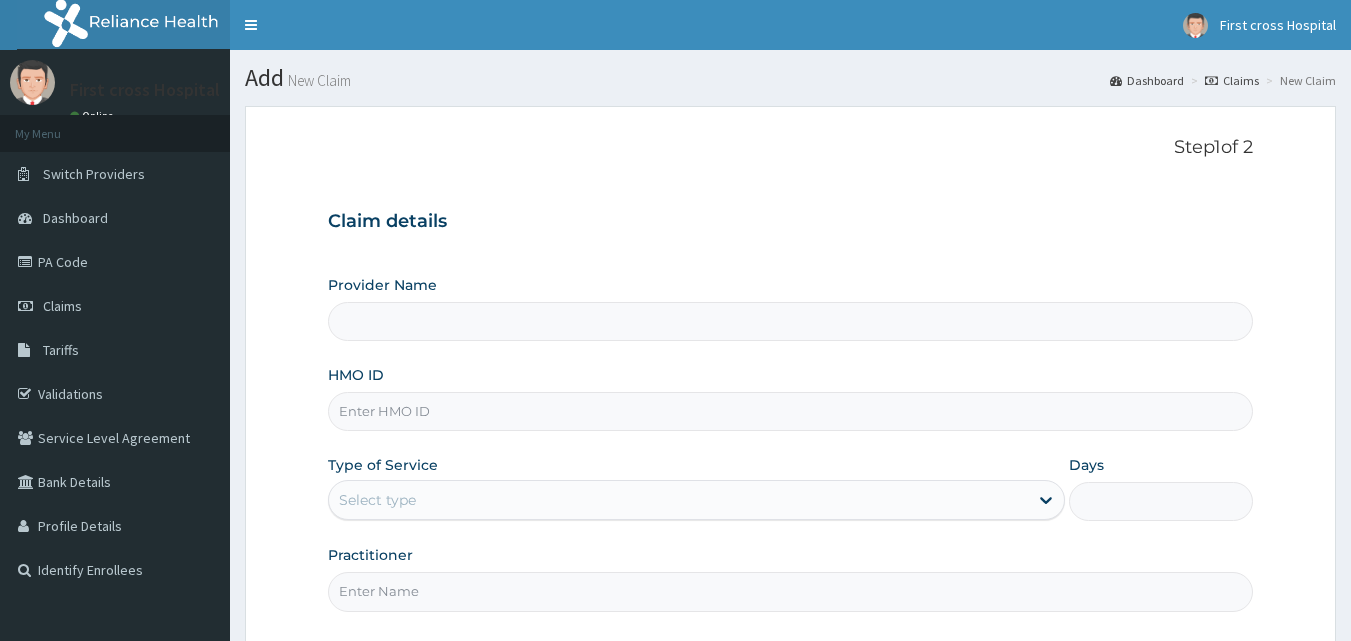 scroll, scrollTop: 0, scrollLeft: 0, axis: both 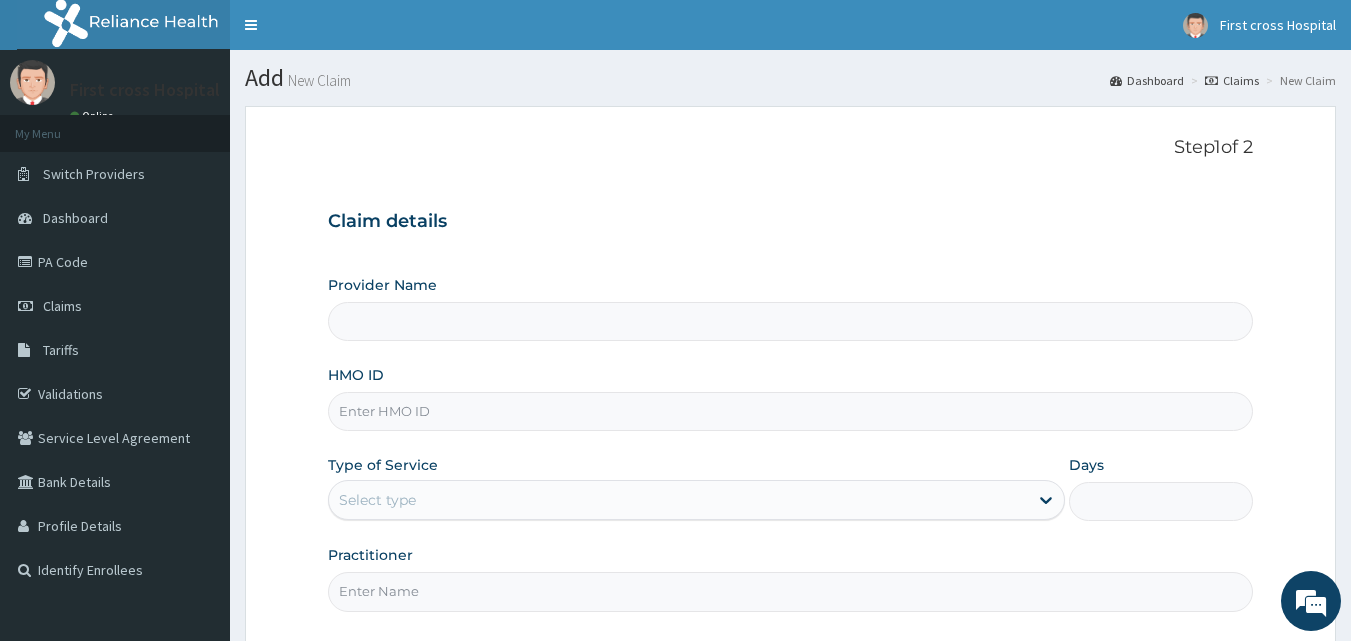 type on "First Cross Hospital" 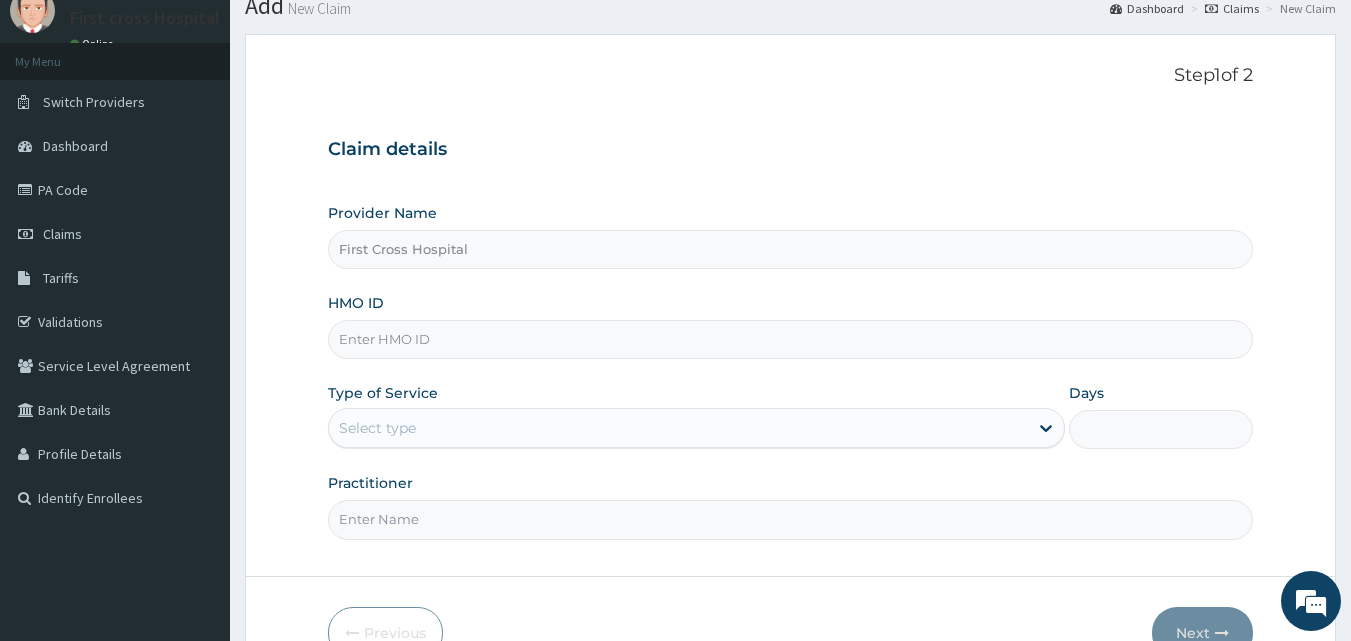 scroll, scrollTop: 75, scrollLeft: 0, axis: vertical 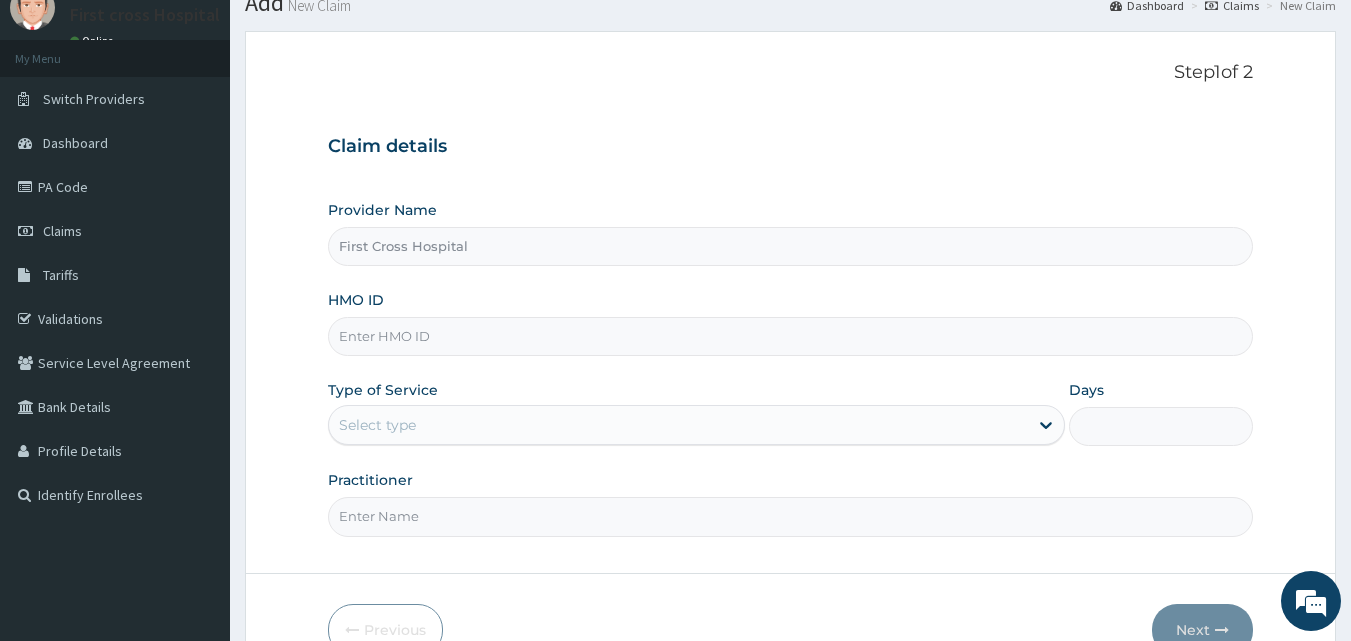 click on "HMO ID" at bounding box center [791, 336] 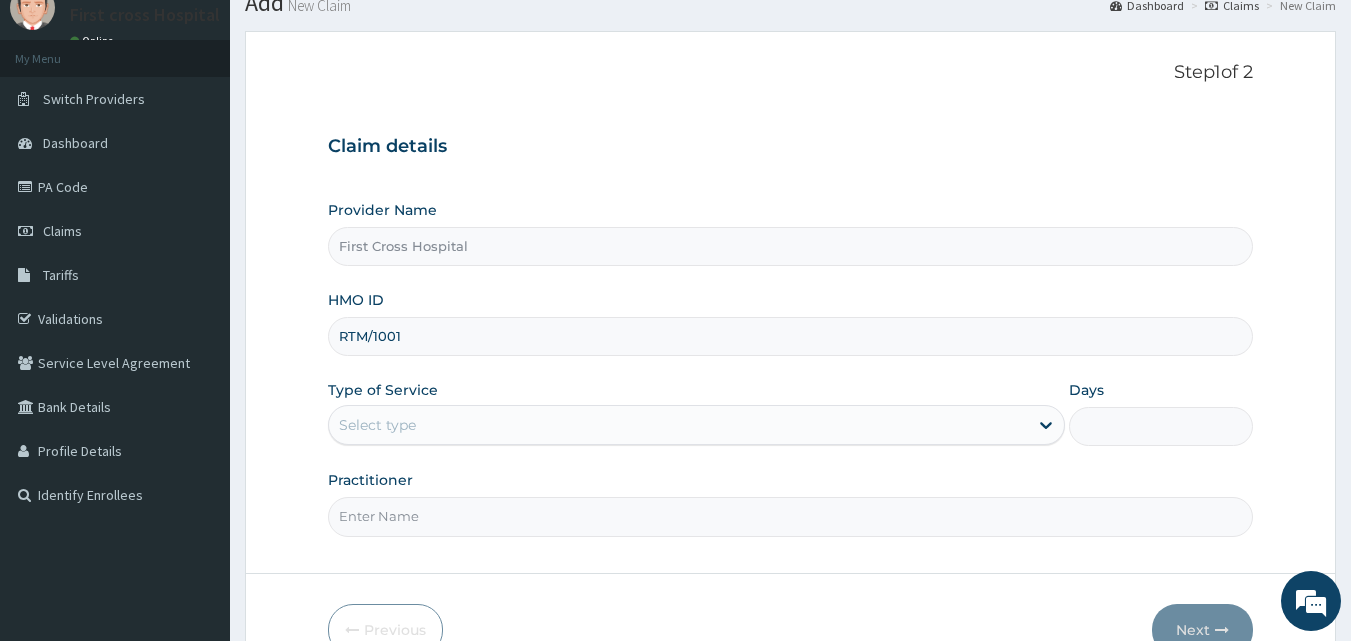 scroll, scrollTop: 0, scrollLeft: 0, axis: both 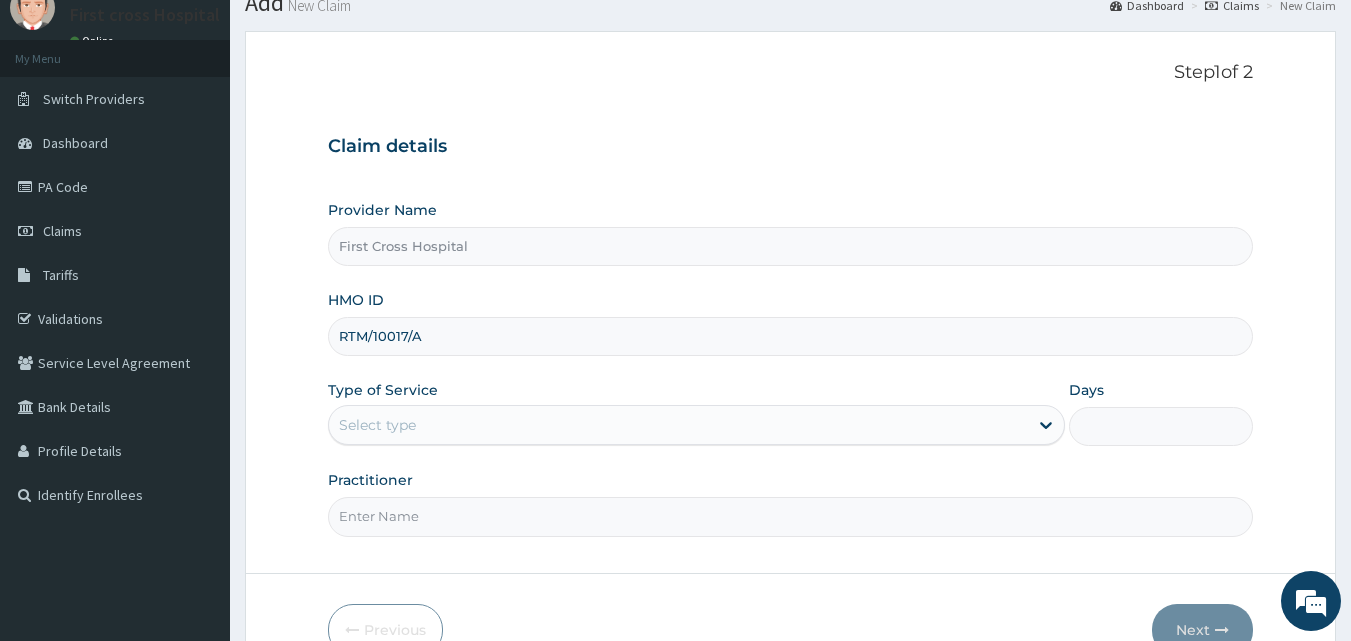 type on "RTM/10017/A" 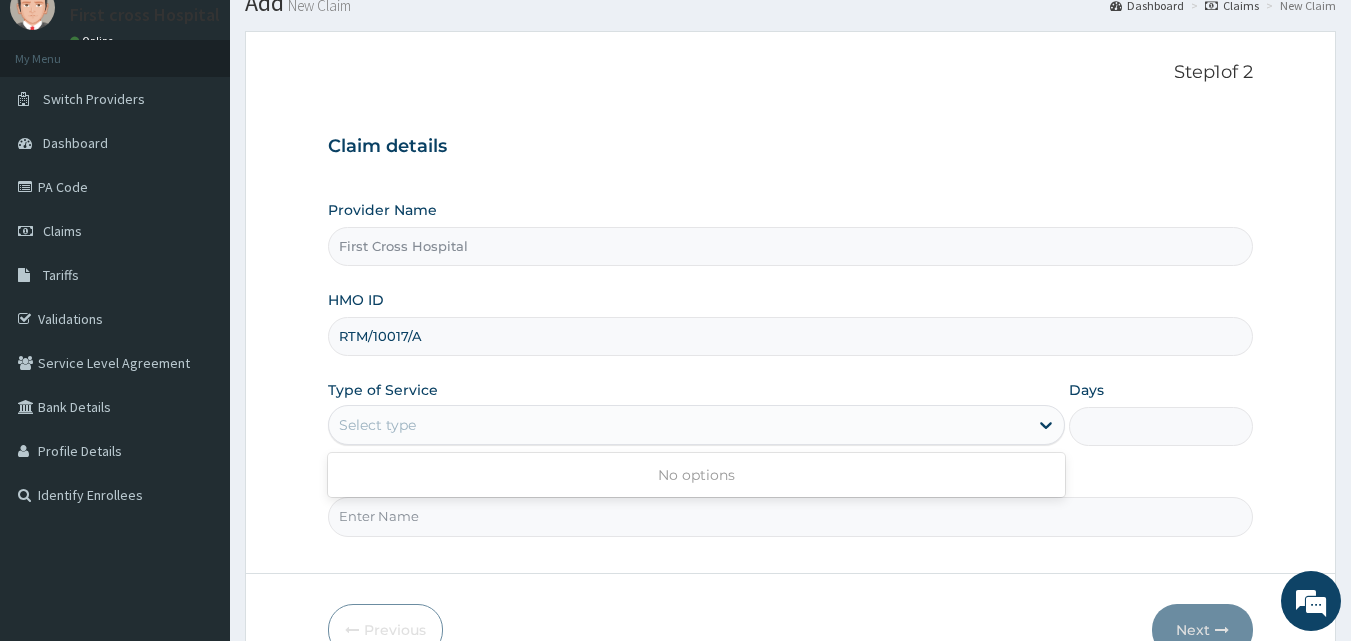 click on "Select type" at bounding box center [678, 425] 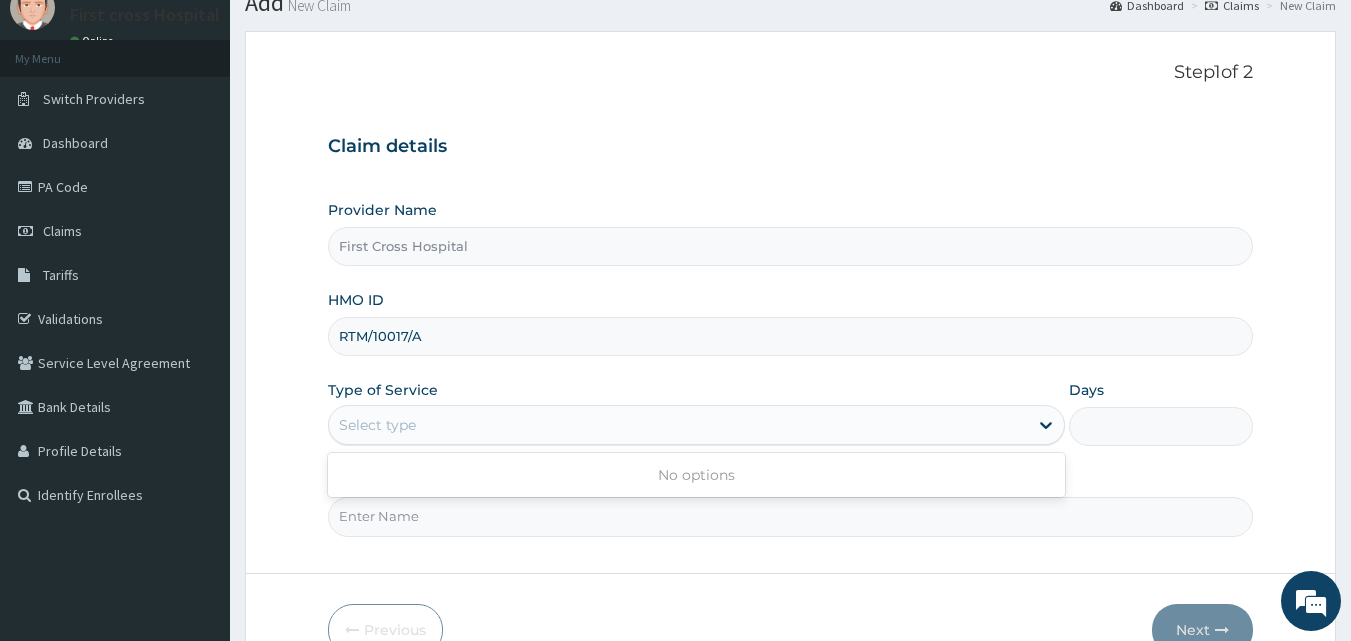 click on "Select type" at bounding box center [678, 425] 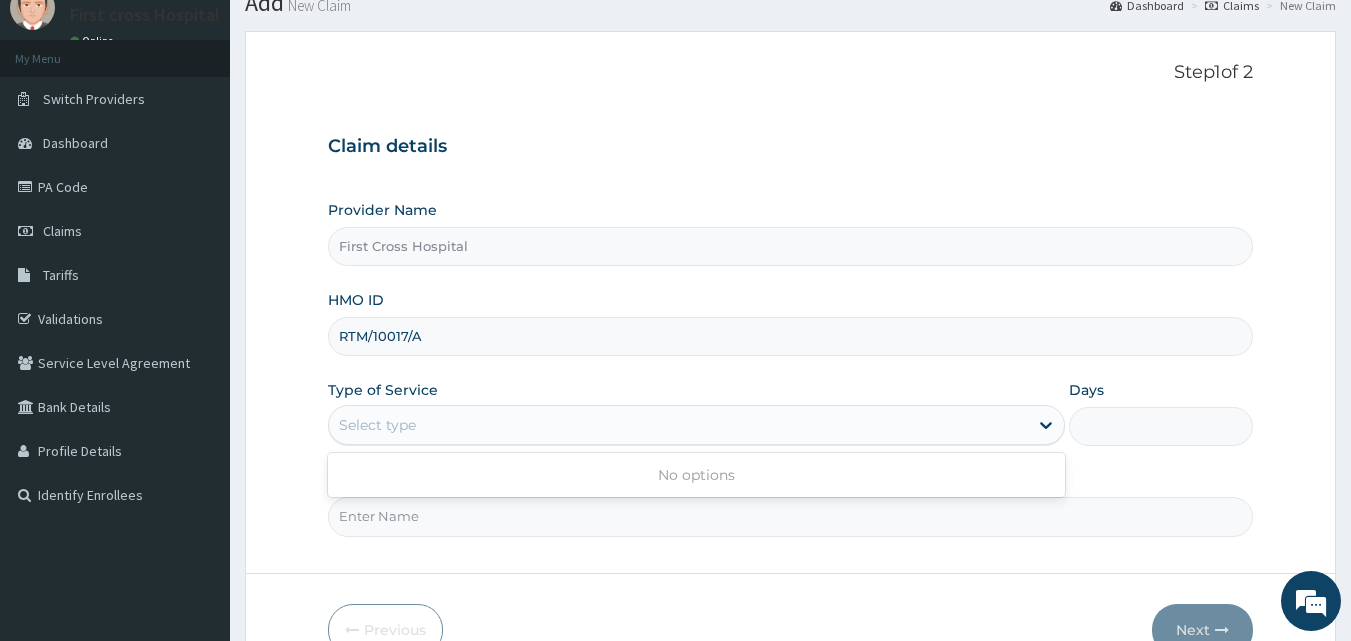 click on "Select type" at bounding box center (678, 425) 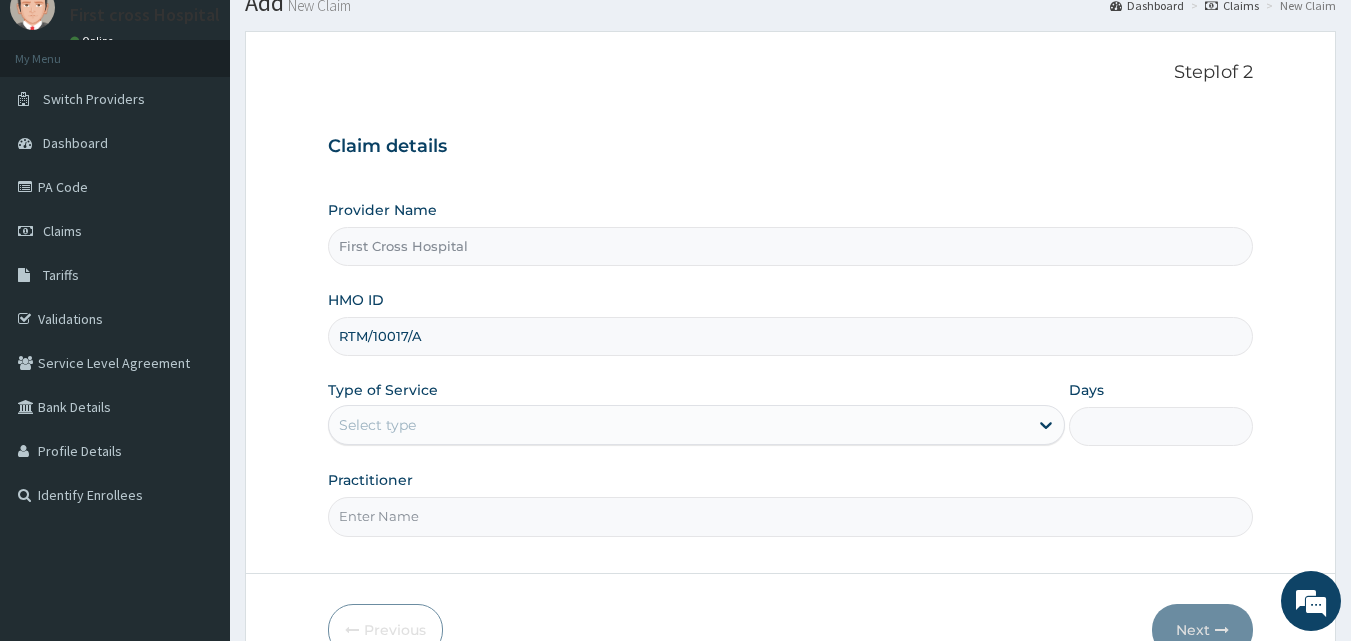 click on "Select type" at bounding box center [678, 425] 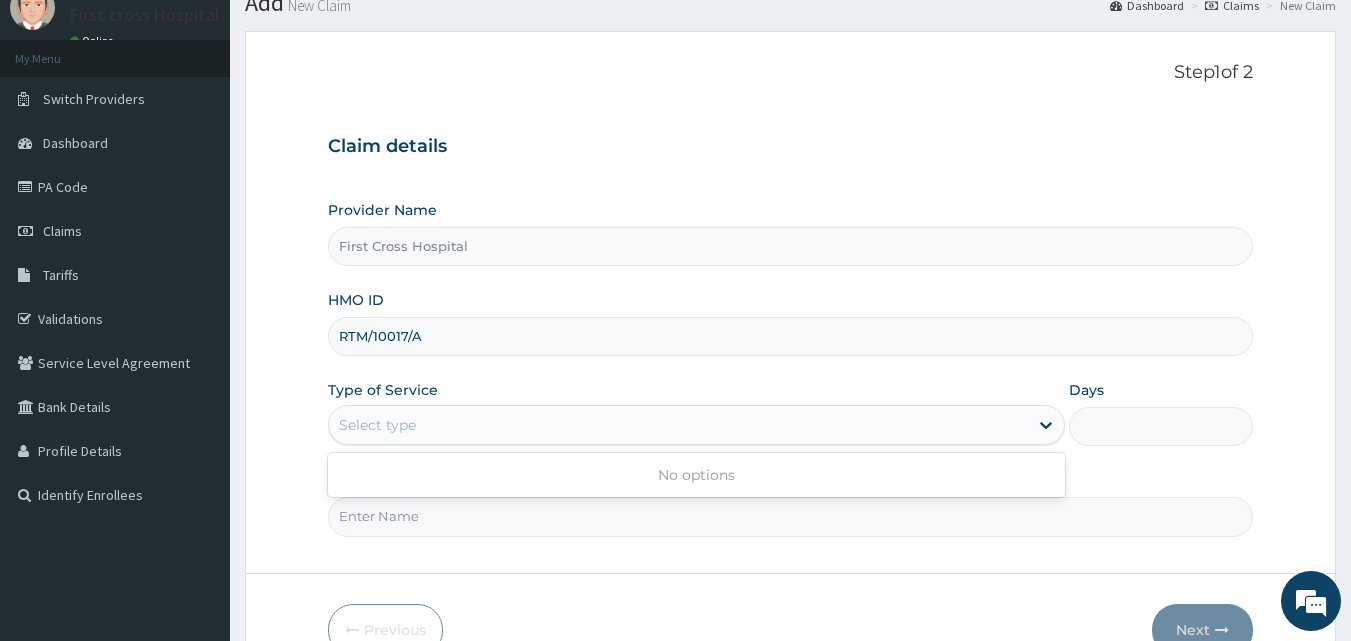 click on "Select type" at bounding box center [678, 425] 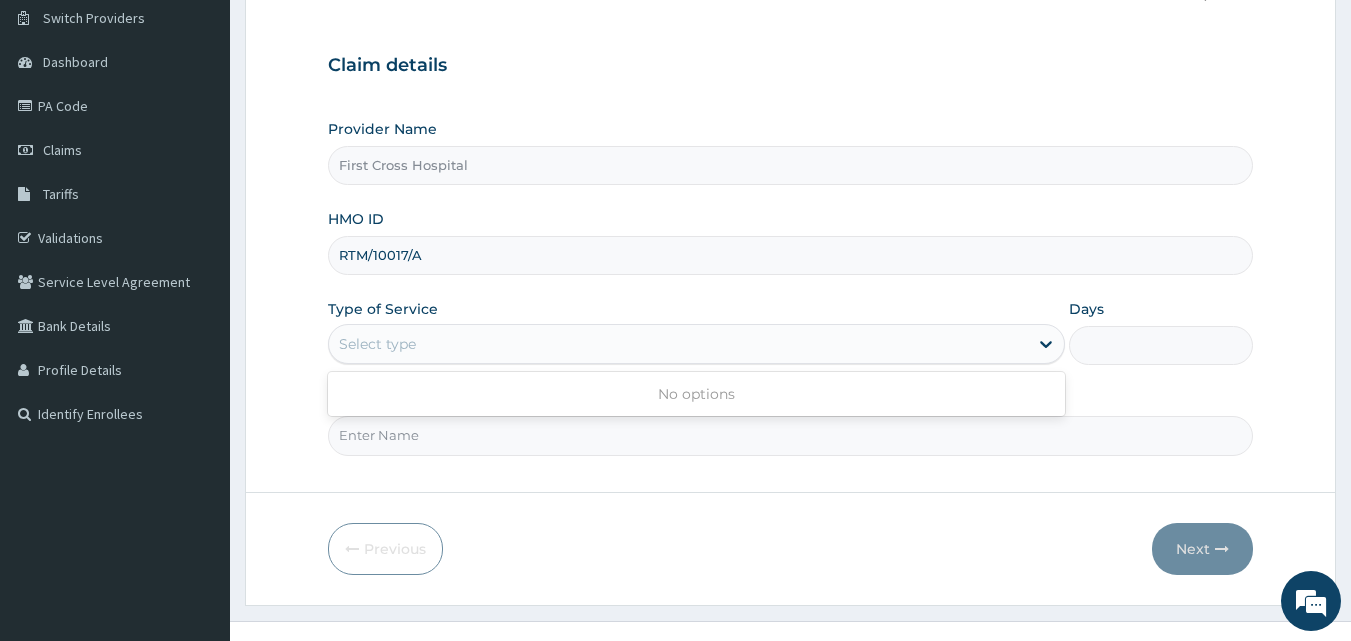 scroll, scrollTop: 187, scrollLeft: 0, axis: vertical 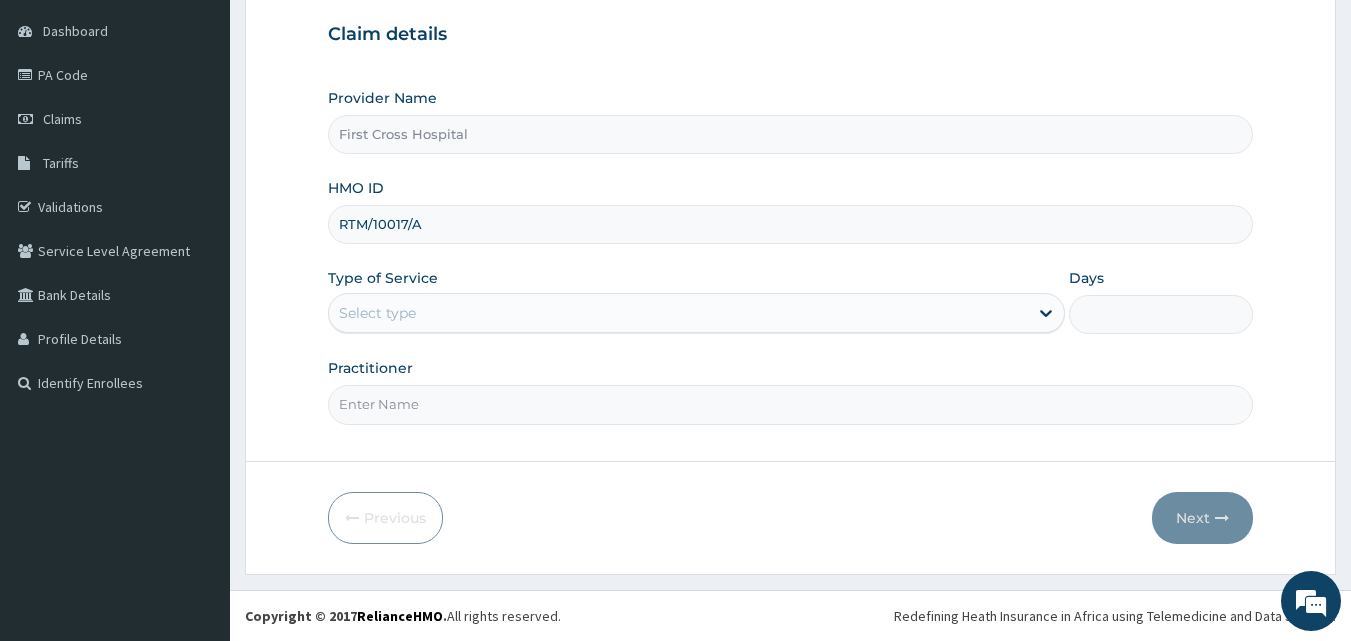 click on "Practitioner" at bounding box center (791, 404) 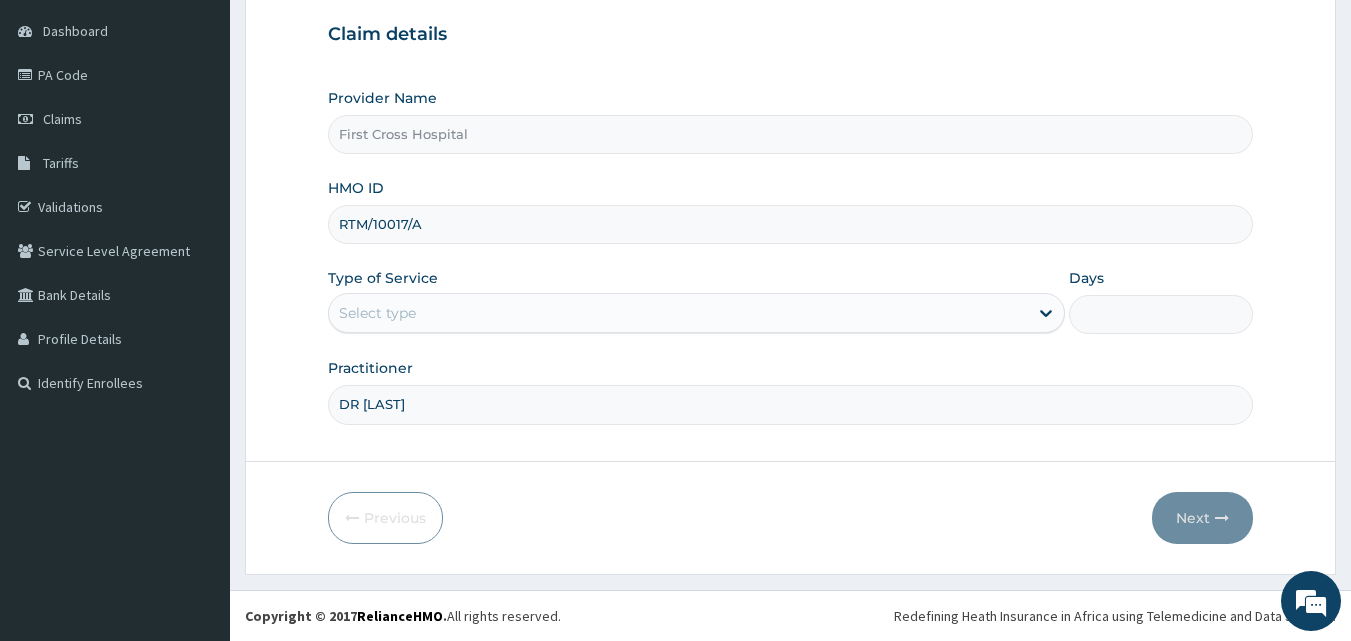 click on "DR FAWOLE" at bounding box center (791, 404) 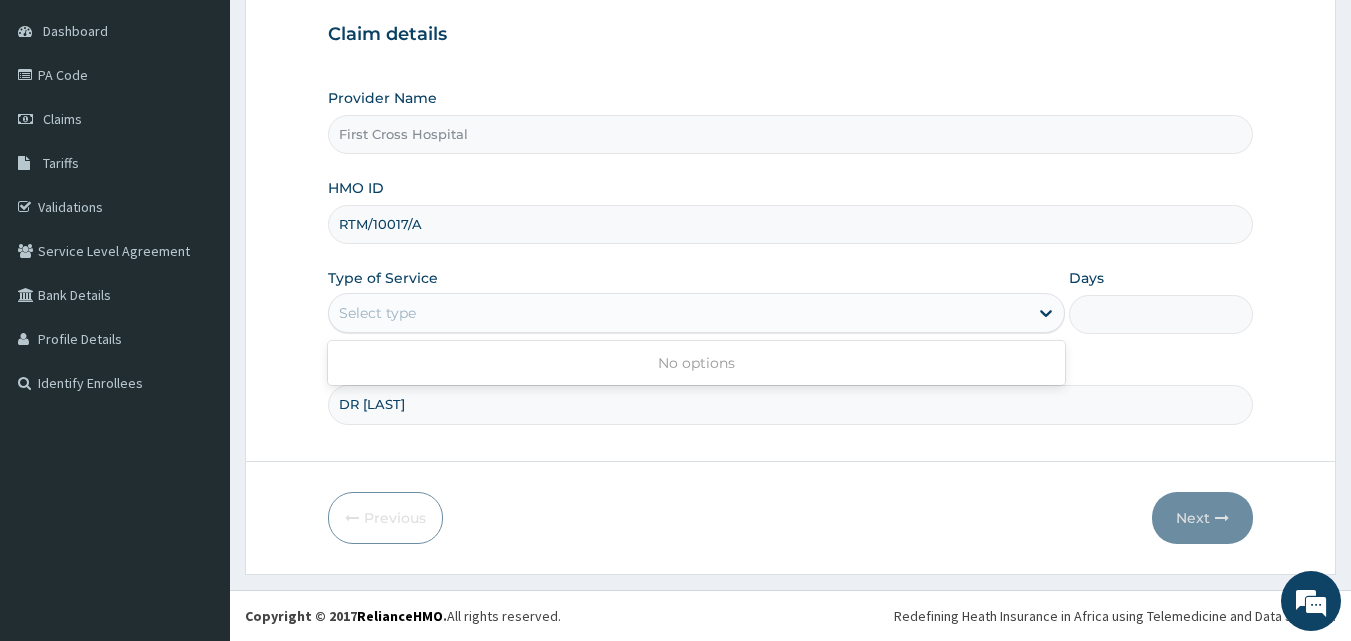 click on "Select type" at bounding box center [678, 313] 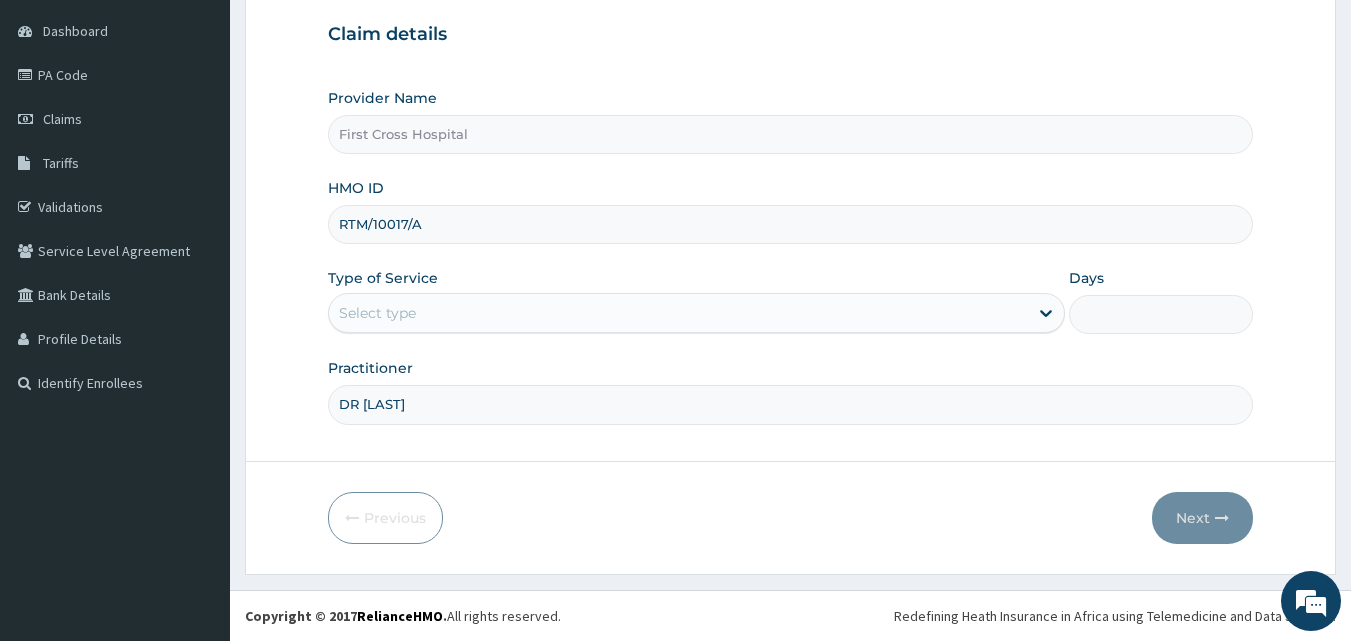 click on "Select type" at bounding box center [678, 313] 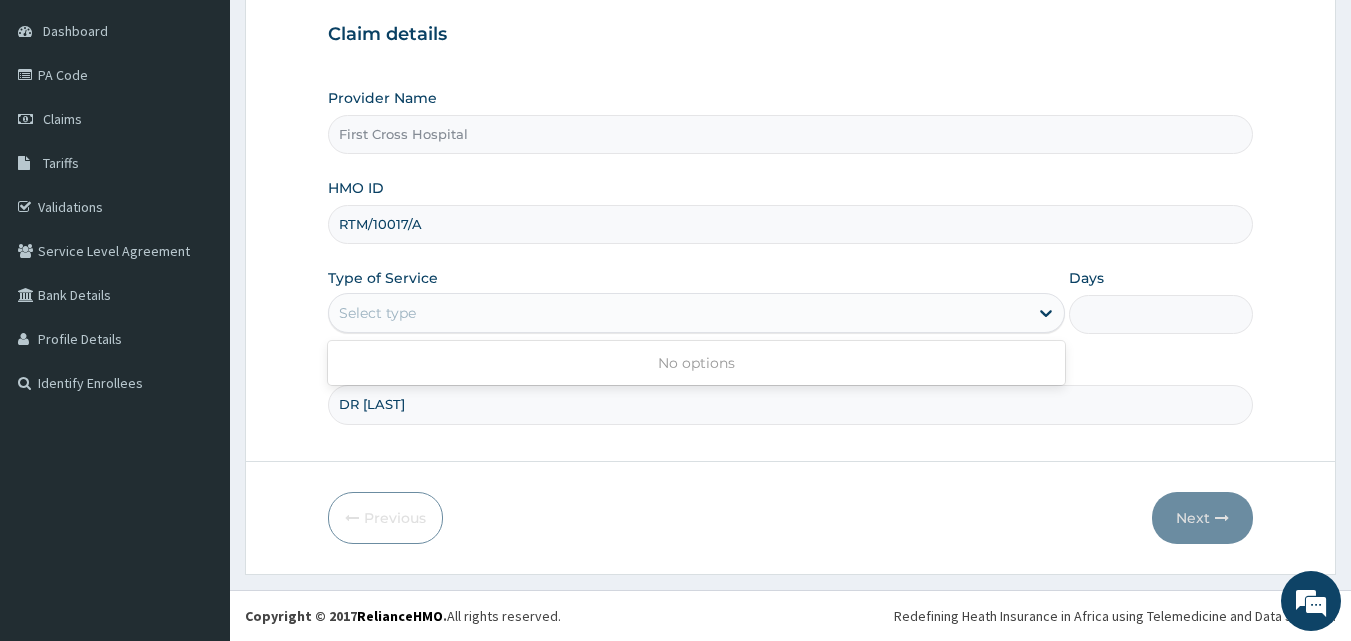 click on "Select type" at bounding box center [678, 313] 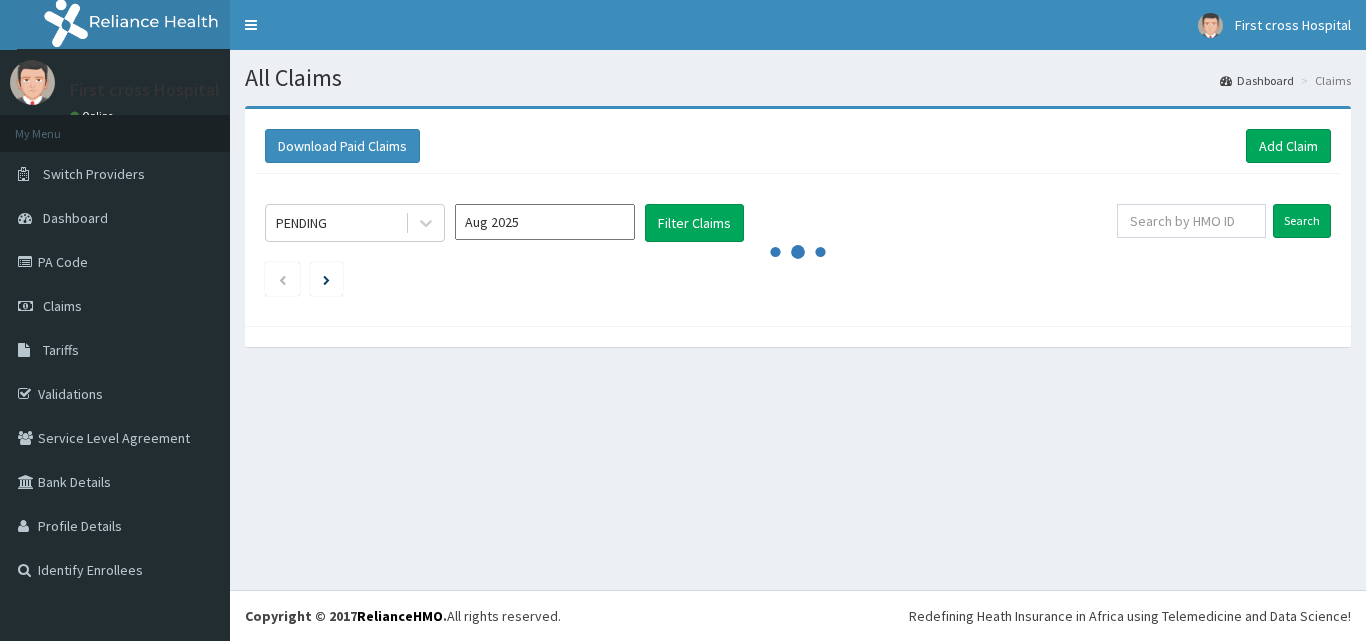 scroll, scrollTop: 0, scrollLeft: 0, axis: both 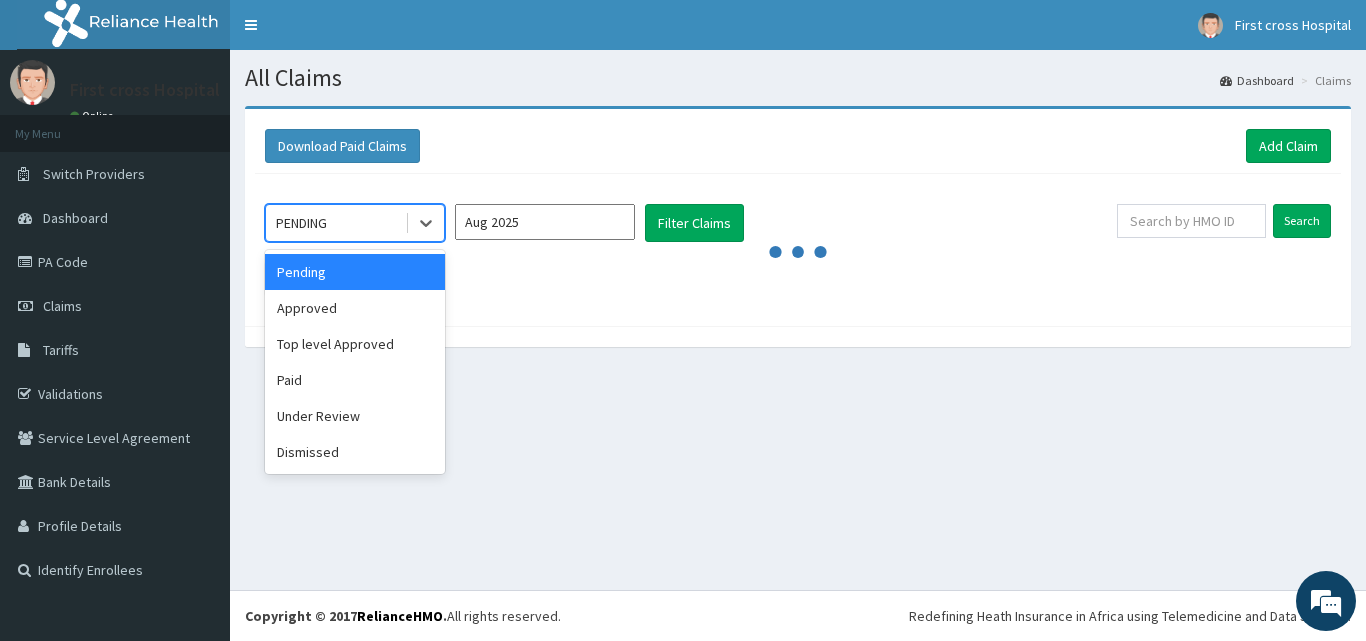 click on "PENDING" at bounding box center [335, 223] 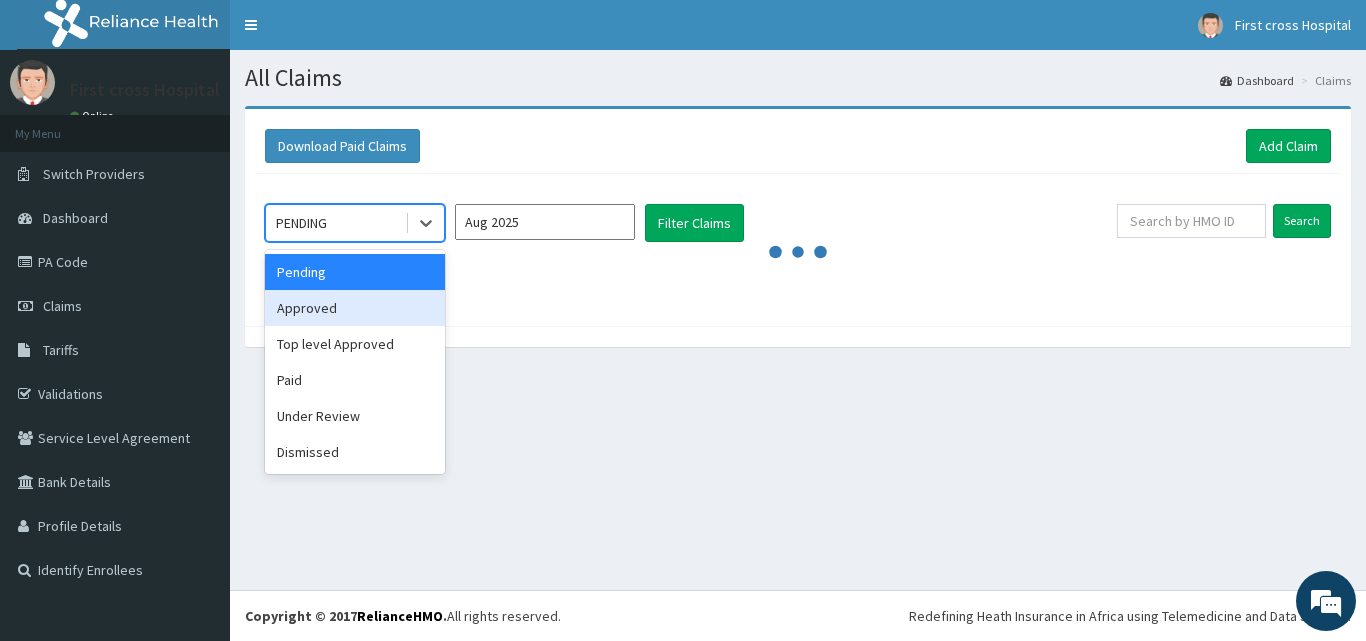 click on "Approved" at bounding box center [355, 308] 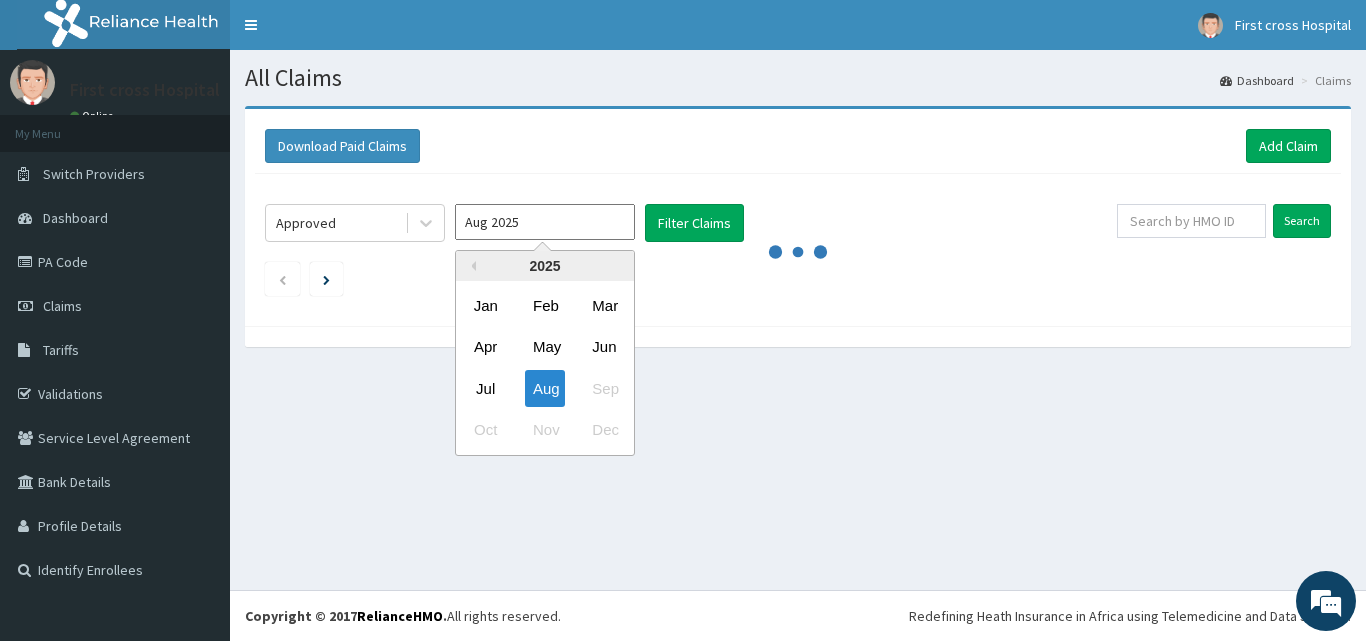 click on "Aug 2025" at bounding box center (545, 222) 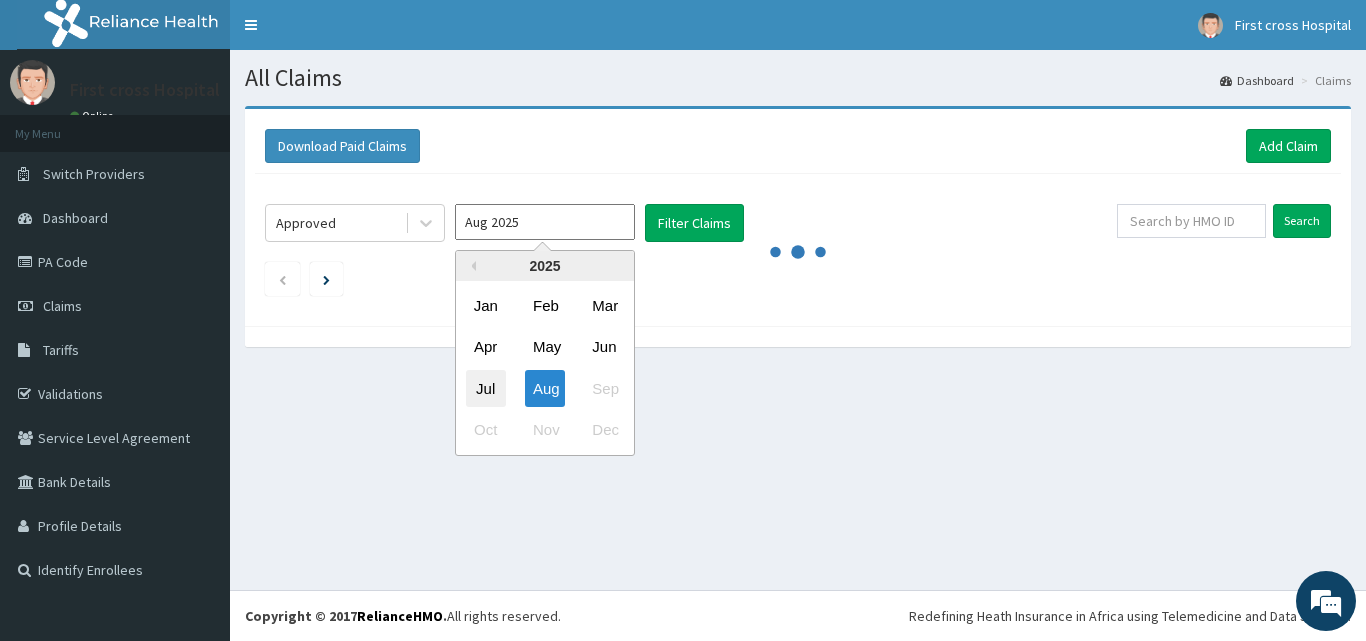 click on "Jul" at bounding box center (486, 388) 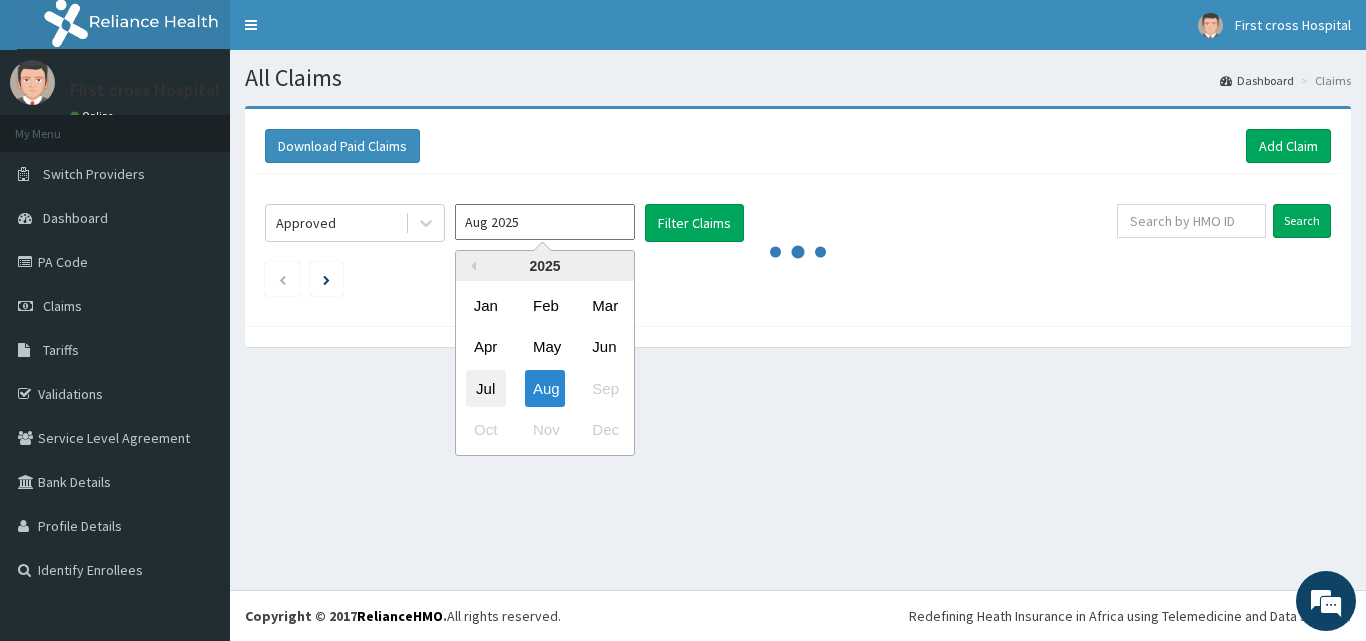 type on "Jul 2025" 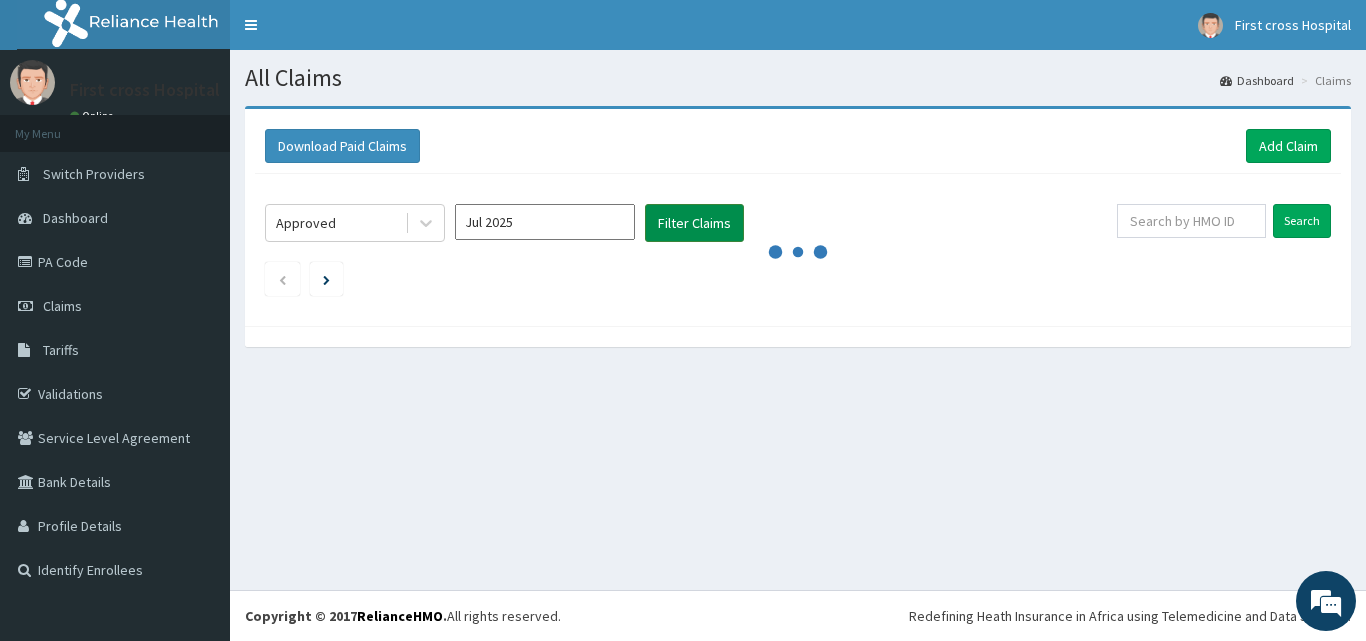 click on "Filter Claims" at bounding box center [694, 223] 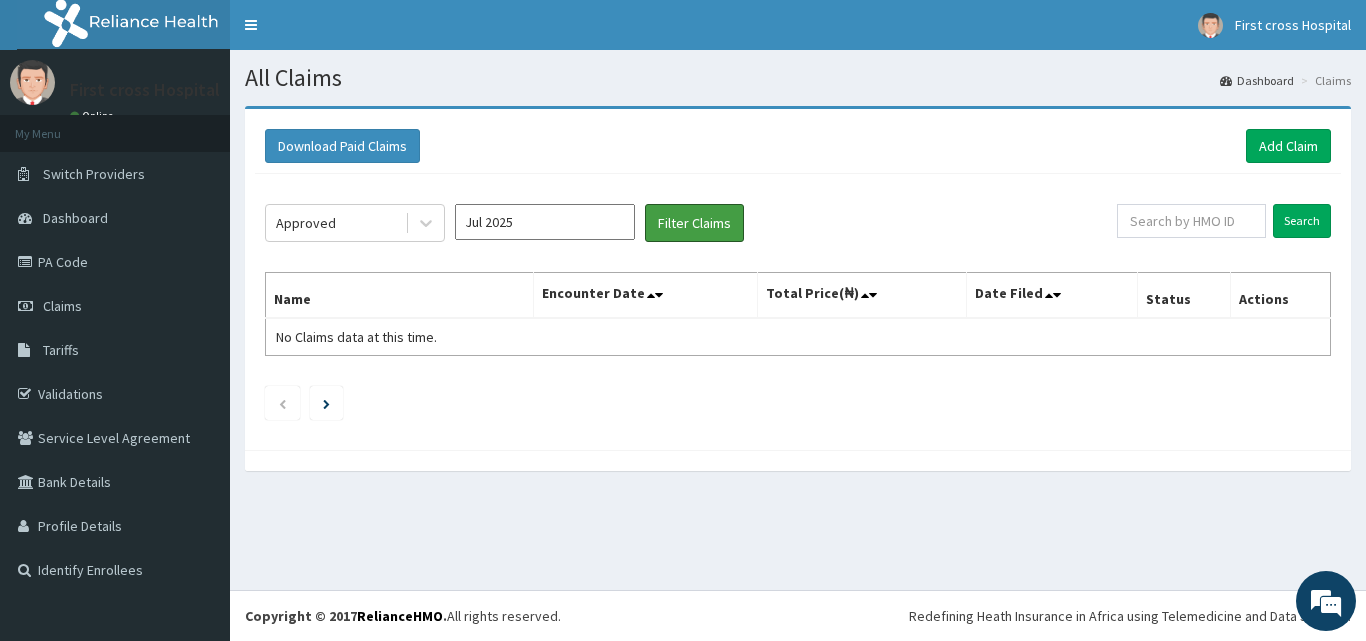scroll, scrollTop: 0, scrollLeft: 0, axis: both 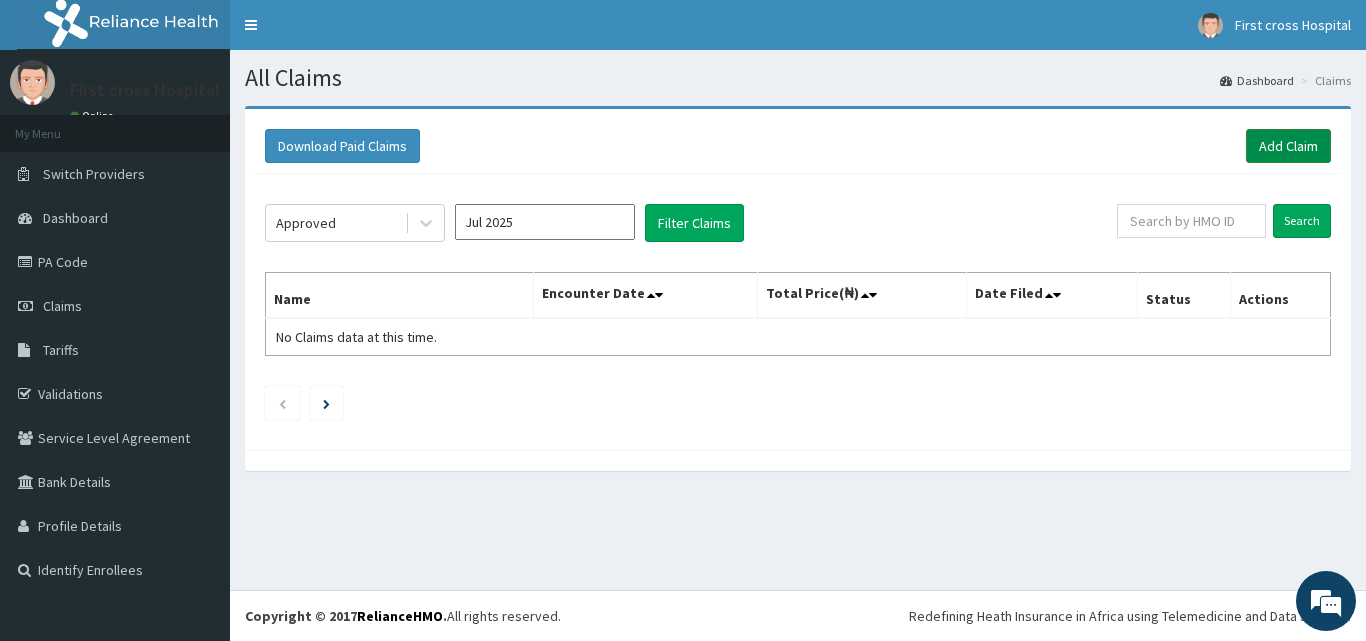 click on "Add Claim" at bounding box center (1288, 146) 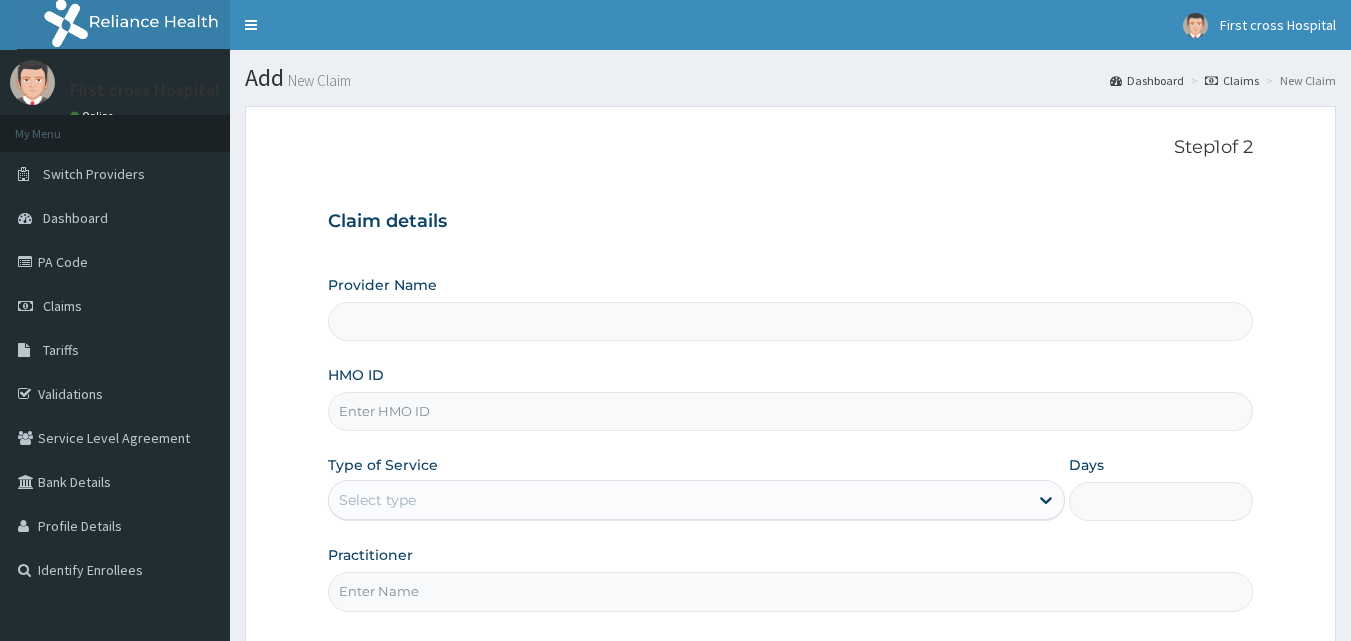 scroll, scrollTop: 0, scrollLeft: 0, axis: both 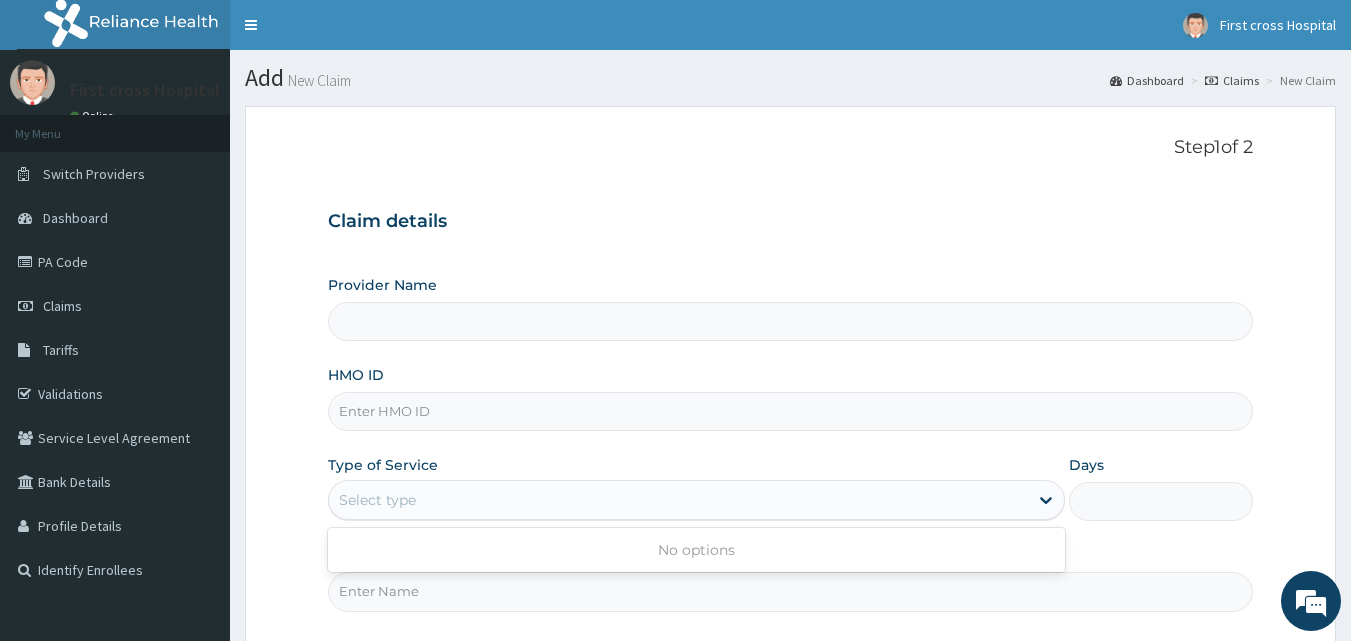 click on "Select type" at bounding box center (377, 500) 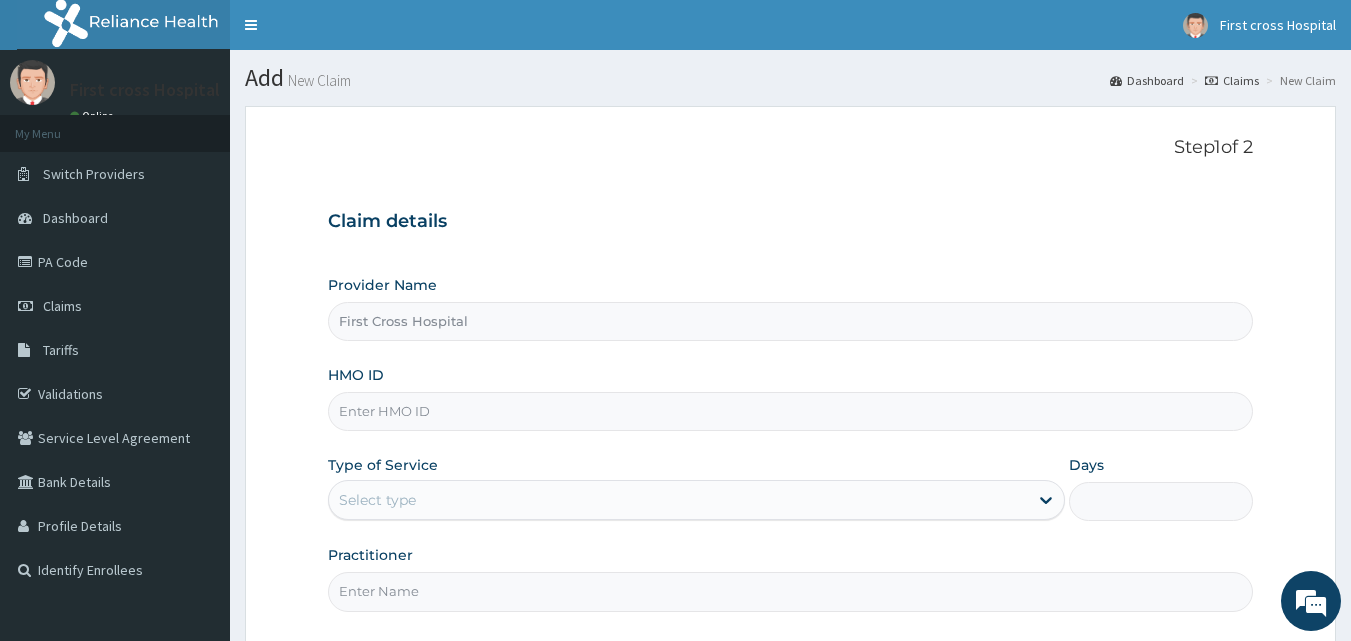 click on "Select type" at bounding box center (377, 500) 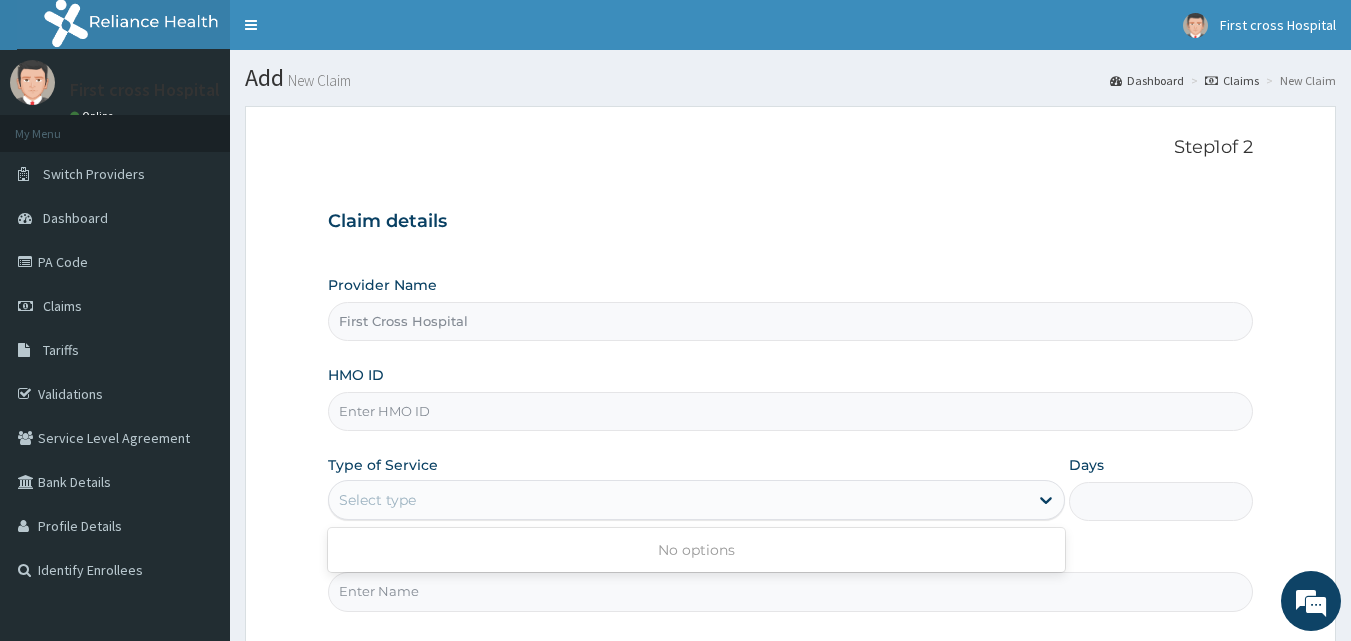 click on "Select type" at bounding box center (377, 500) 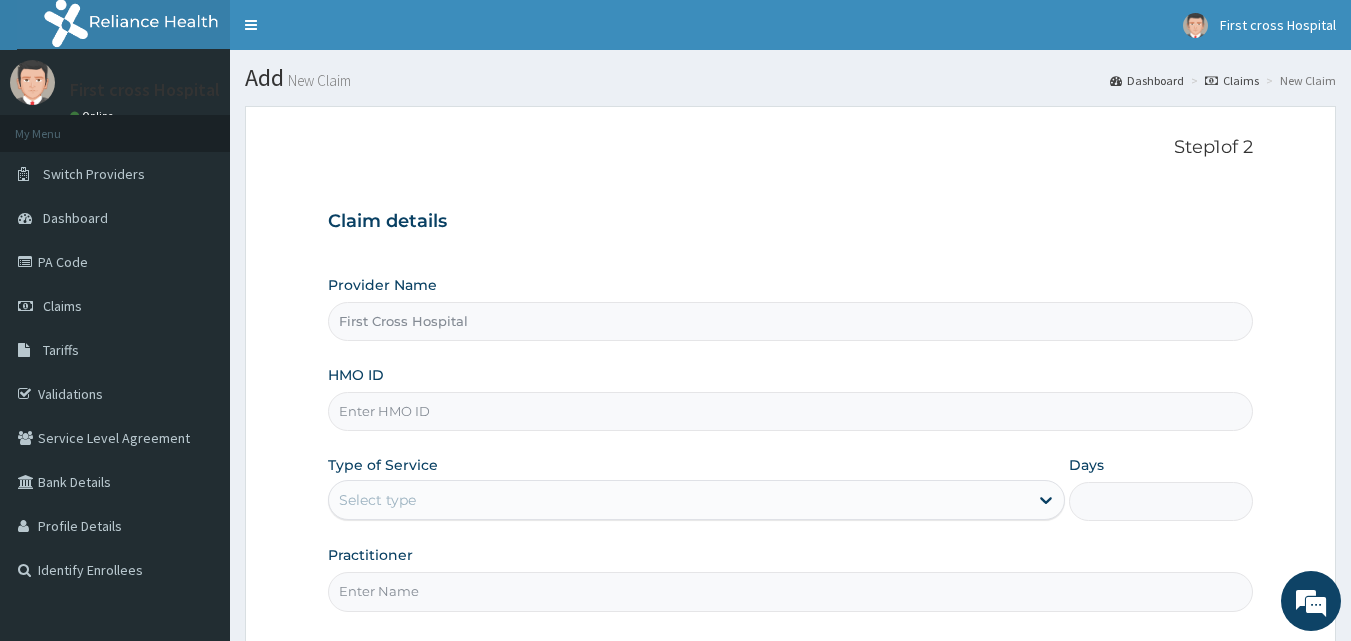 click on "Select type" at bounding box center (377, 500) 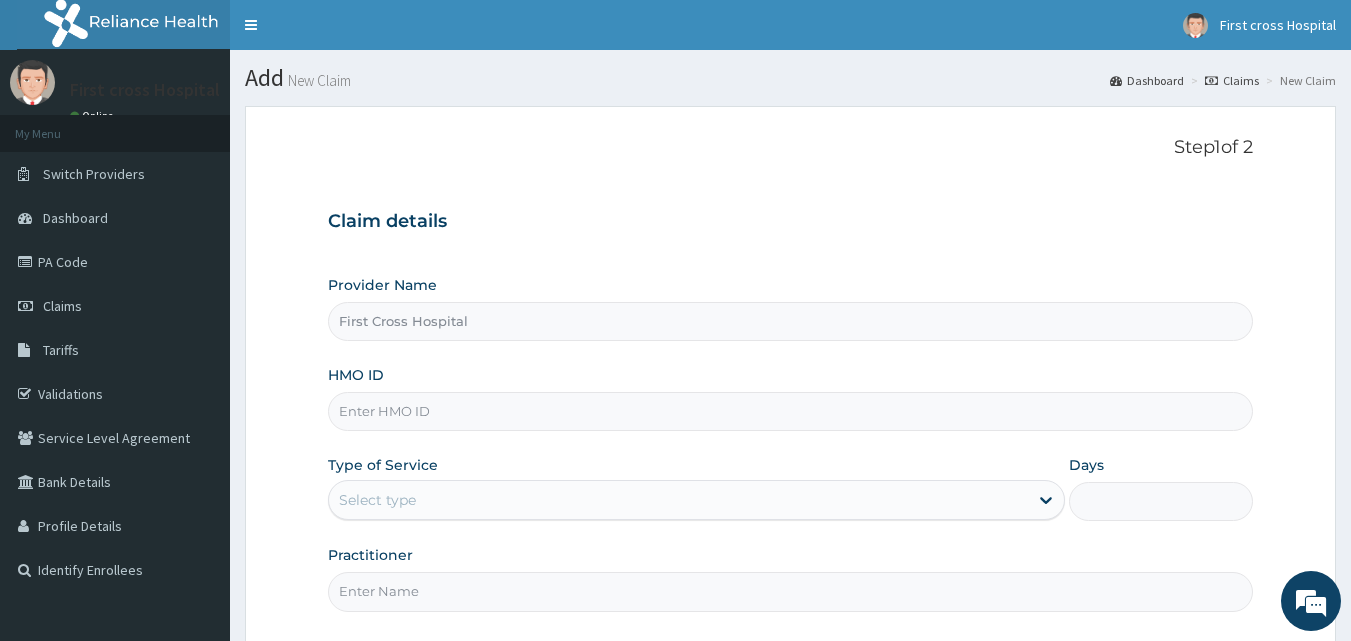 click on "Select type" at bounding box center (377, 500) 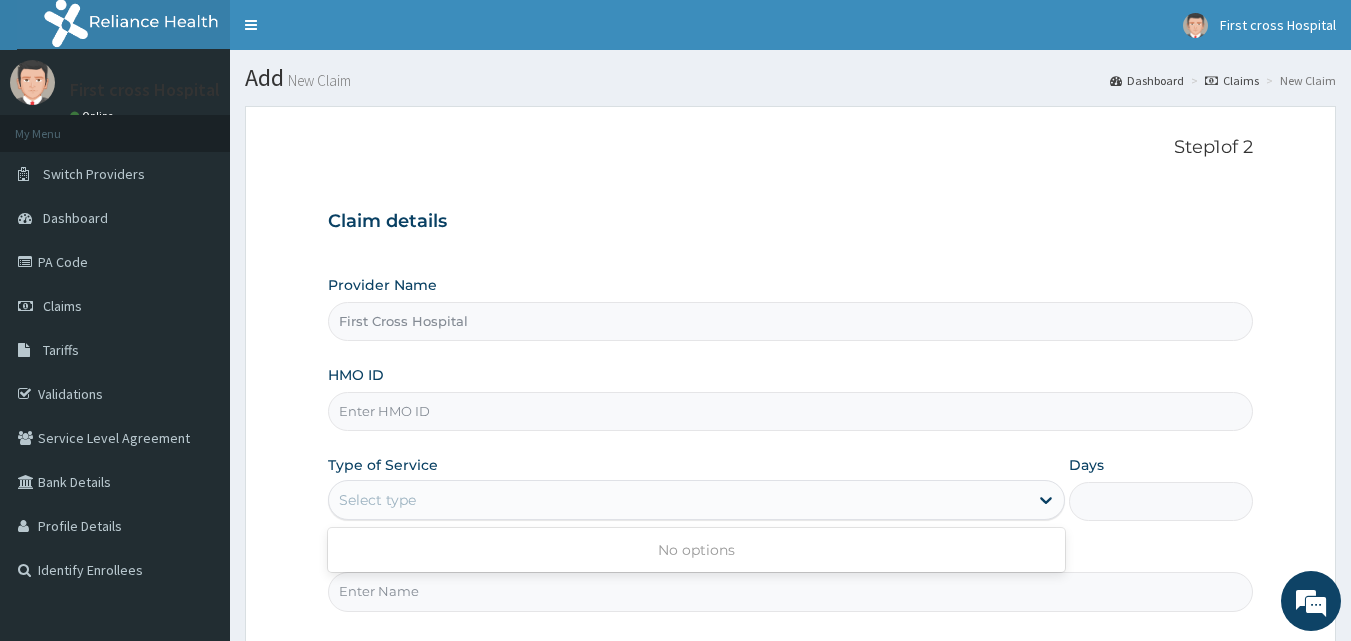 click on "No options" at bounding box center (696, 550) 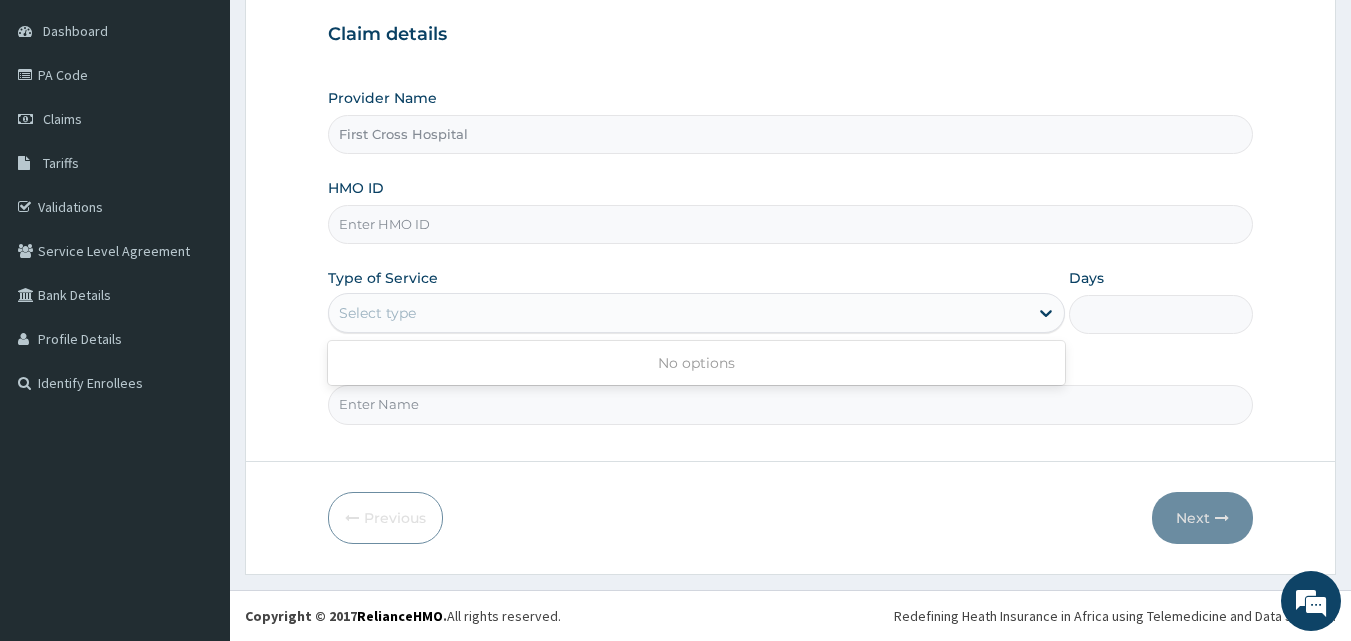 scroll, scrollTop: 0, scrollLeft: 0, axis: both 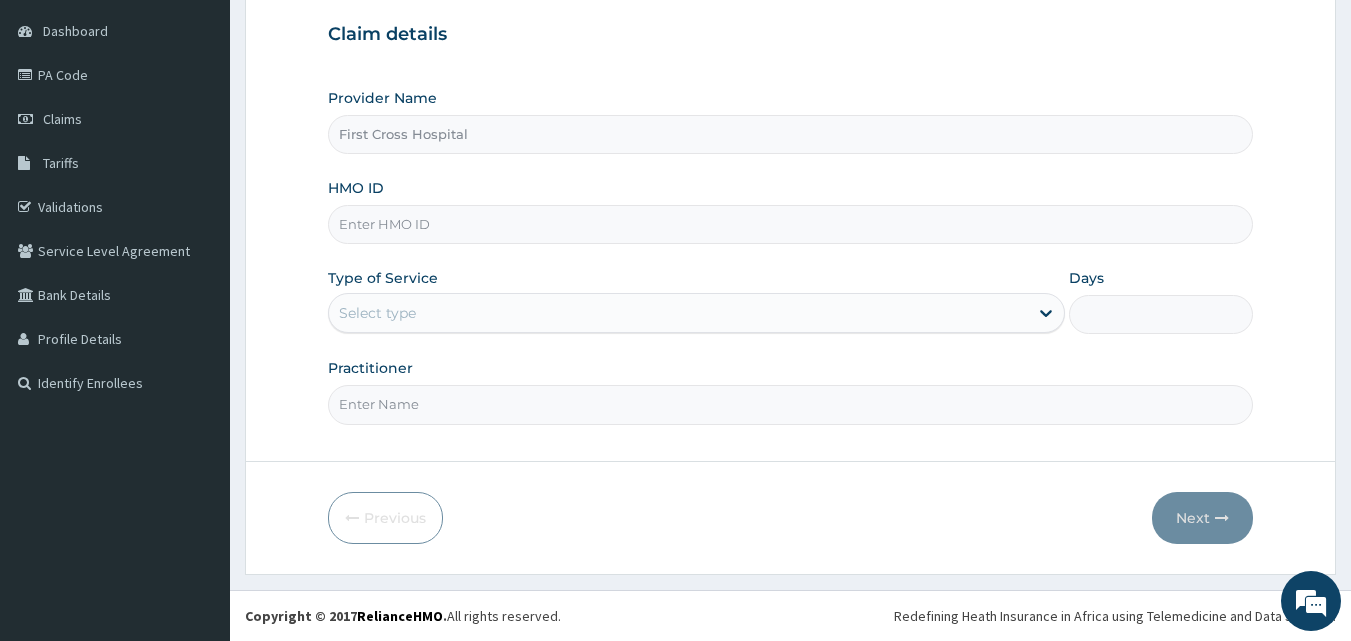 click on "Select type" at bounding box center (678, 313) 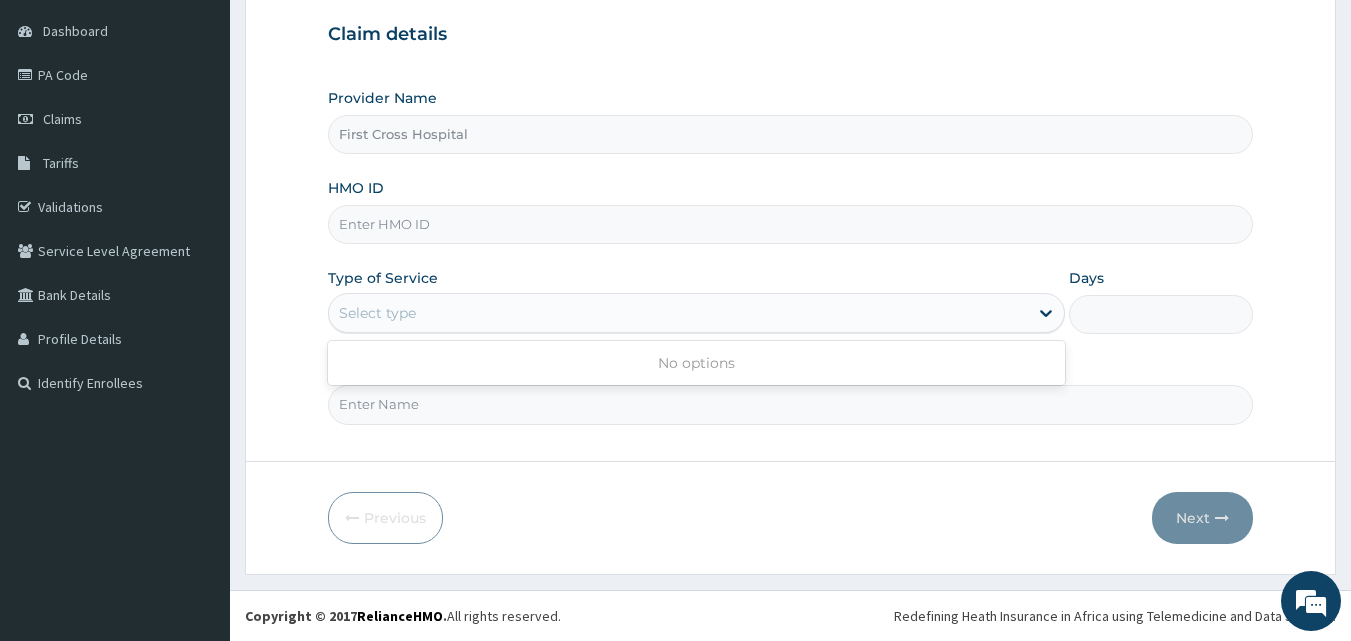 click on "Select type" at bounding box center [678, 313] 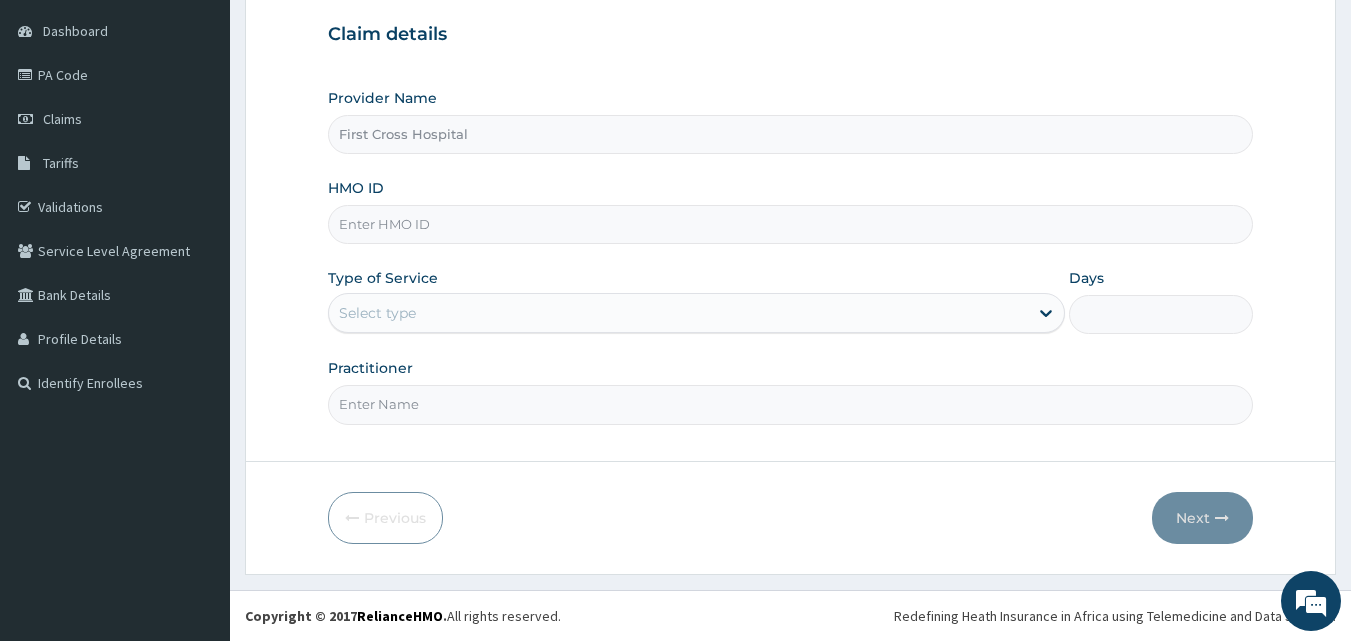click on "HMO ID" at bounding box center [791, 224] 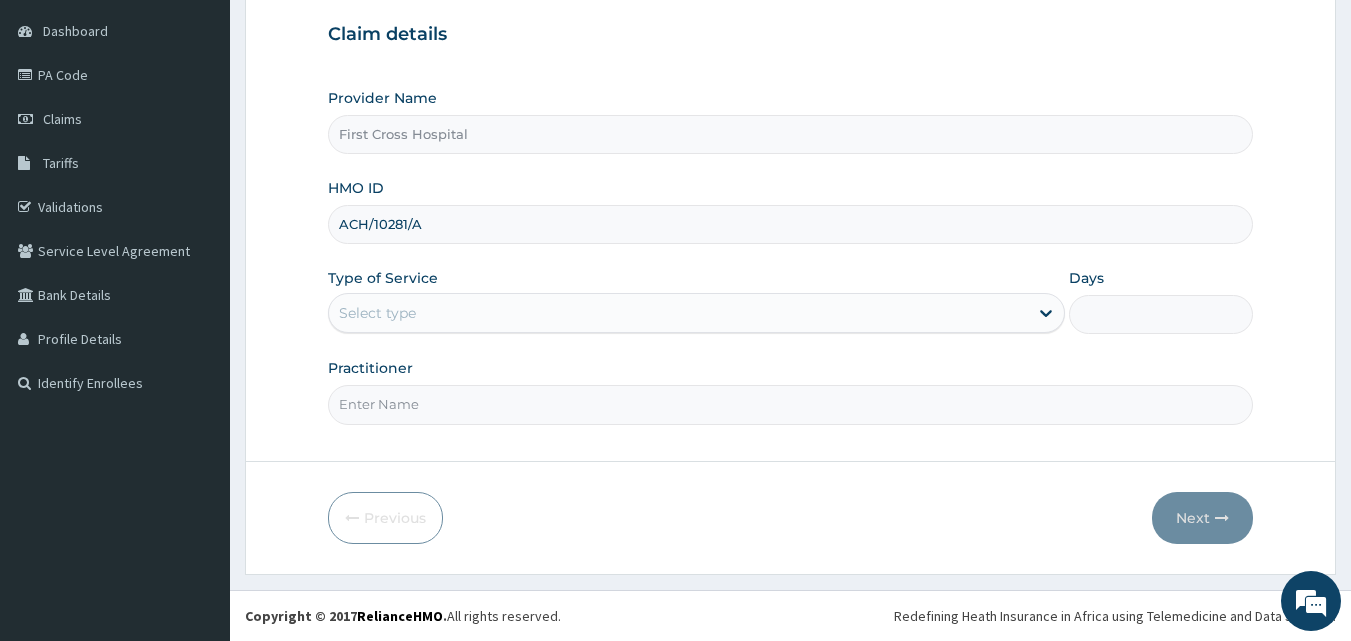 type on "ACH/10281/A" 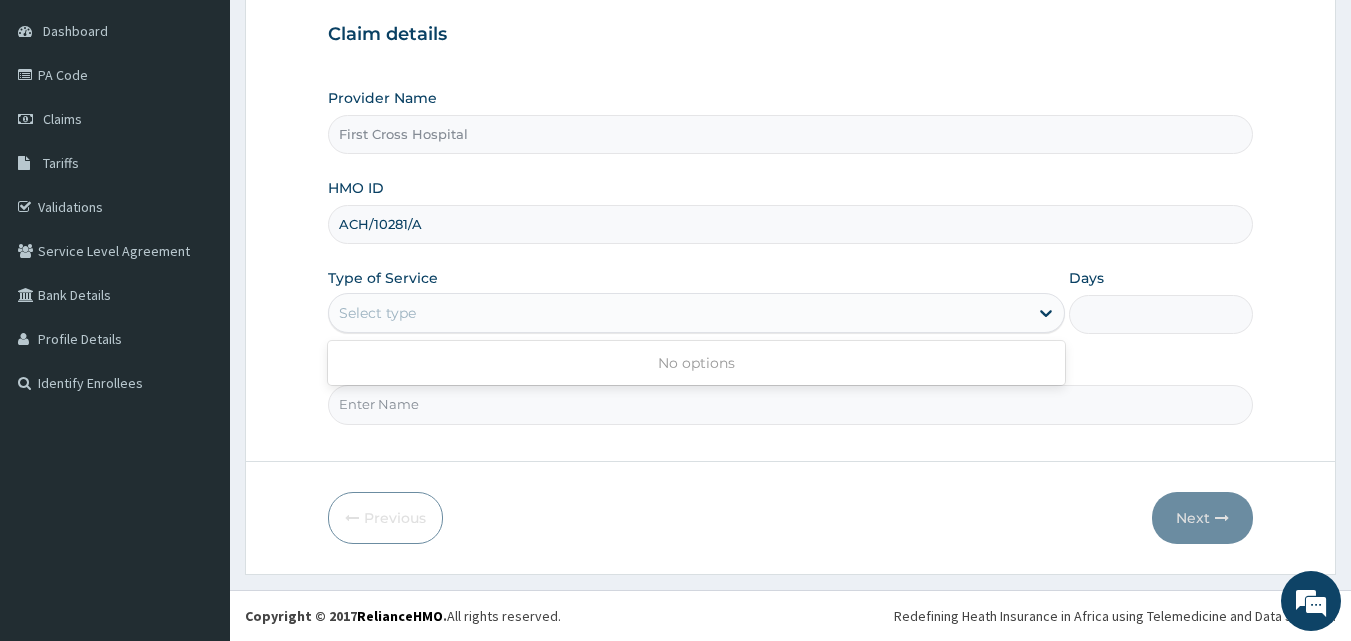 click on "Select type" at bounding box center [678, 313] 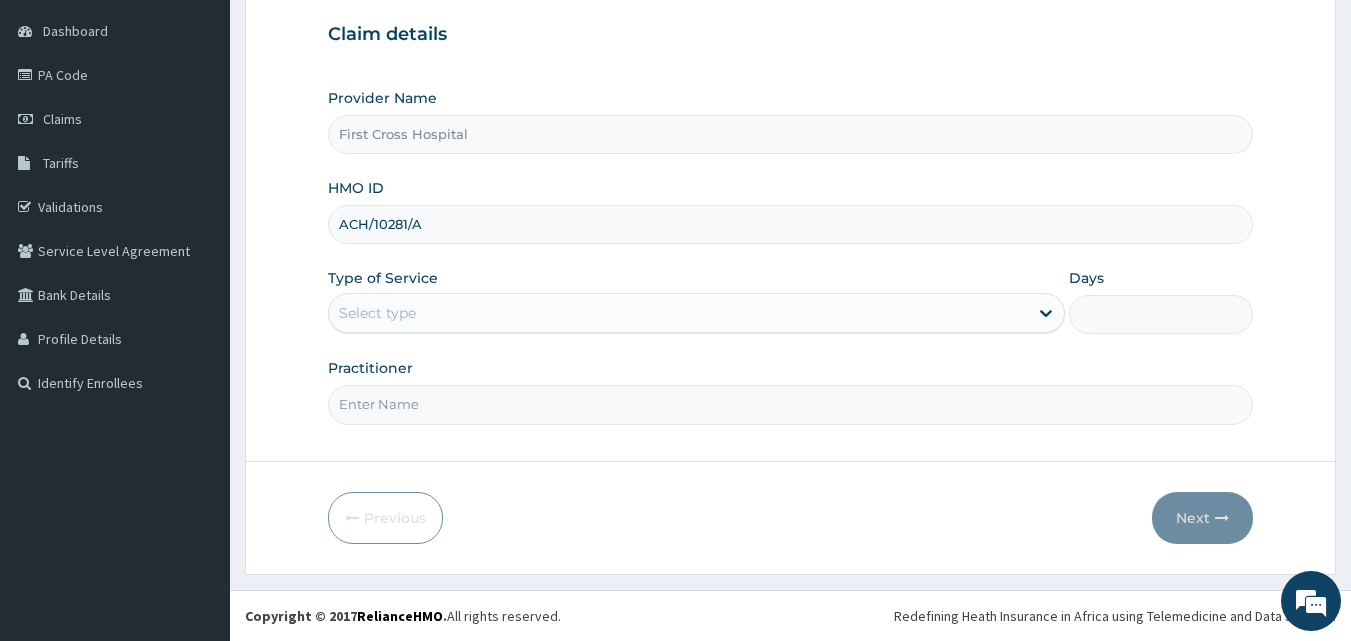 click on "Select type" at bounding box center (678, 313) 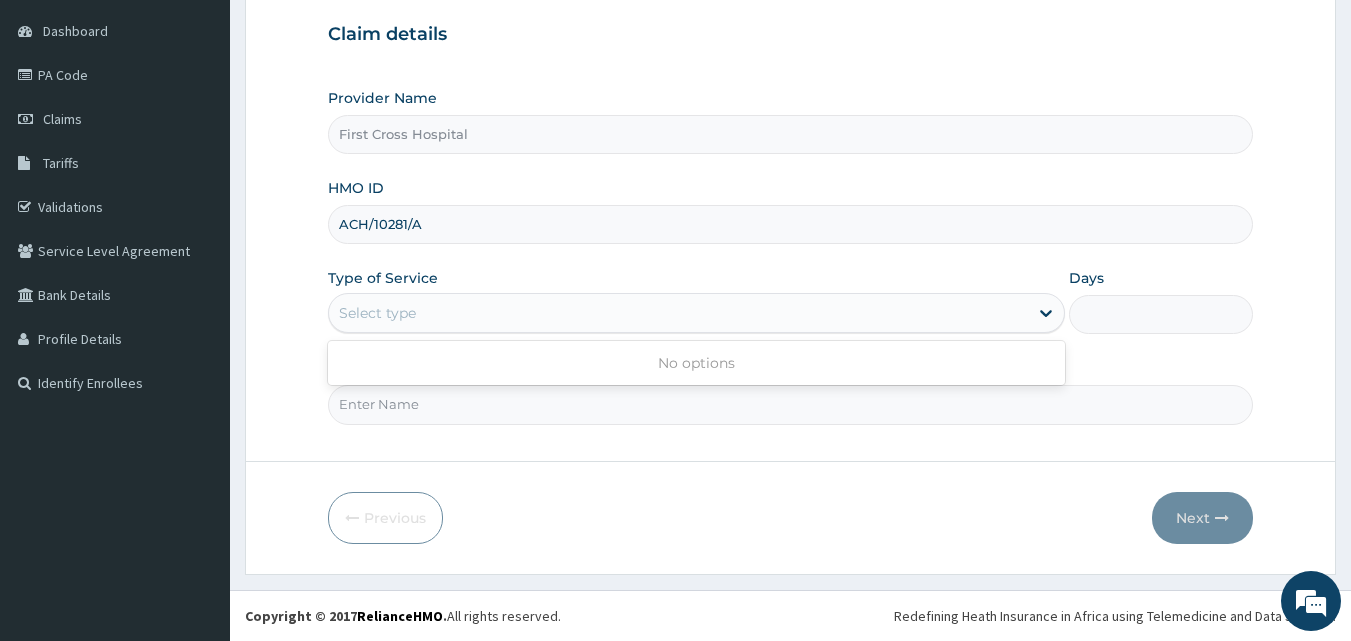 click on "Select type" at bounding box center (678, 313) 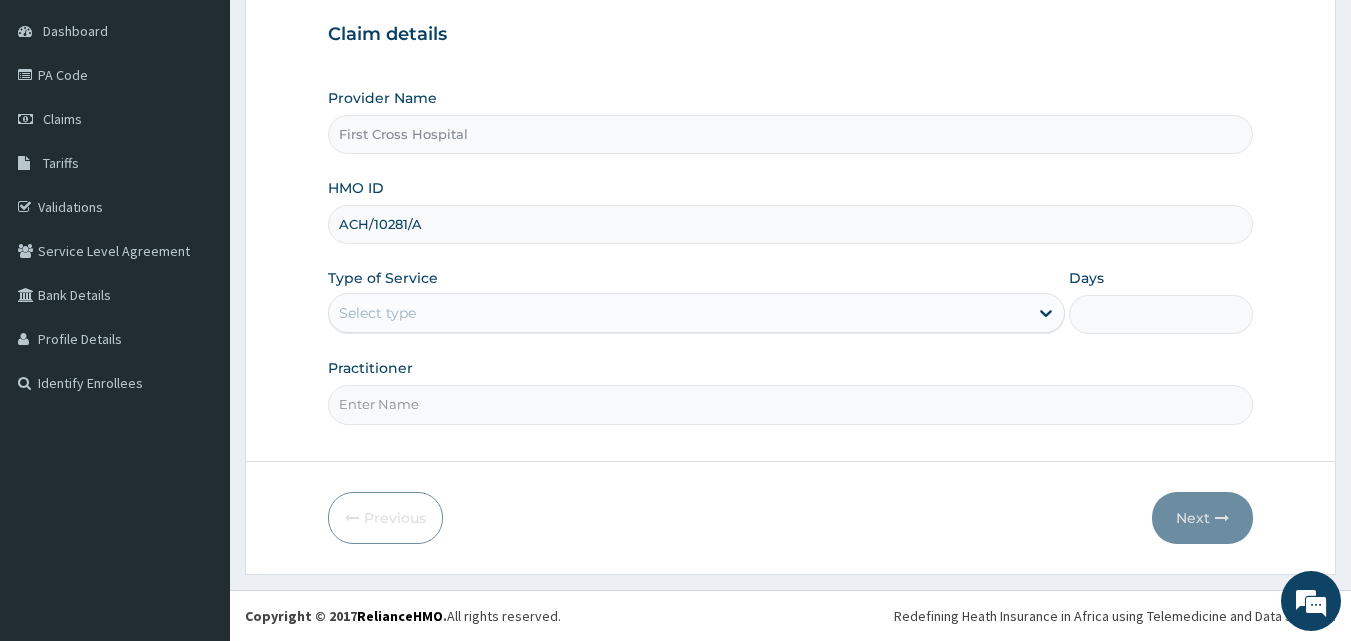 click on "Select type" at bounding box center (678, 313) 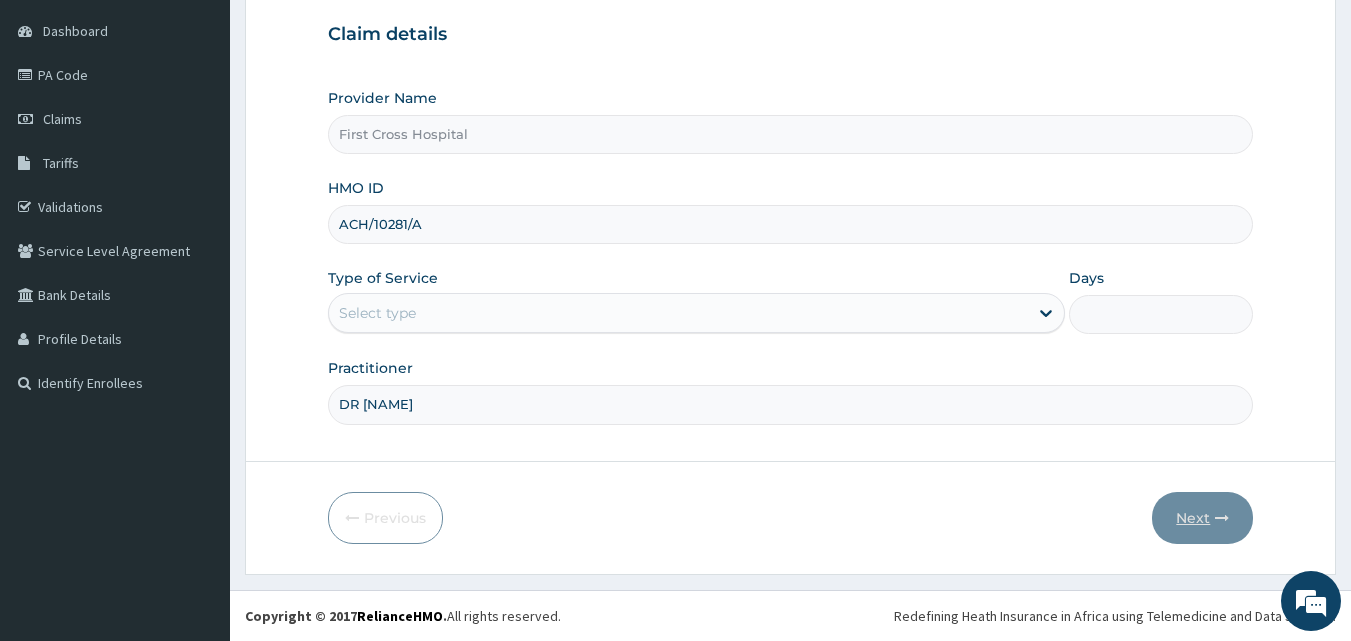 type on "DR FAWOLE" 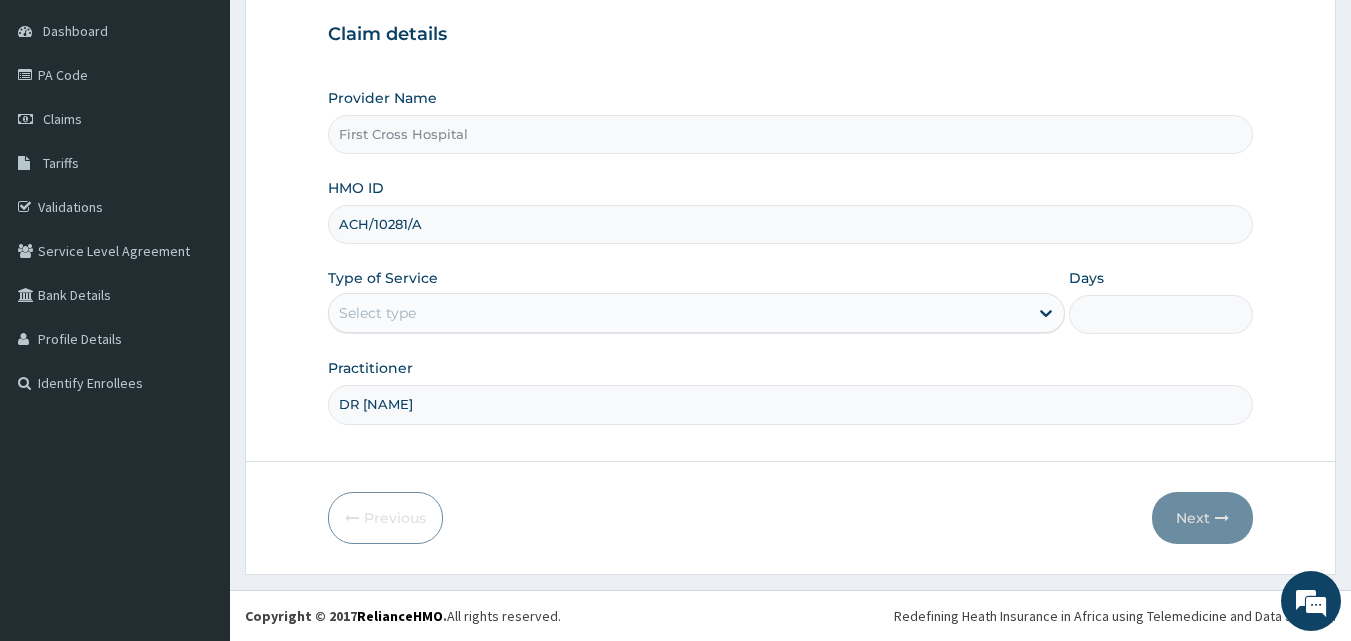 click on "Days" at bounding box center (1161, 314) 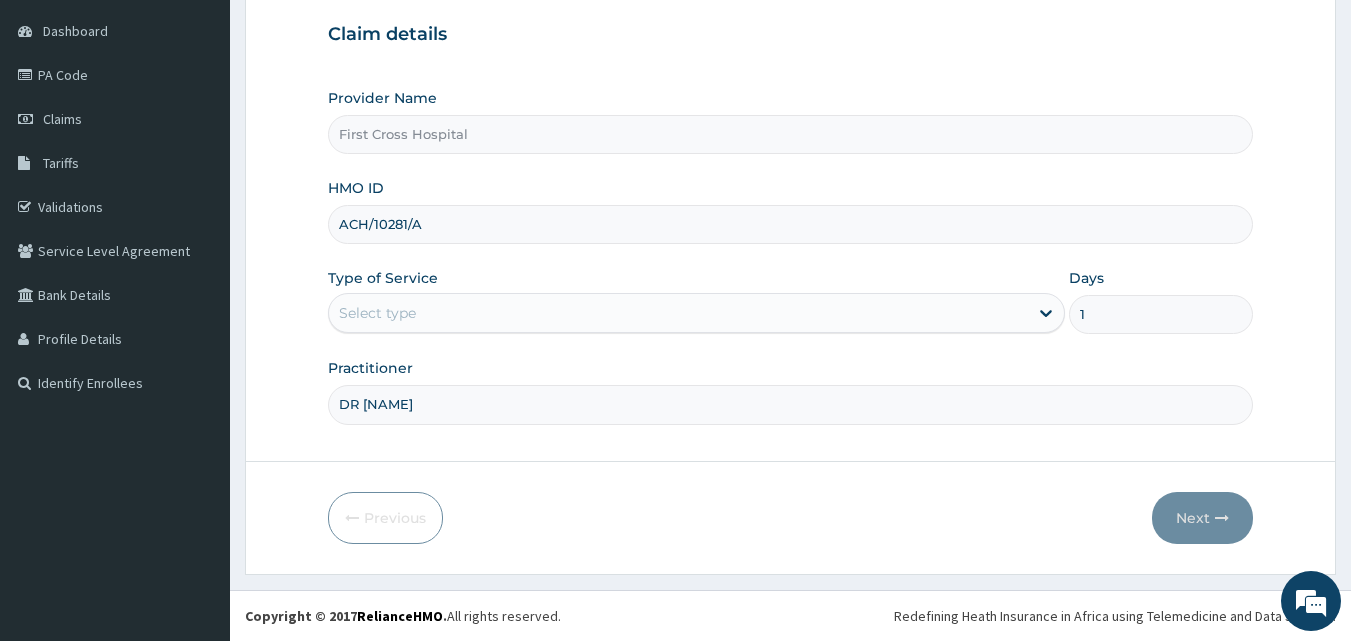 type on "1" 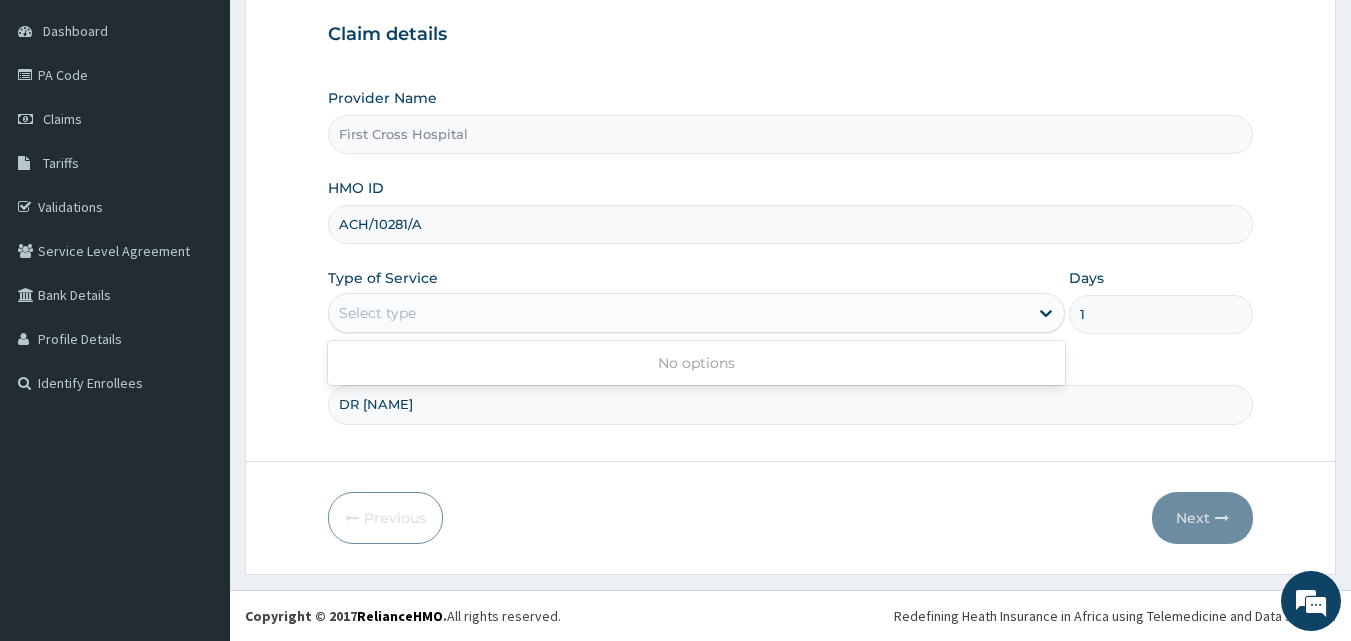 click on "Select type" at bounding box center (678, 313) 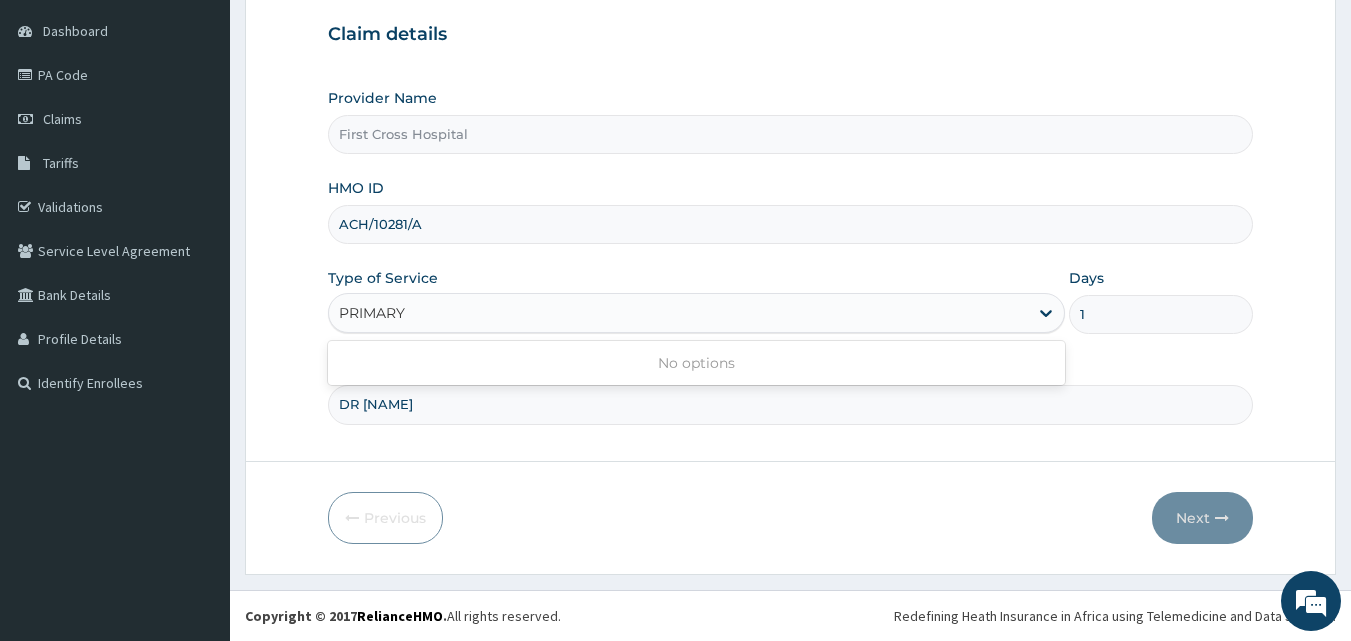 type on "PRIMARY" 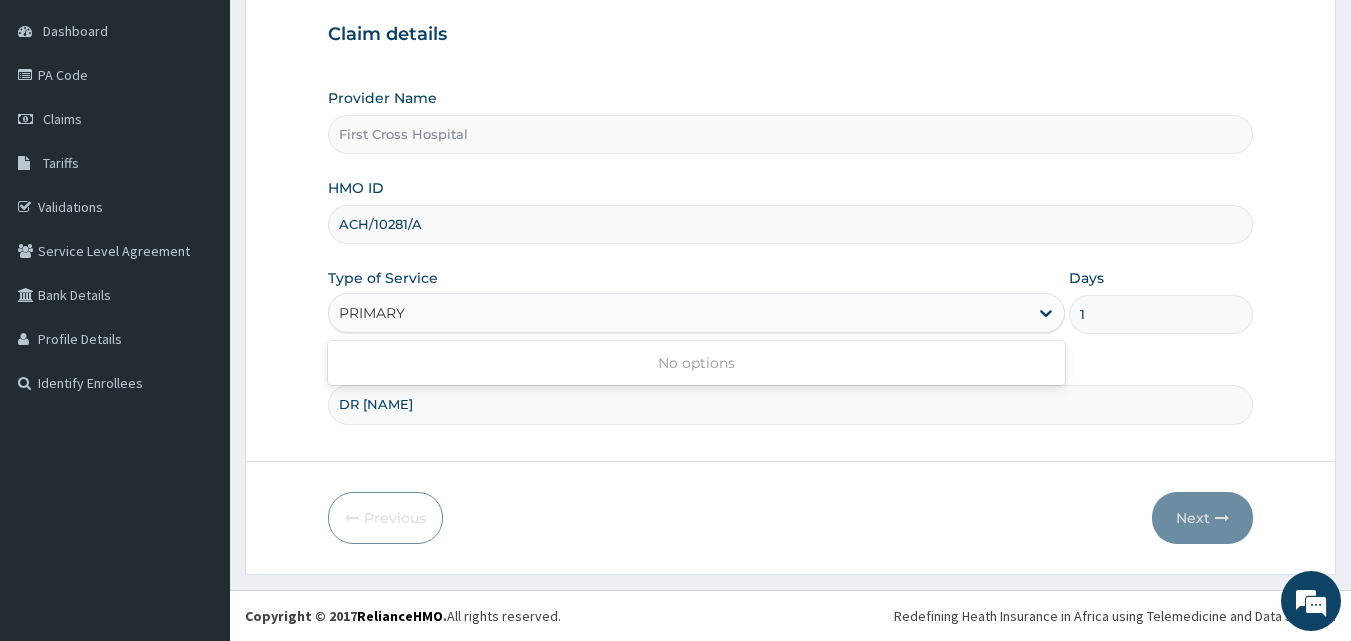 type 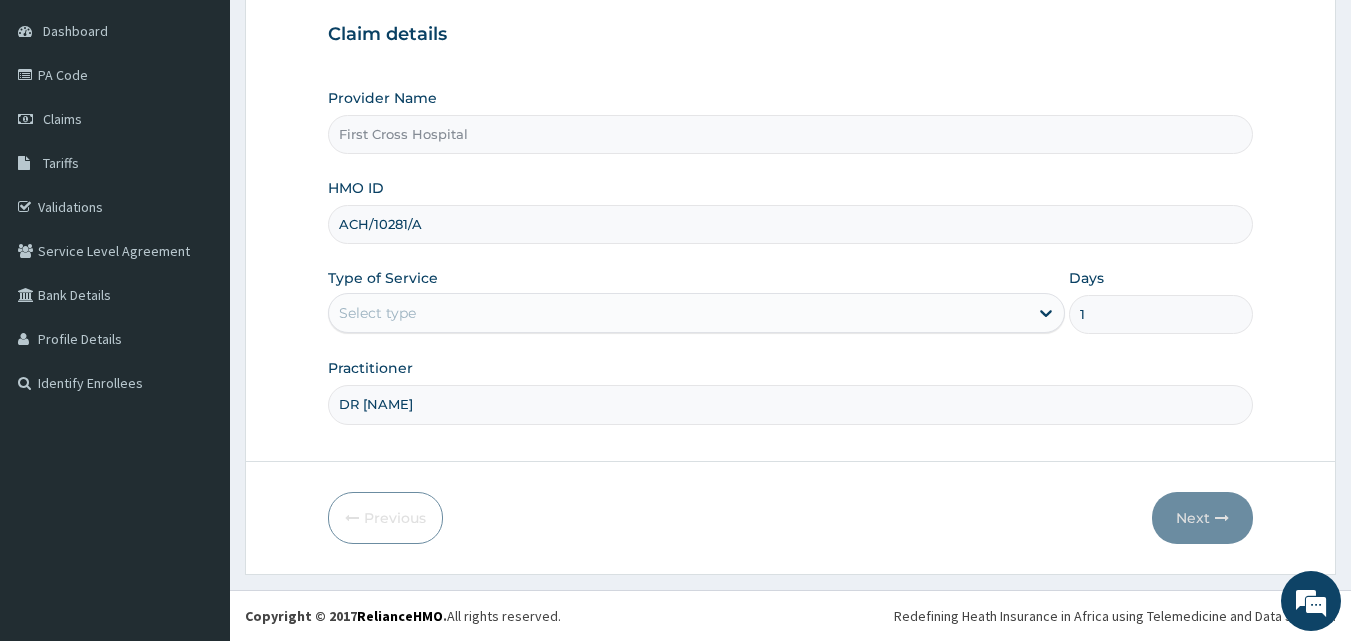 click on "DR FAWOLE" at bounding box center (791, 404) 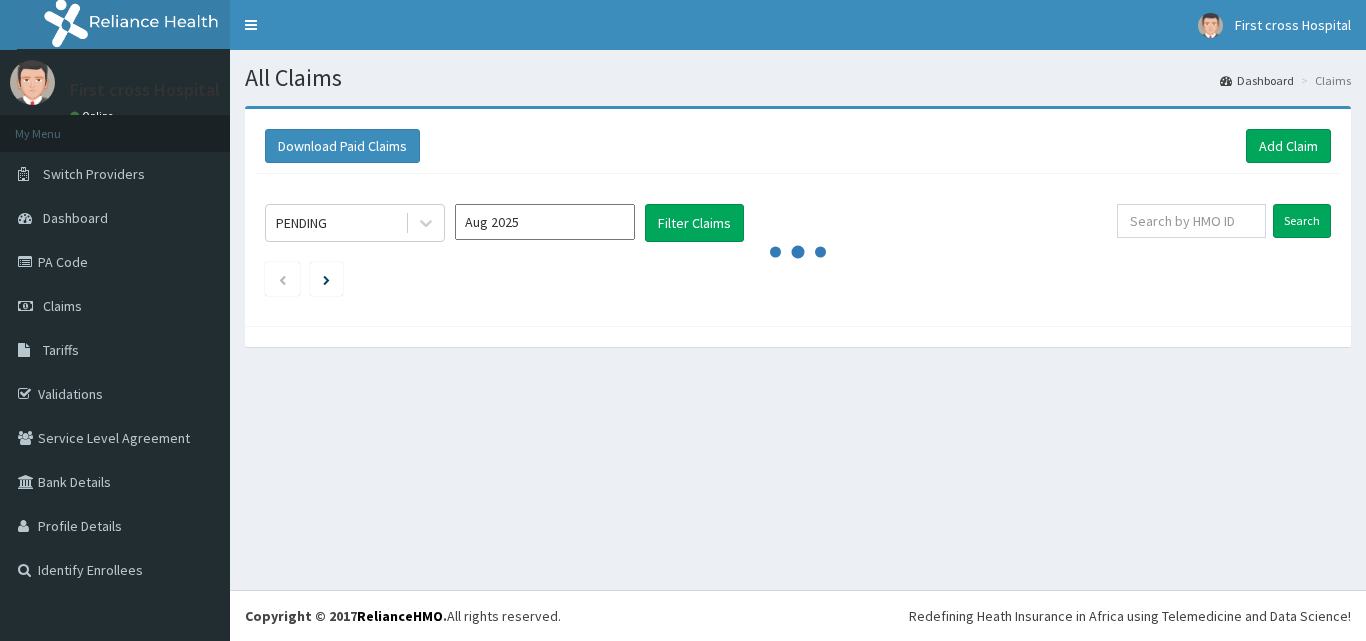 scroll, scrollTop: 0, scrollLeft: 0, axis: both 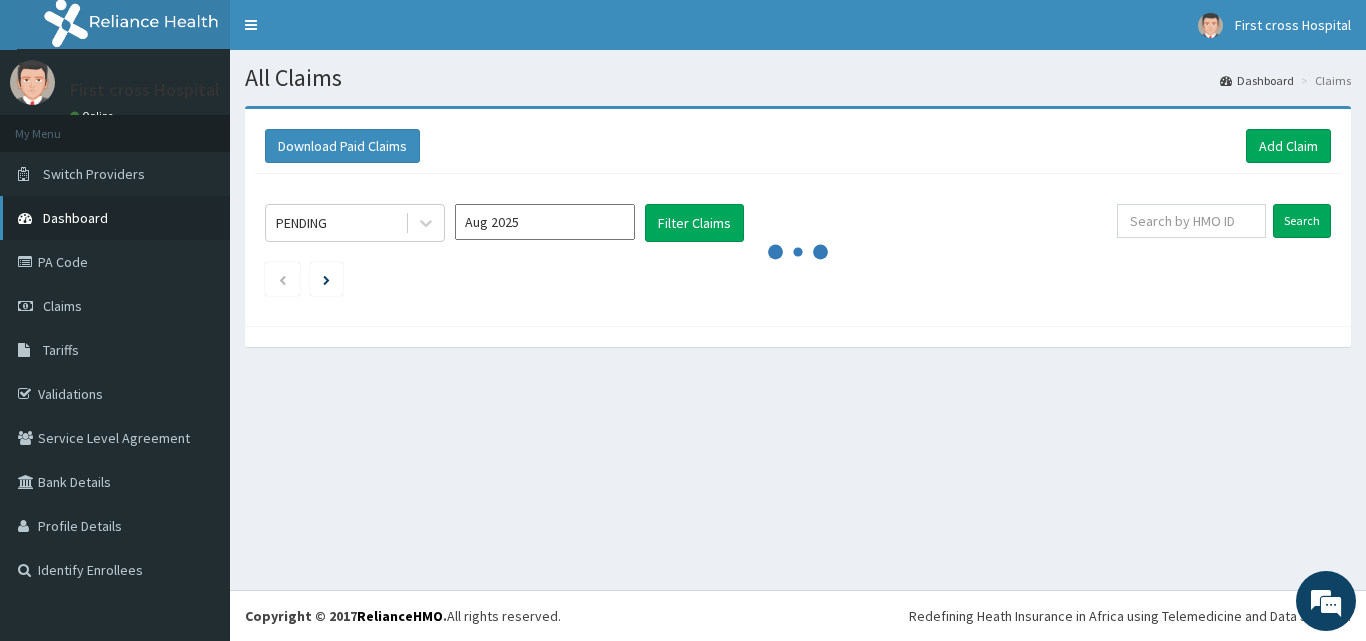 click on "Dashboard" at bounding box center [75, 218] 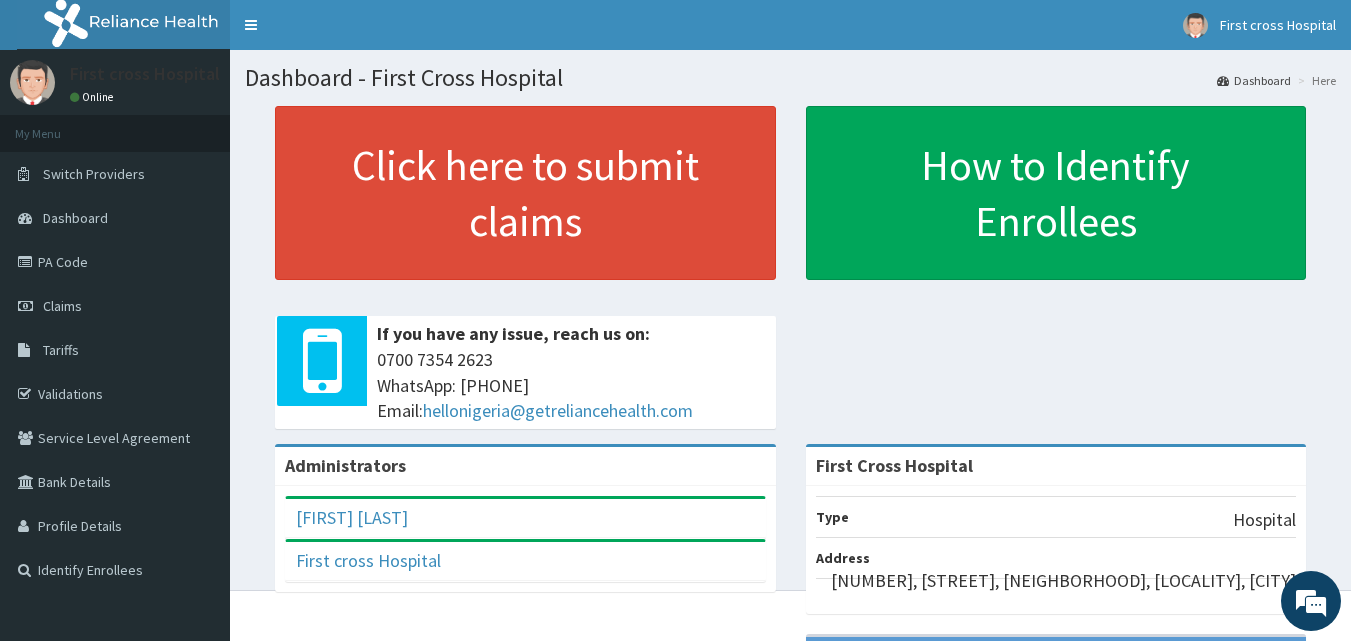 scroll, scrollTop: 0, scrollLeft: 0, axis: both 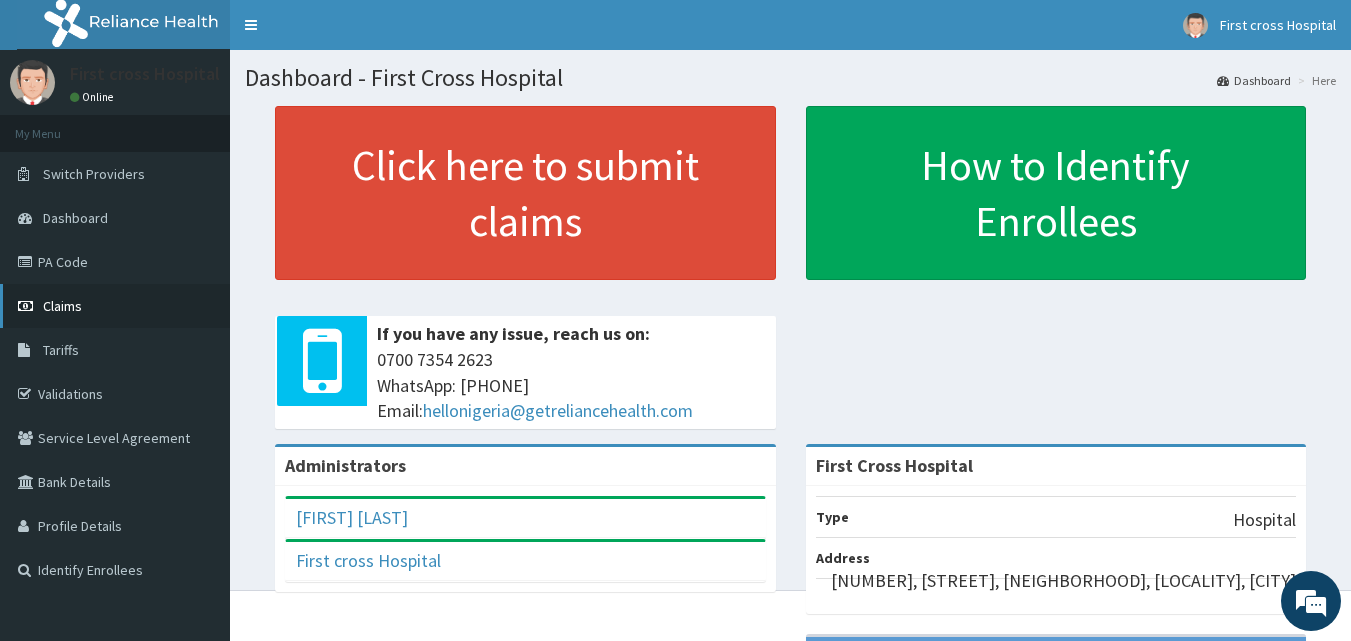 click on "Claims" at bounding box center (62, 306) 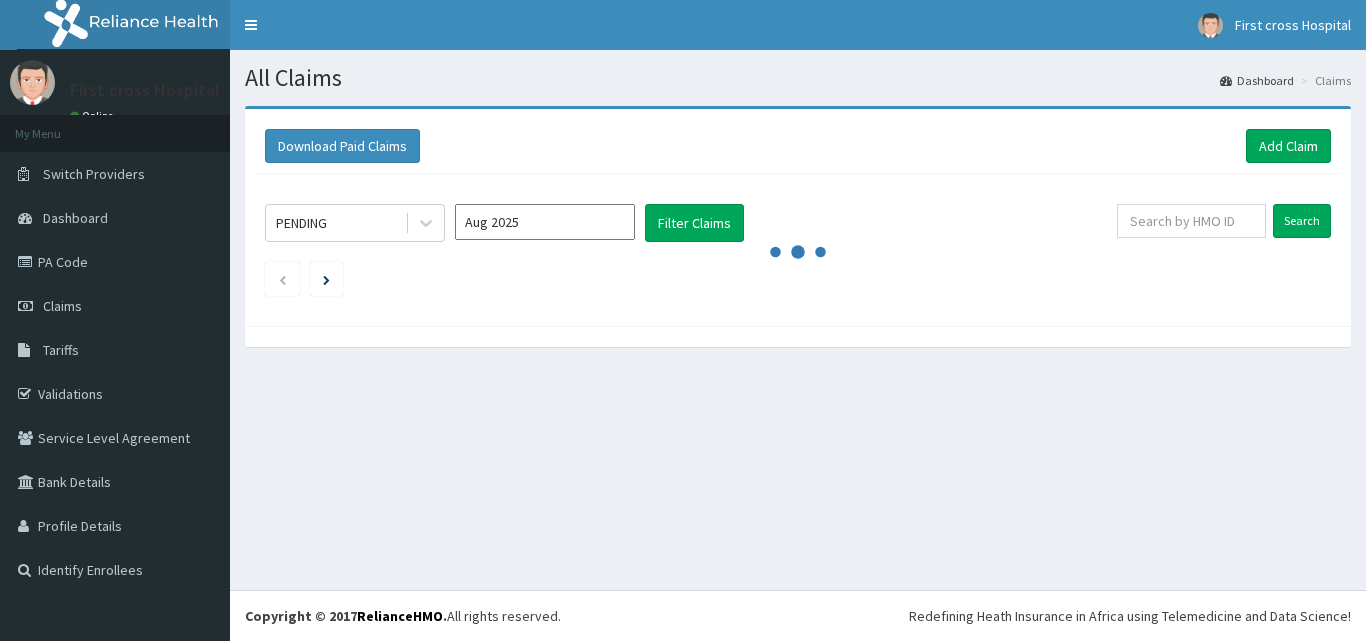 scroll, scrollTop: 0, scrollLeft: 0, axis: both 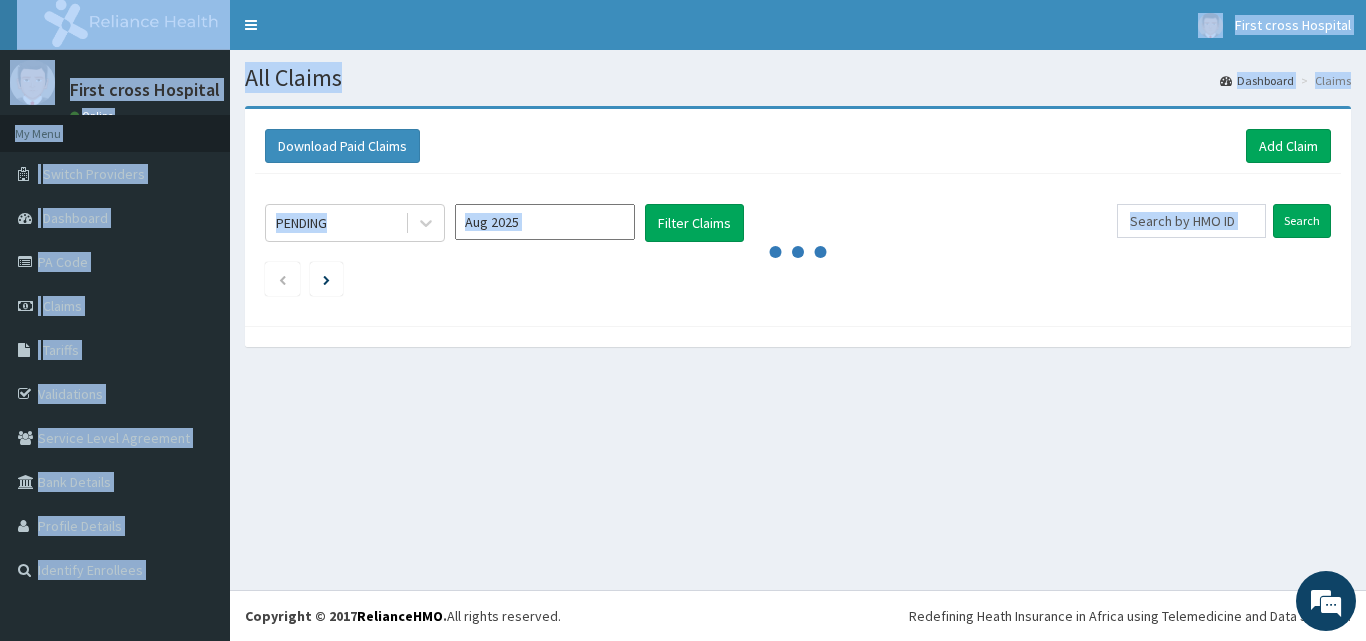 drag, startPoint x: 587, startPoint y: 515, endPoint x: 109, endPoint y: 40, distance: 673.8761 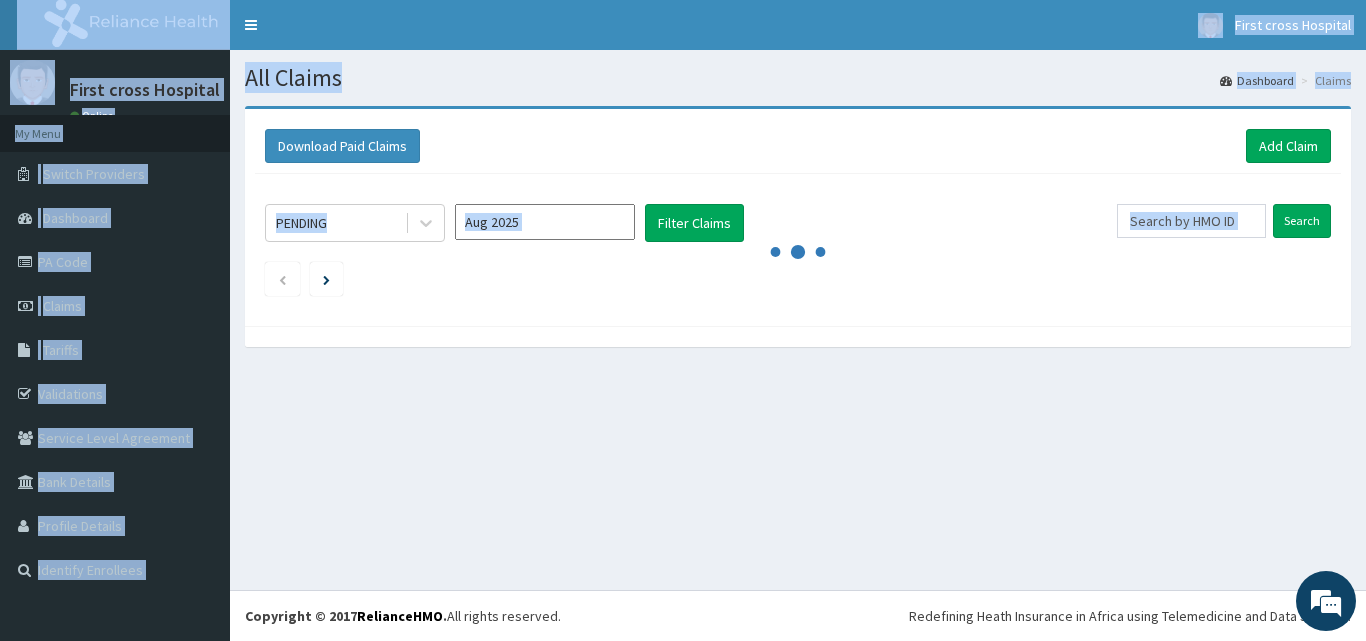 click on "R EL
Toggle navigation
First cross Hospital First cross Hospital - firstcrosshospital@yahoo.com Member since  February 27, 2024 at 7:37:56 PM   Profile Sign out" at bounding box center (683, 320) 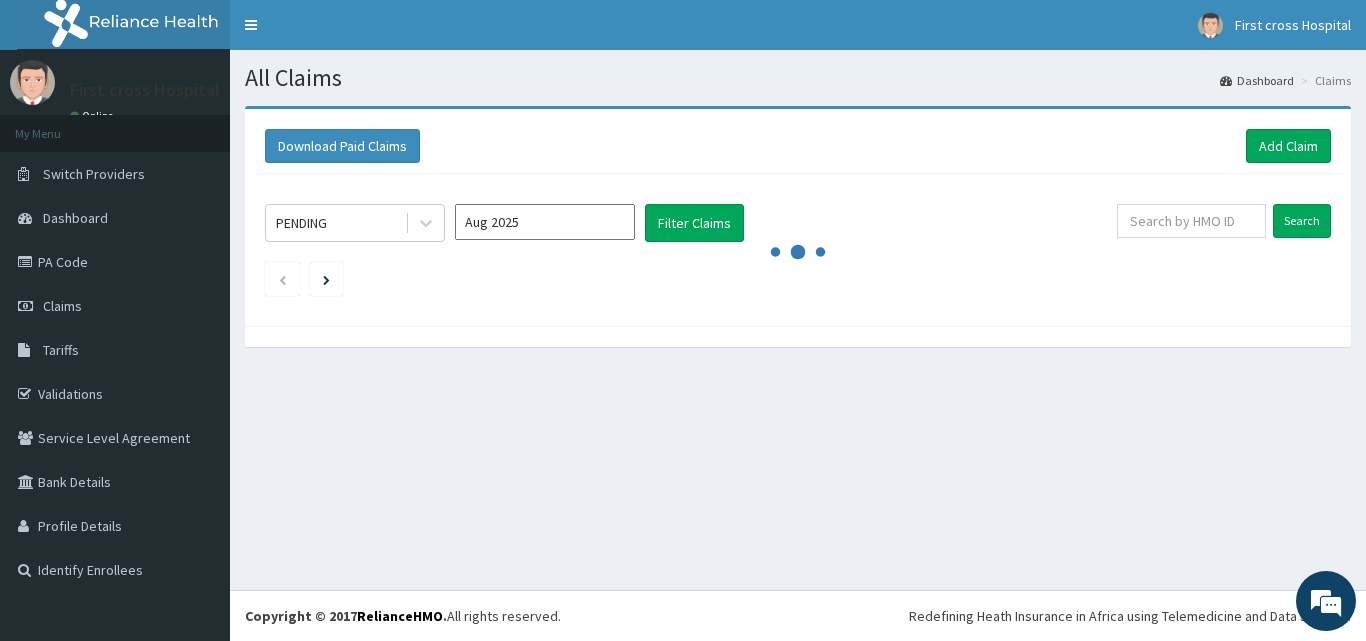 scroll, scrollTop: 0, scrollLeft: 0, axis: both 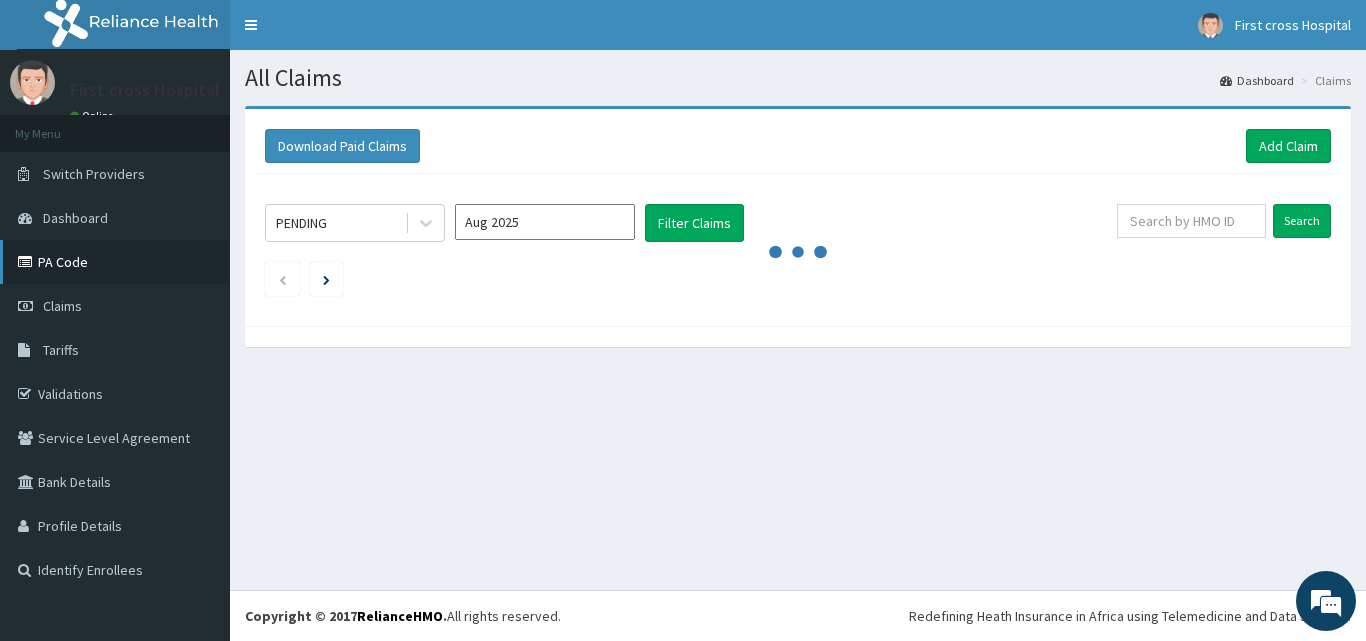 click on "PA Code" at bounding box center (115, 262) 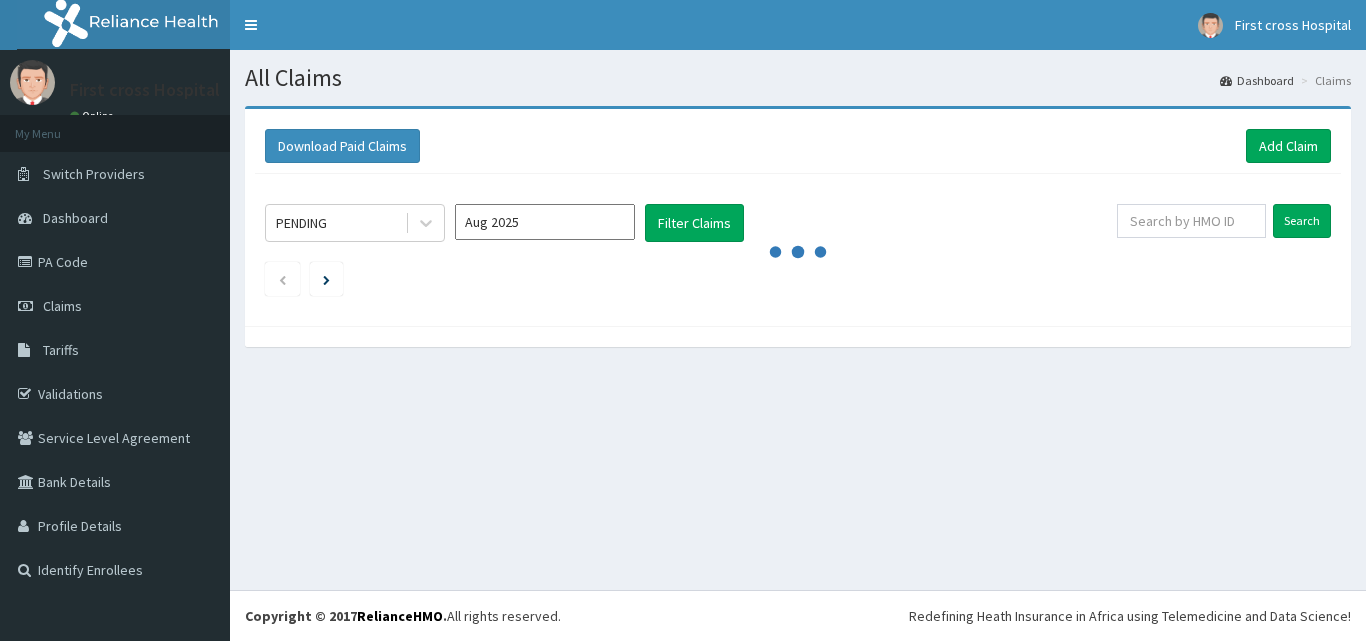 scroll, scrollTop: 0, scrollLeft: 0, axis: both 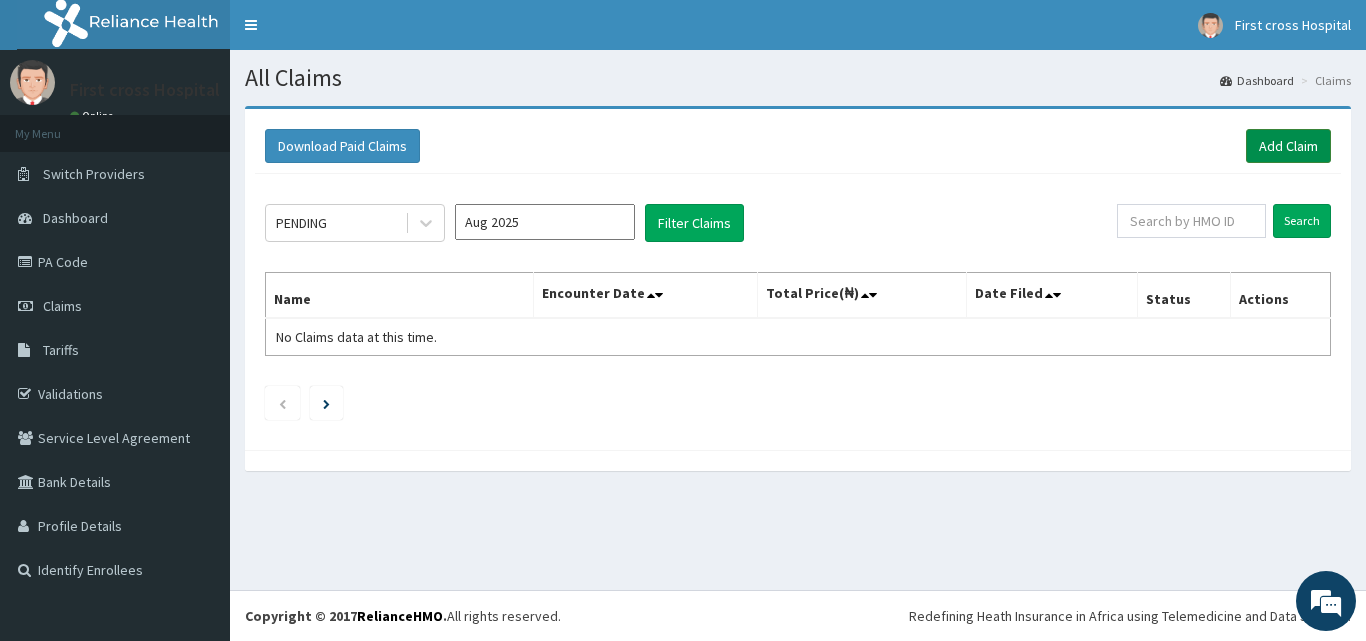 click on "Add Claim" at bounding box center [1288, 146] 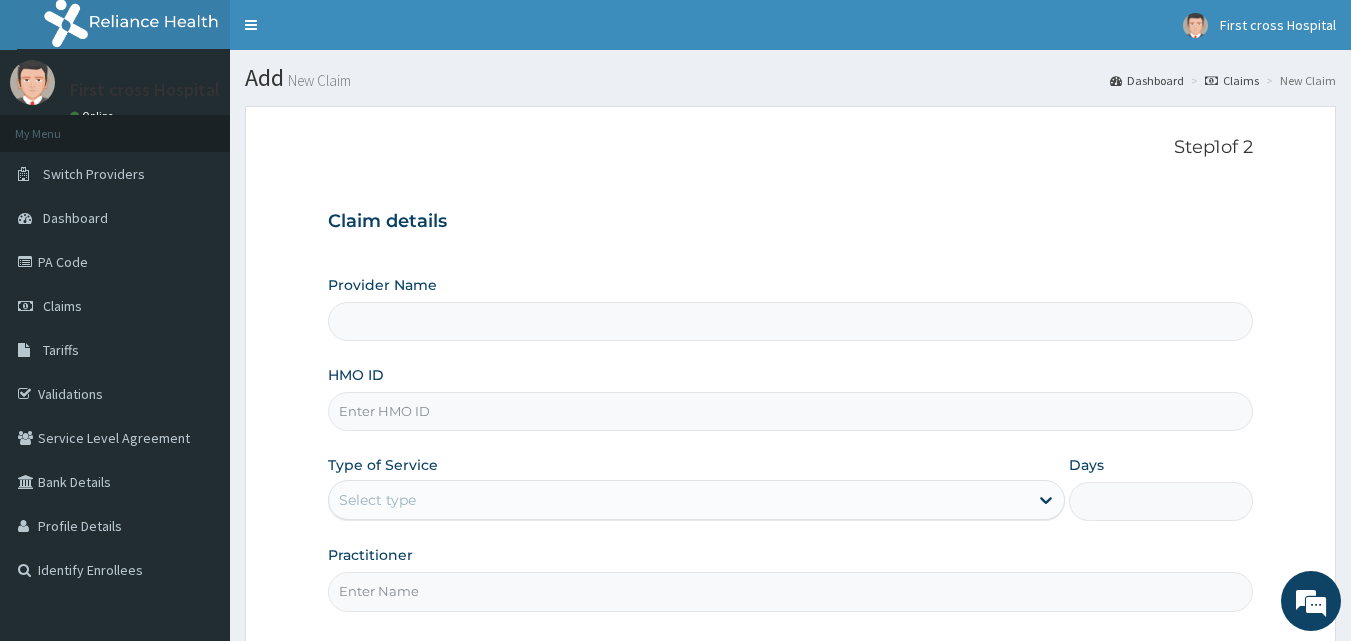 scroll, scrollTop: 0, scrollLeft: 0, axis: both 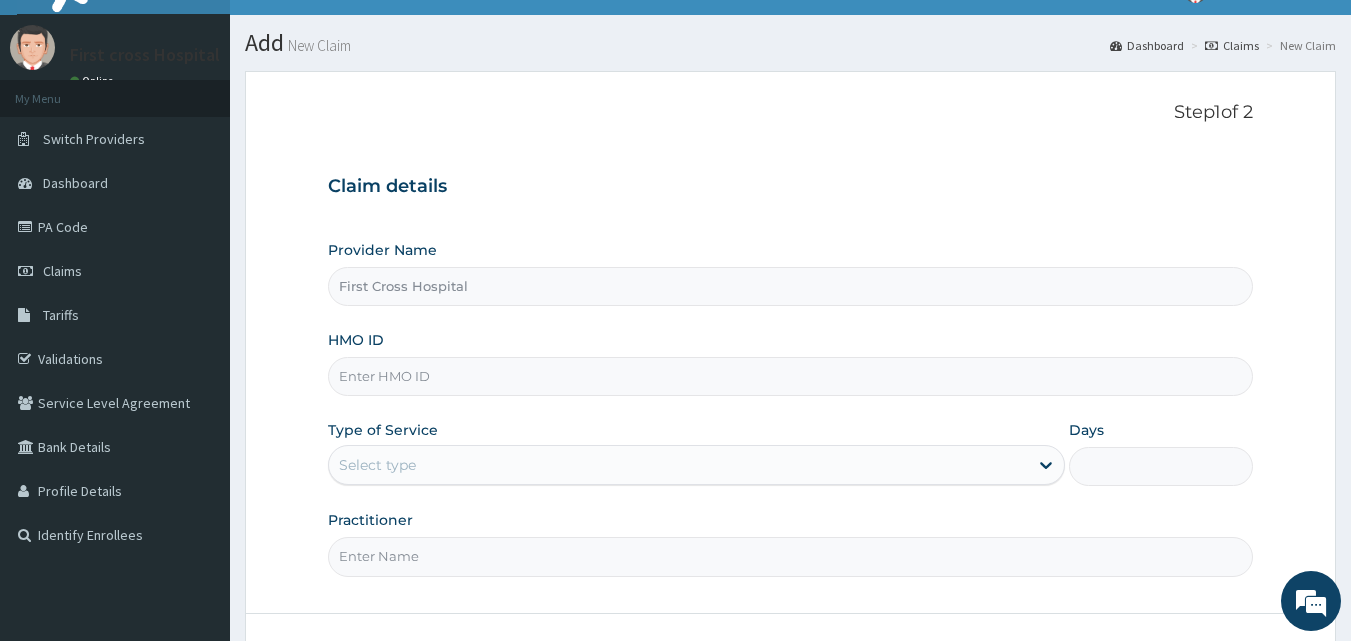 drag, startPoint x: 1365, startPoint y: 184, endPoint x: 1365, endPoint y: 212, distance: 28 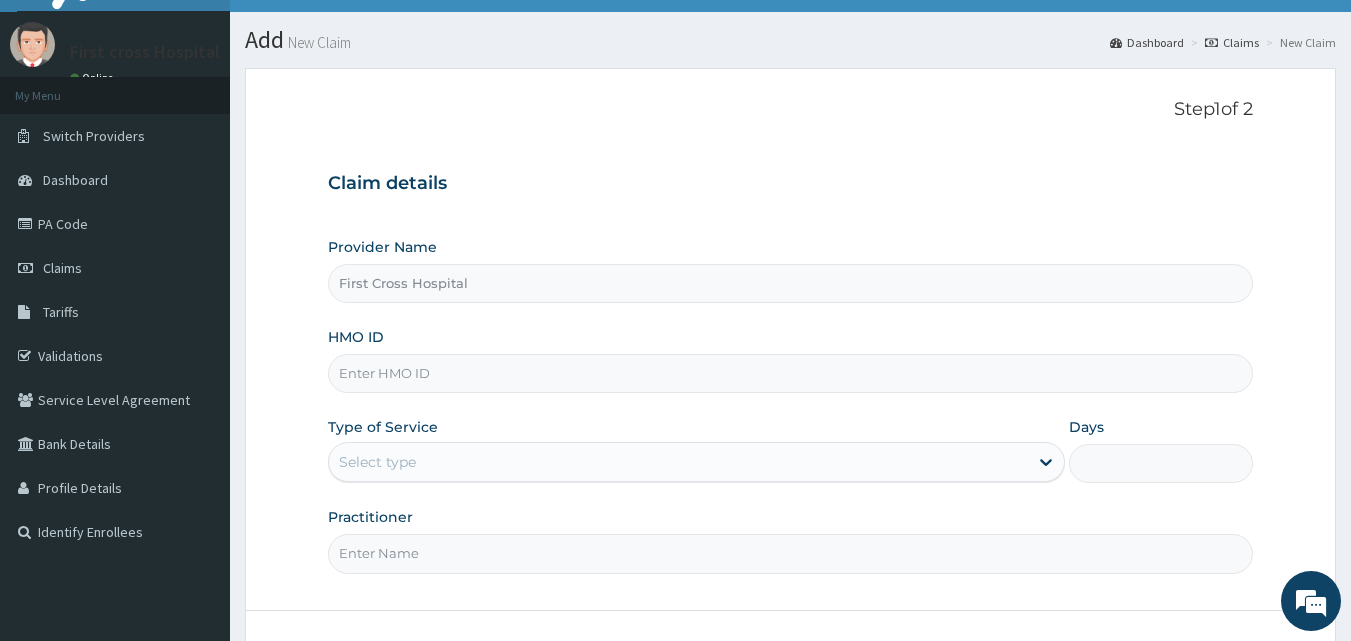 click on "Select type" at bounding box center [678, 462] 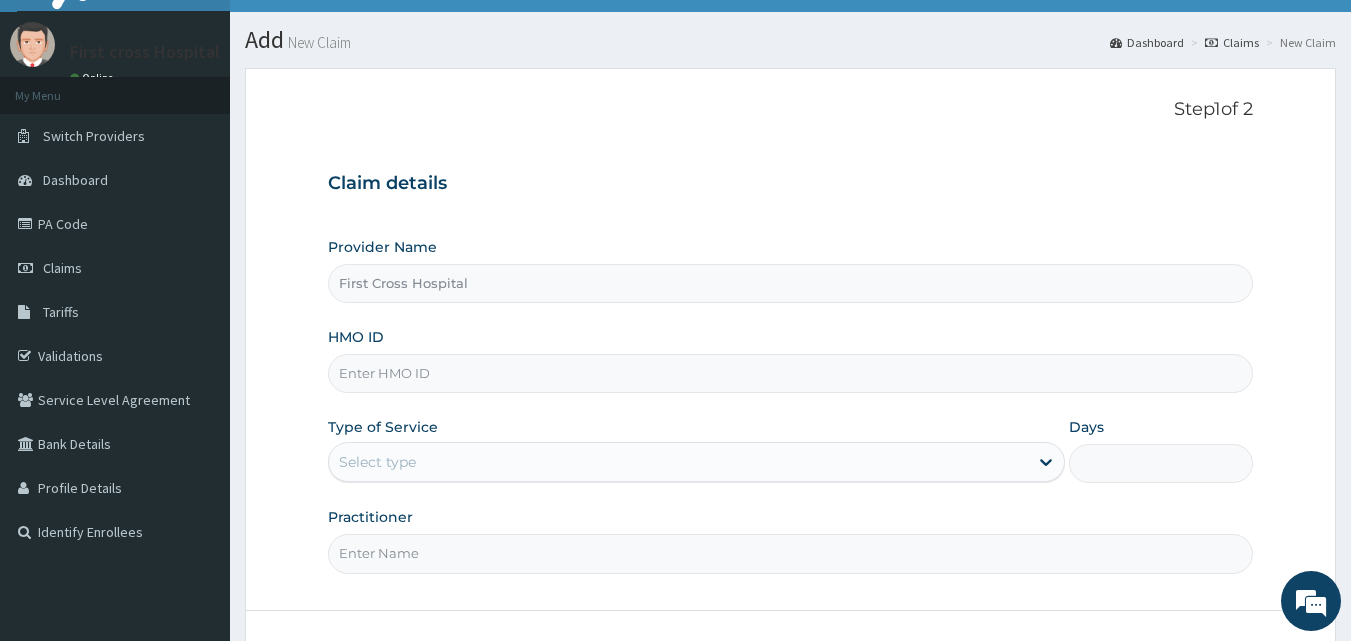 scroll, scrollTop: 0, scrollLeft: 0, axis: both 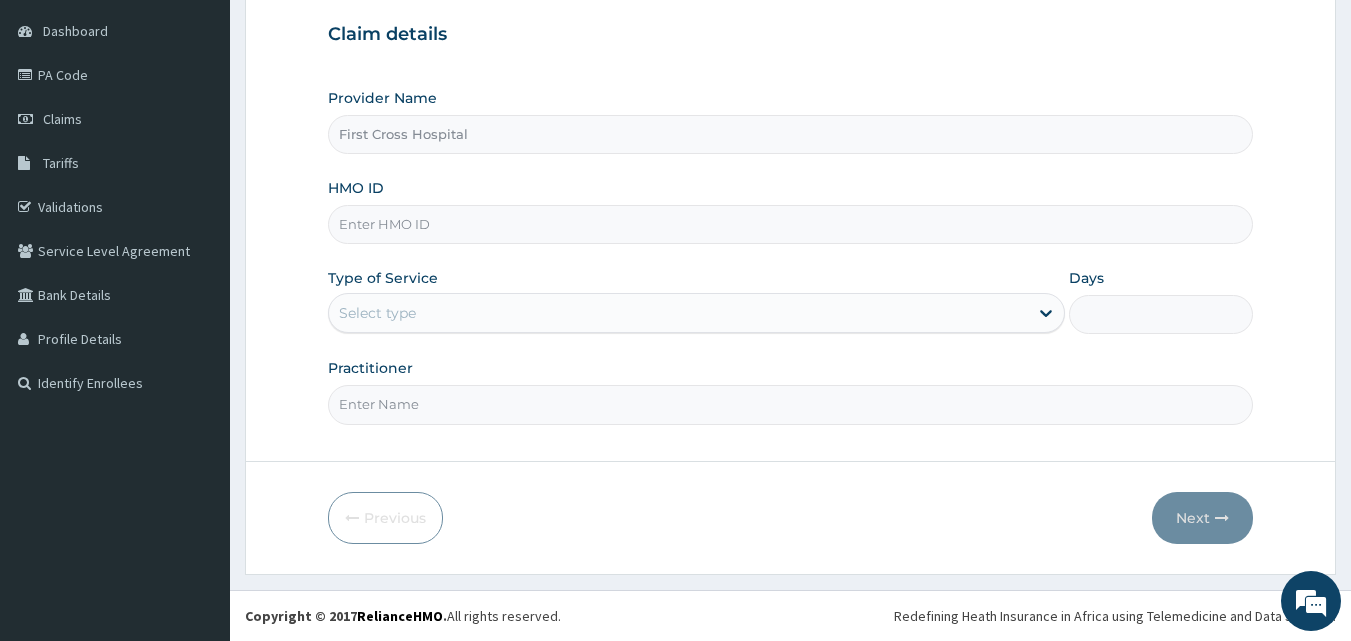 click on "HMO ID" at bounding box center [791, 224] 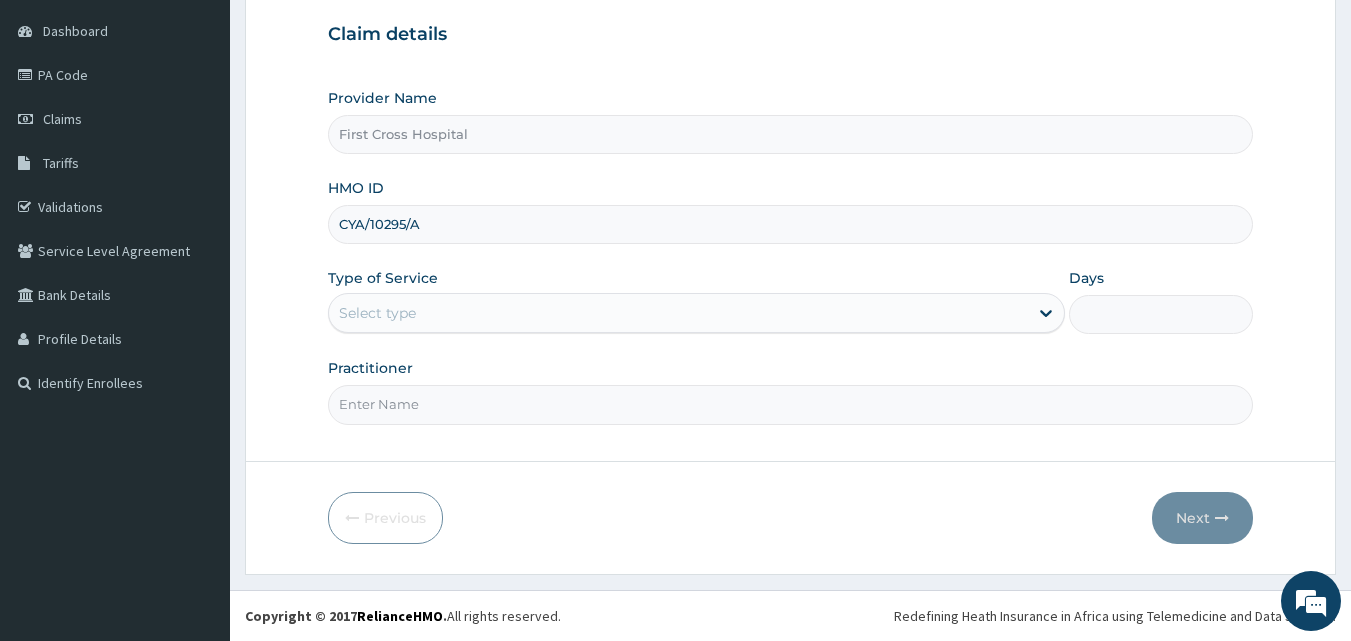 type on "CYA/10295/A" 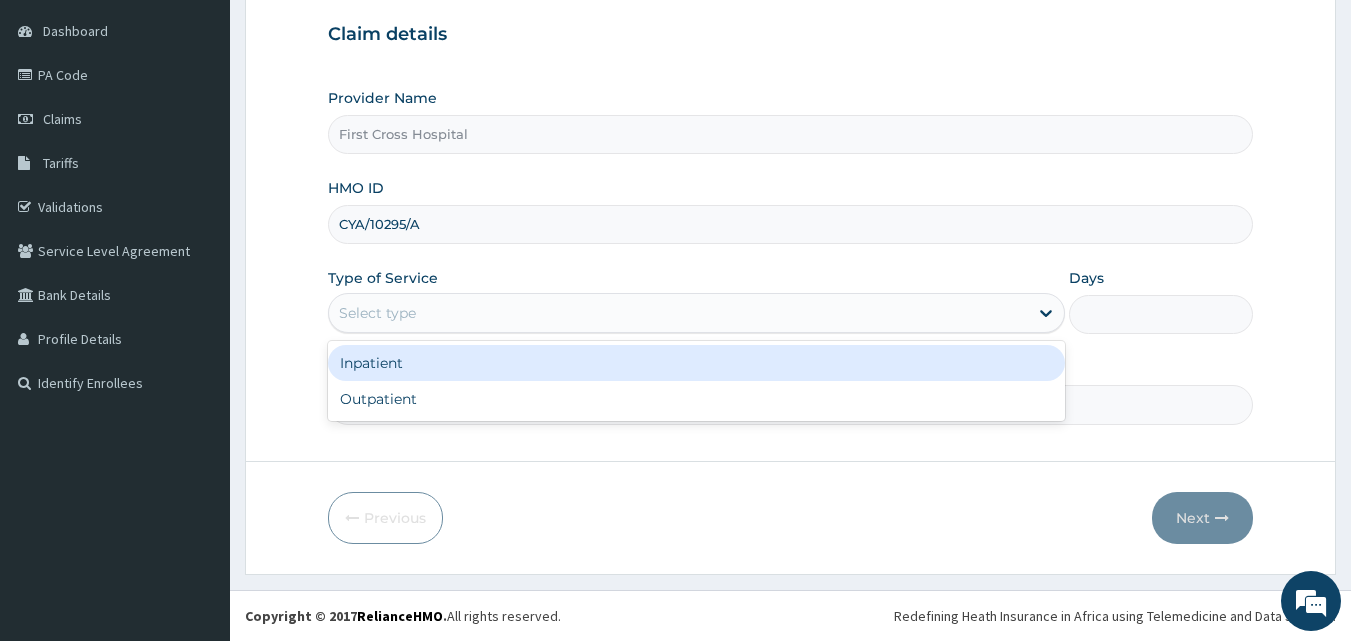 click on "Select type" at bounding box center [678, 313] 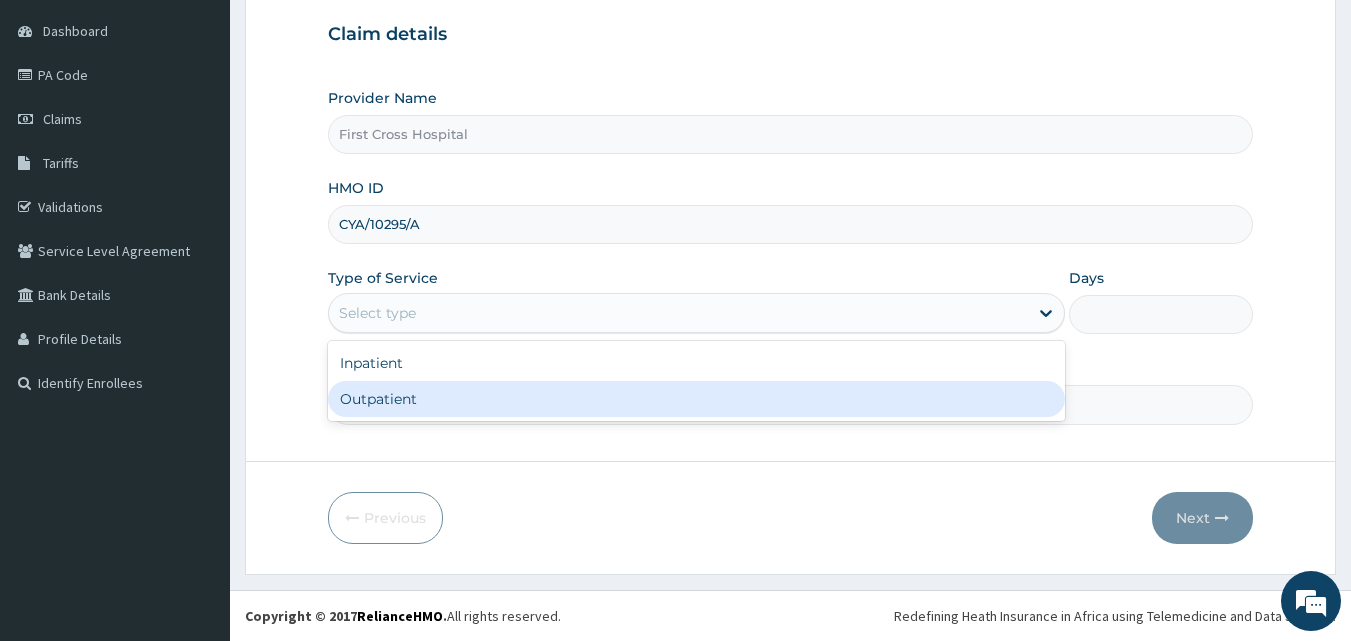 click on "Outpatient" at bounding box center (696, 399) 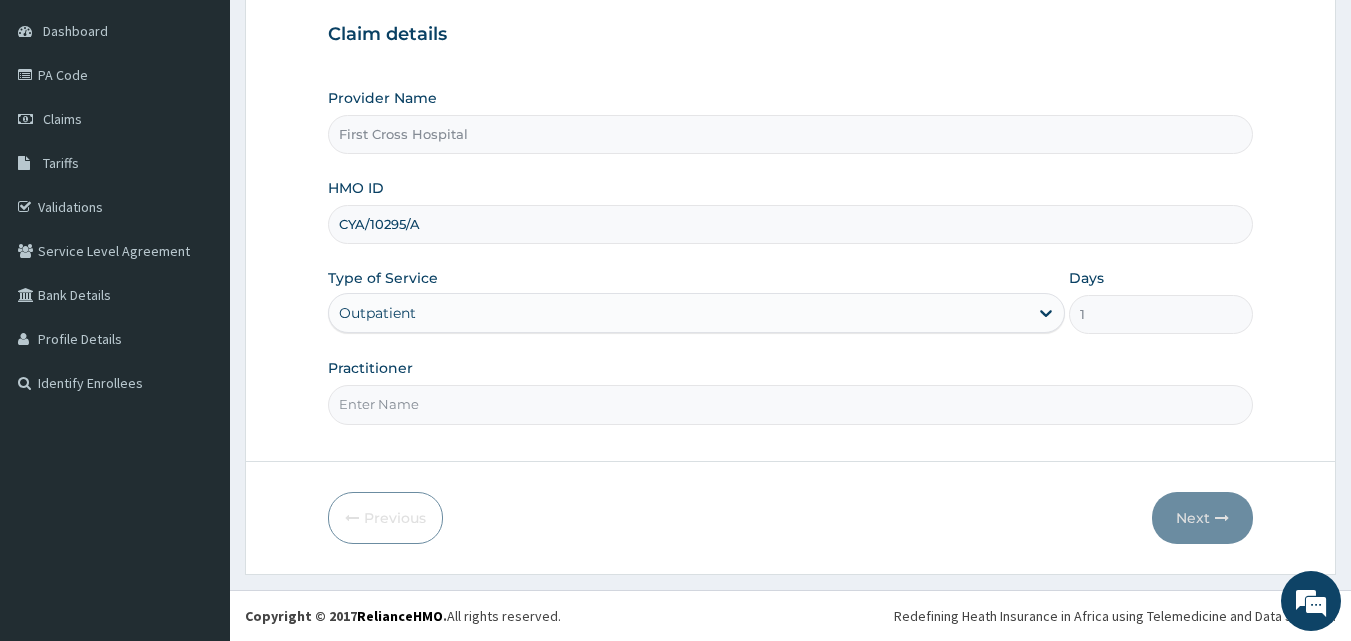 click on "Practitioner" at bounding box center [791, 404] 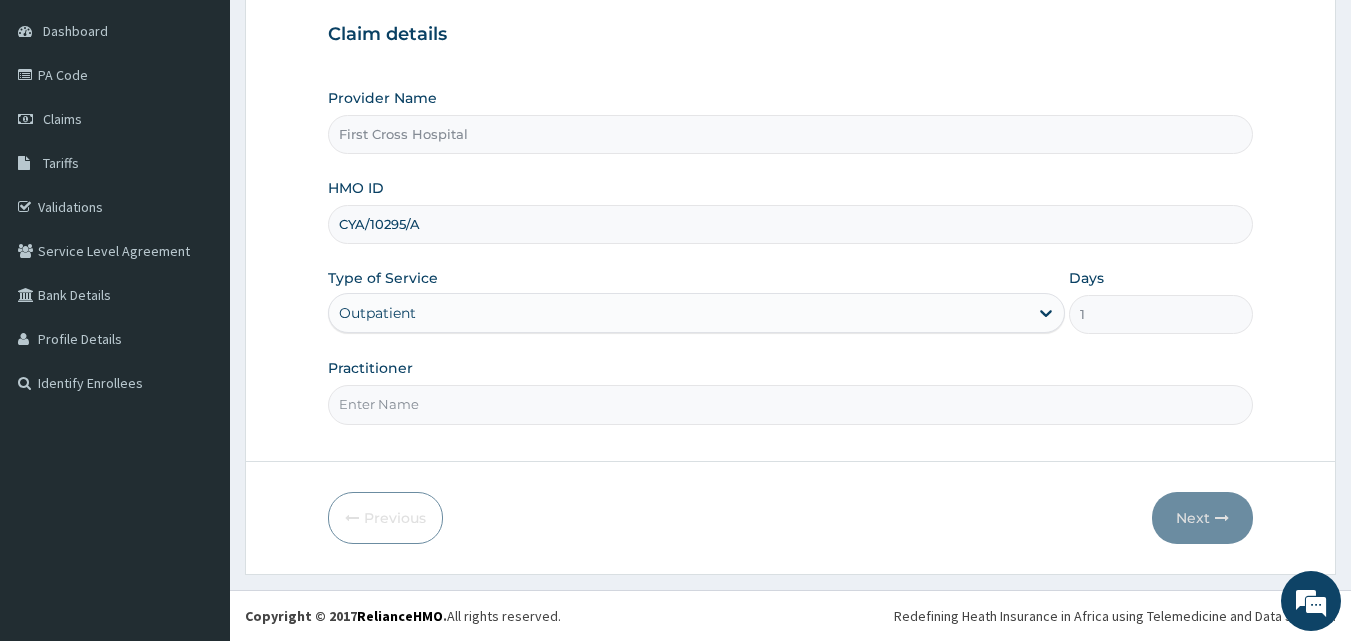 type on "DR FAWOLE" 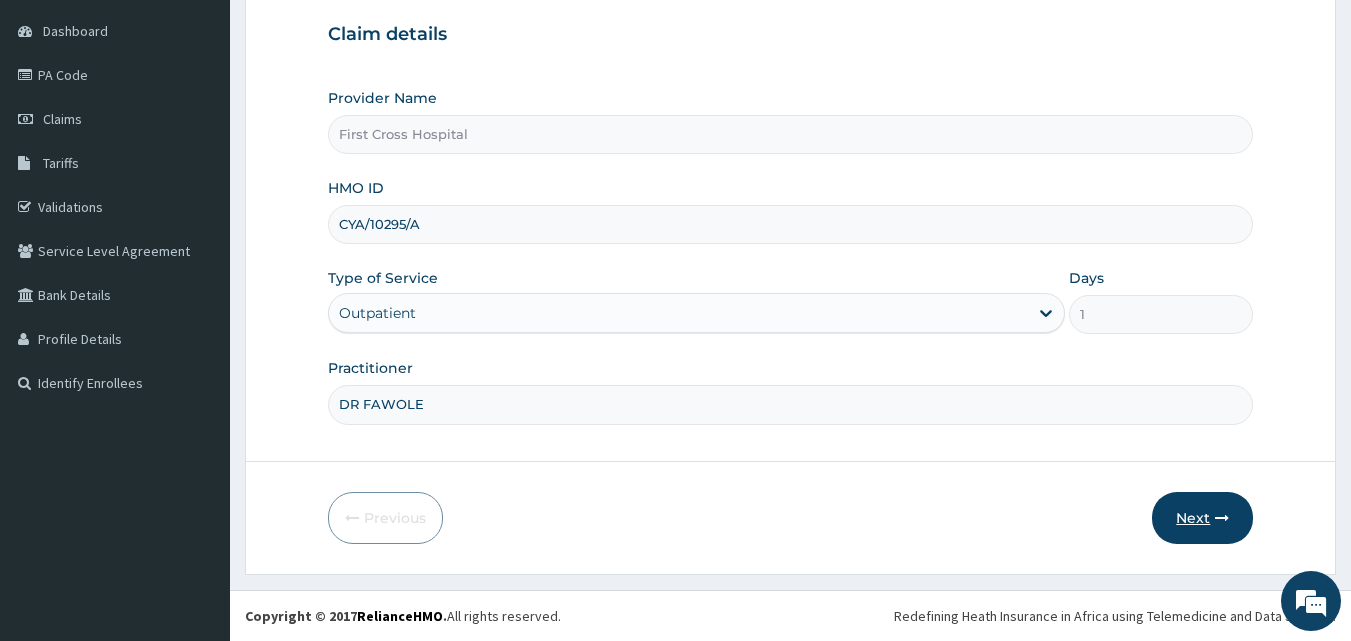 click on "Next" at bounding box center [1202, 518] 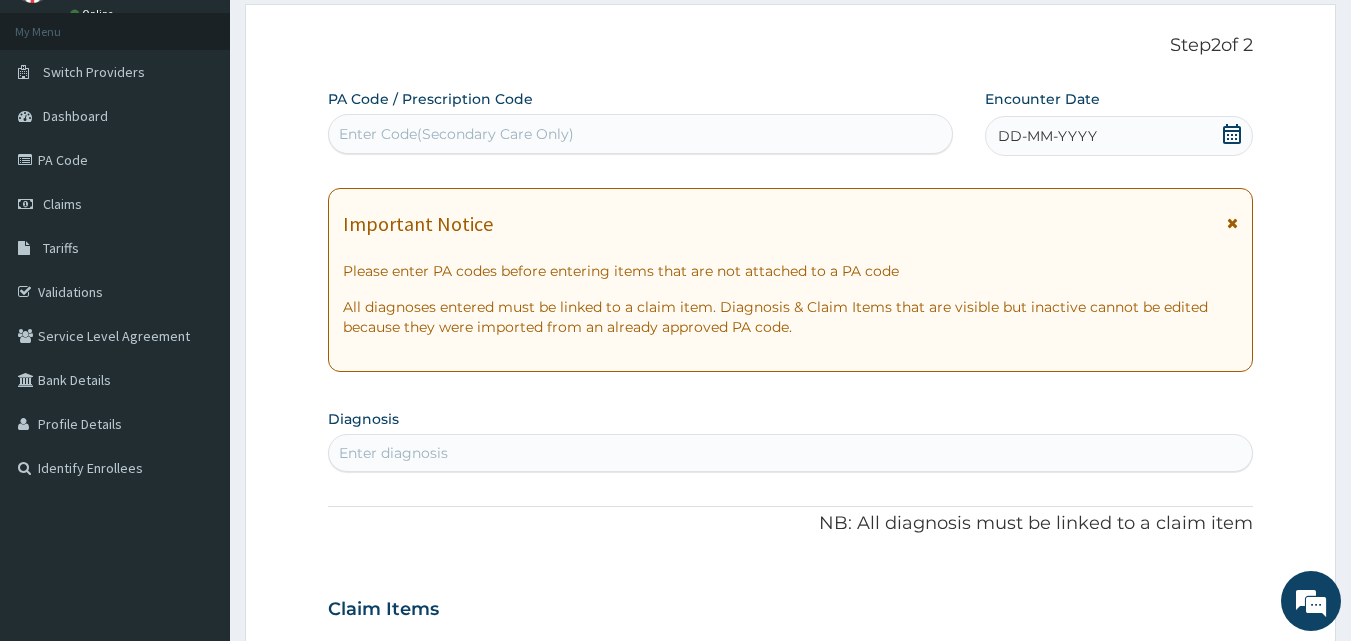 scroll, scrollTop: 97, scrollLeft: 0, axis: vertical 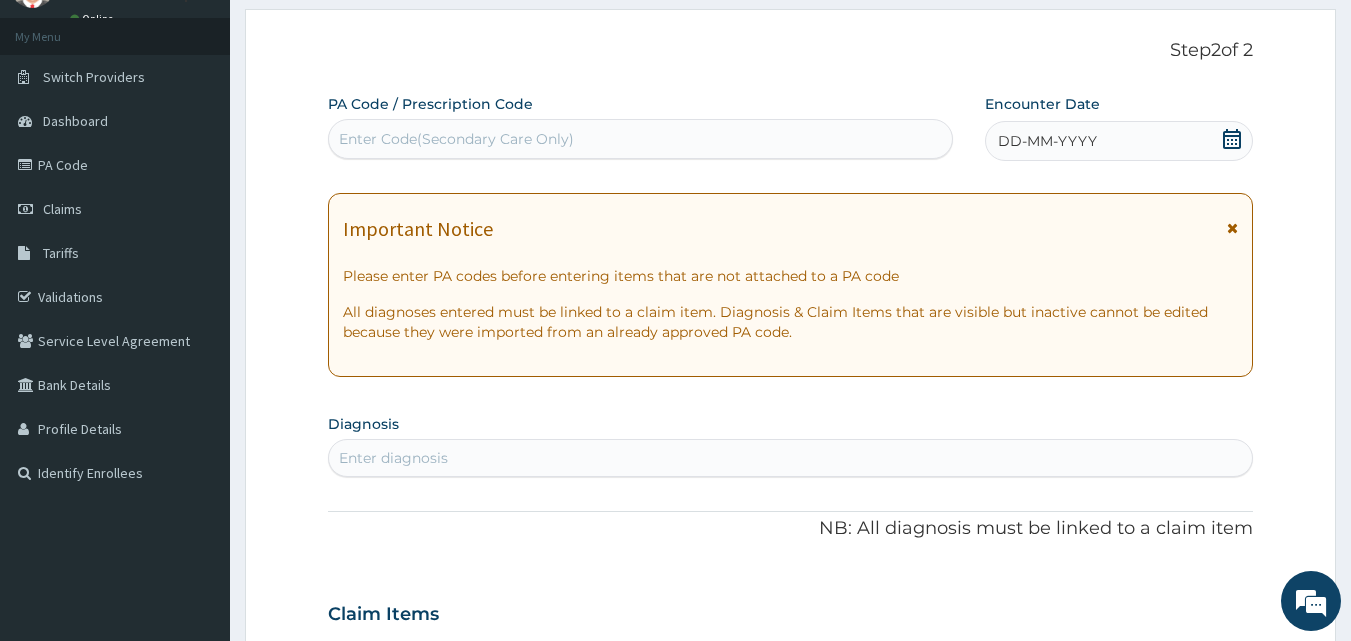 click on "Enter Code(Secondary Care Only)" at bounding box center [641, 139] 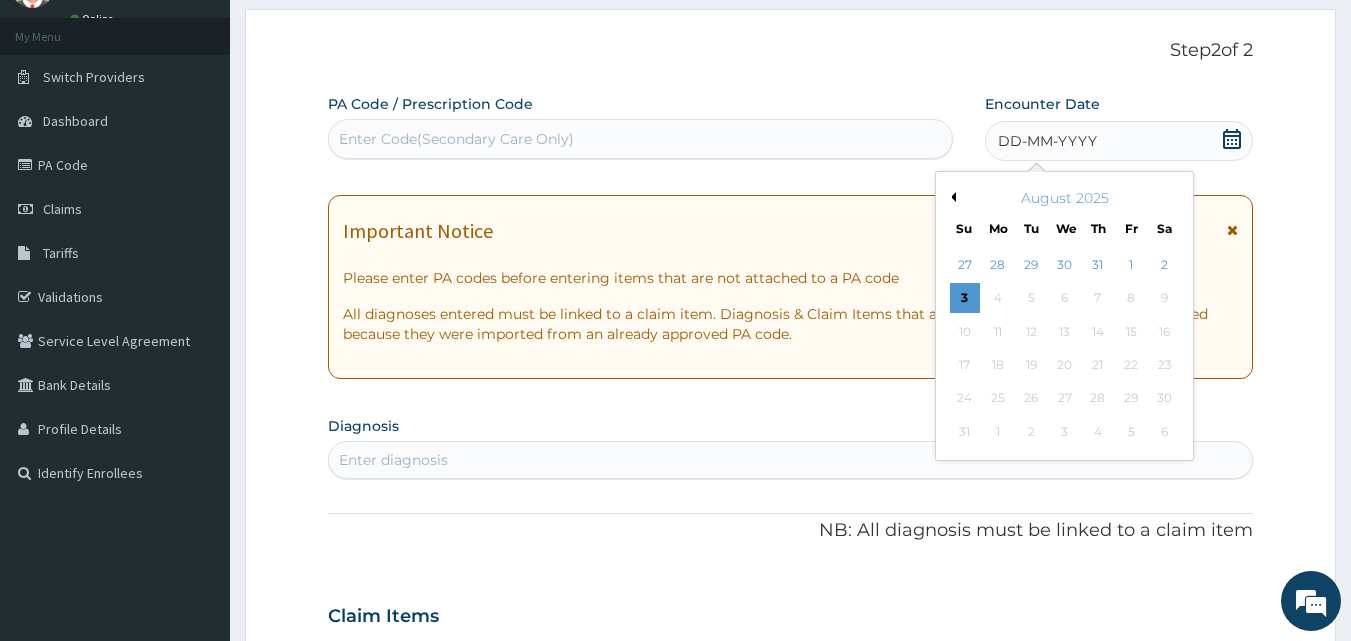 click on "Previous Month" at bounding box center (951, 197) 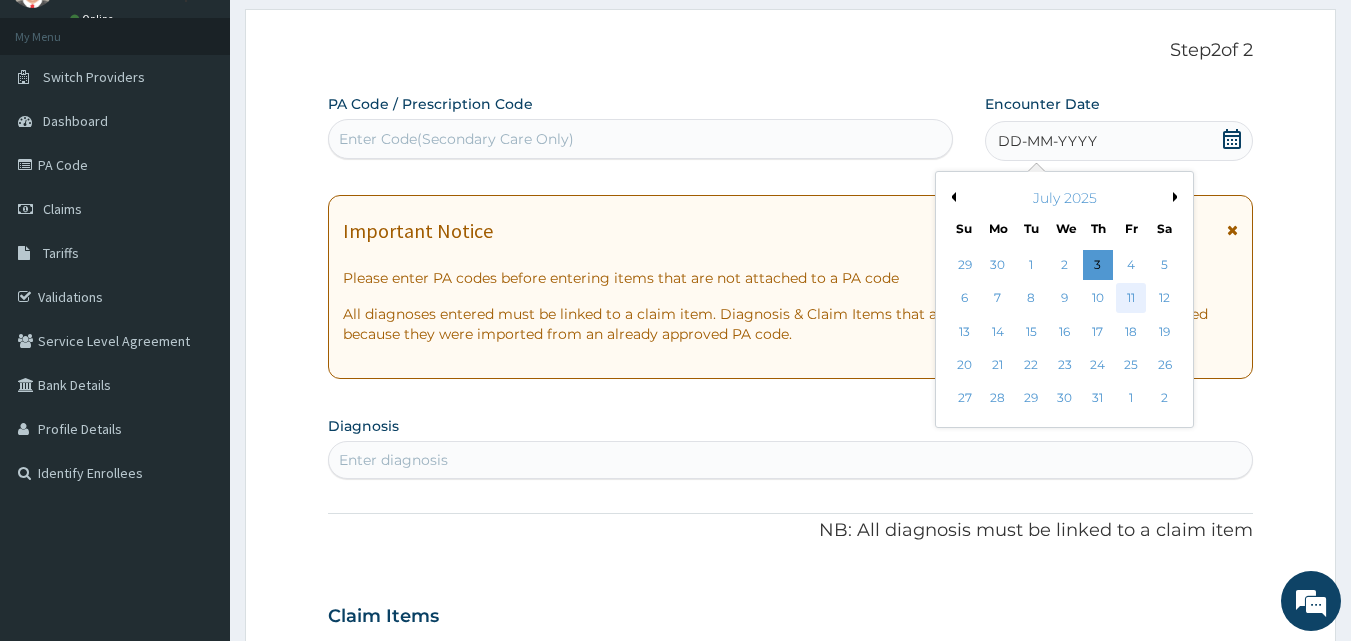 click on "11" at bounding box center [1131, 299] 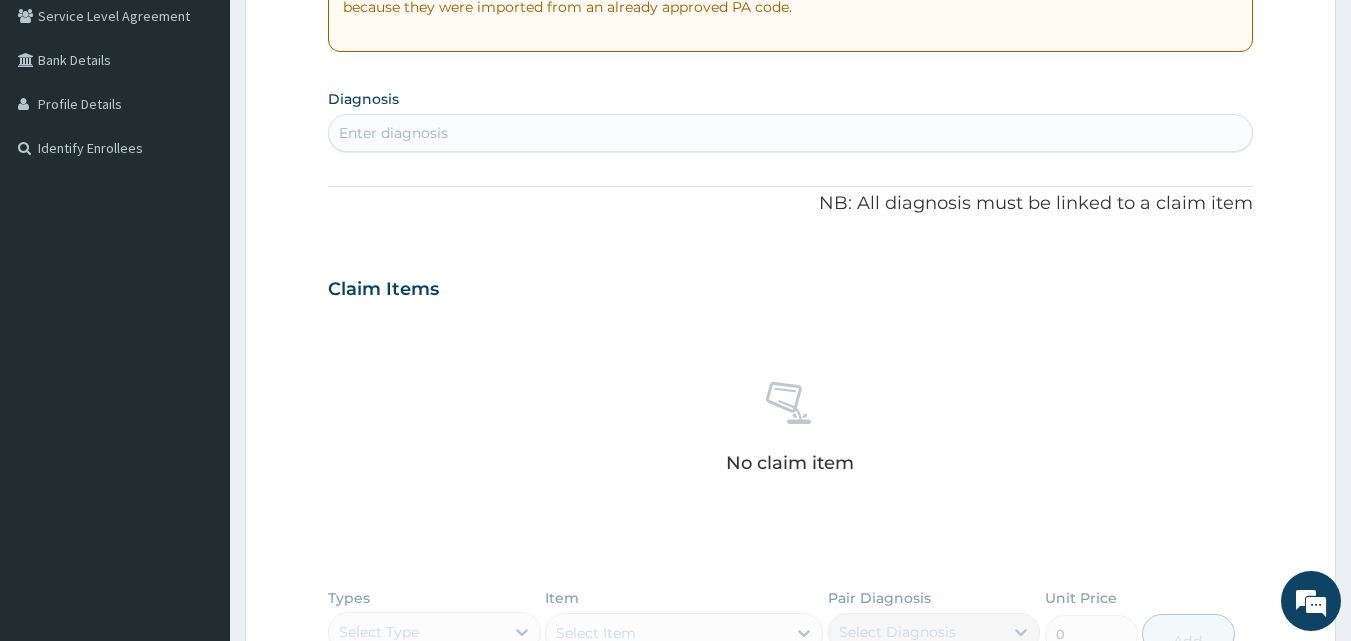 scroll, scrollTop: 424, scrollLeft: 0, axis: vertical 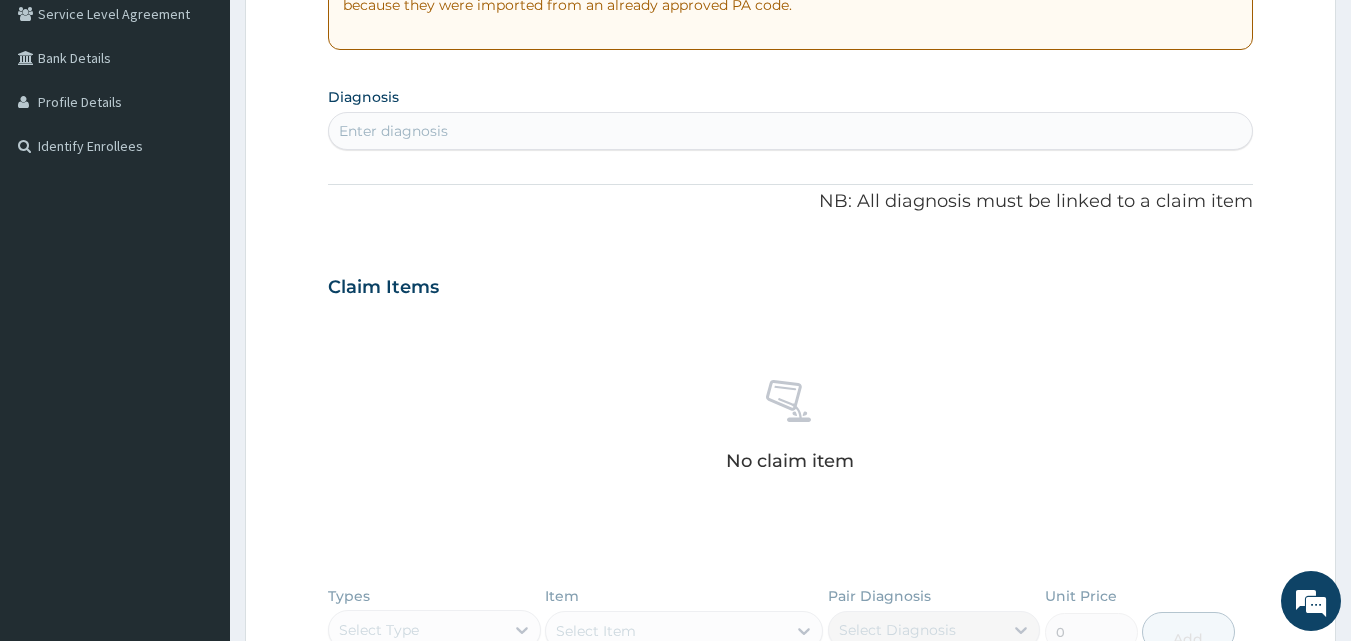 click on "Enter diagnosis" at bounding box center [791, 131] 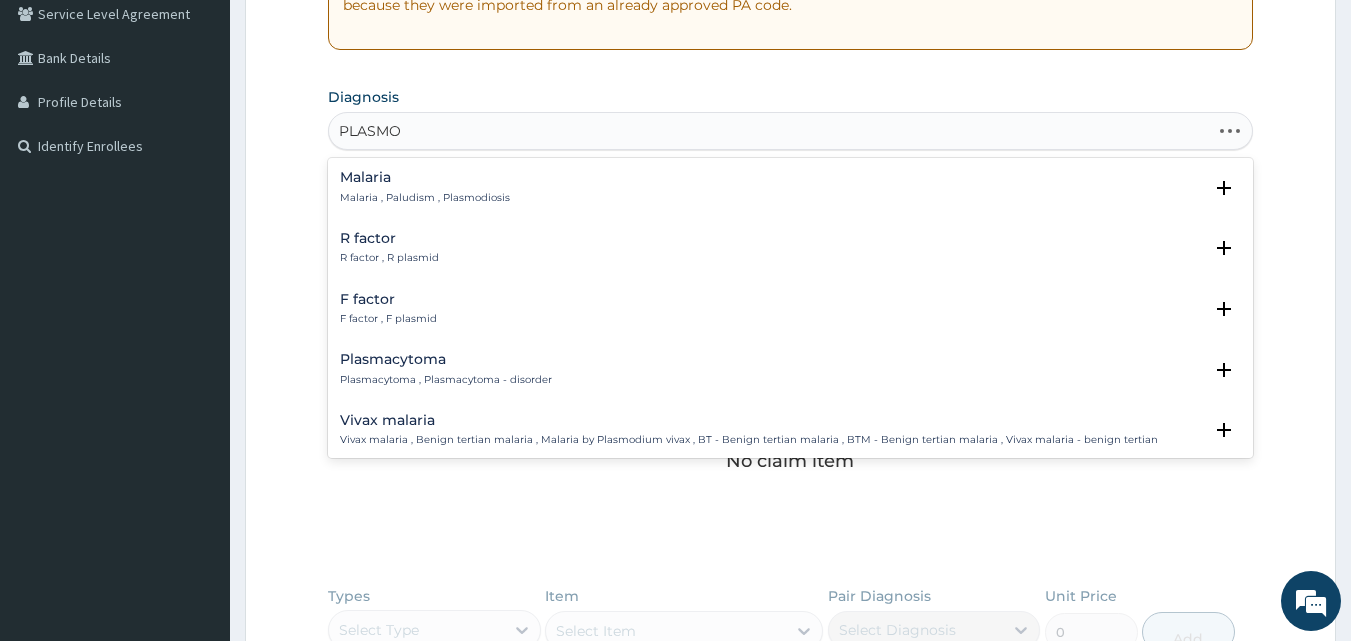 type on "PLASMOD" 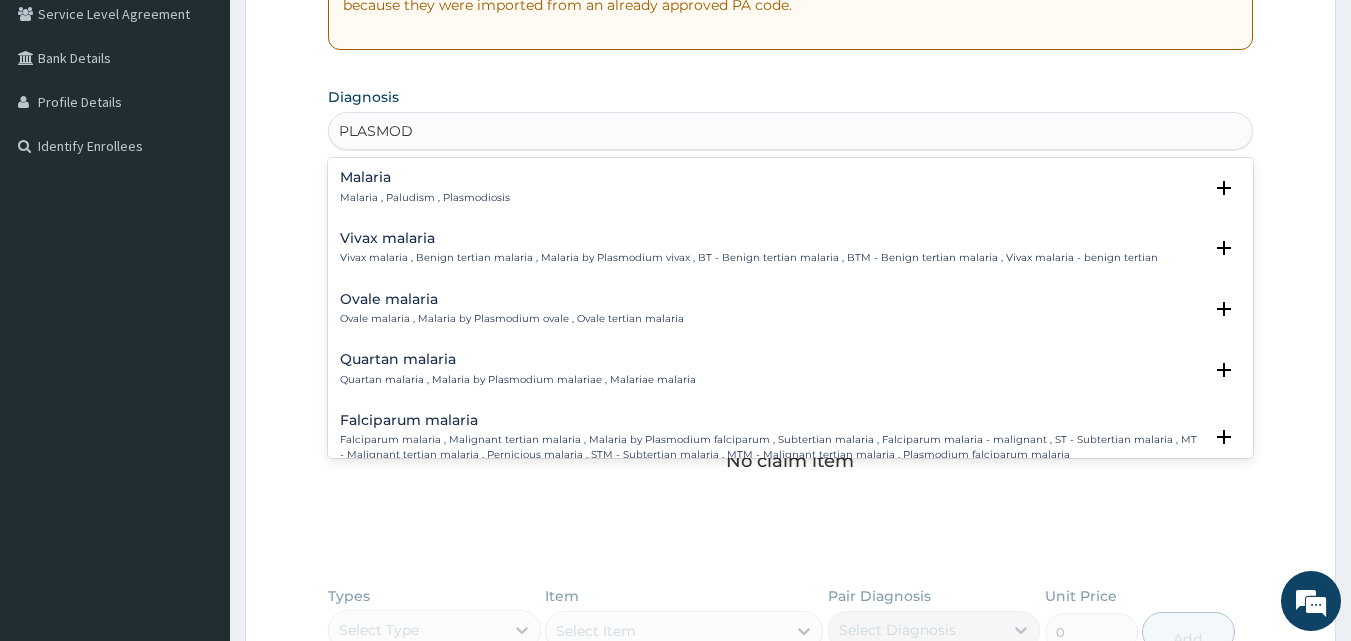 click on "Malaria , Paludism , Plasmodiosis" at bounding box center (425, 198) 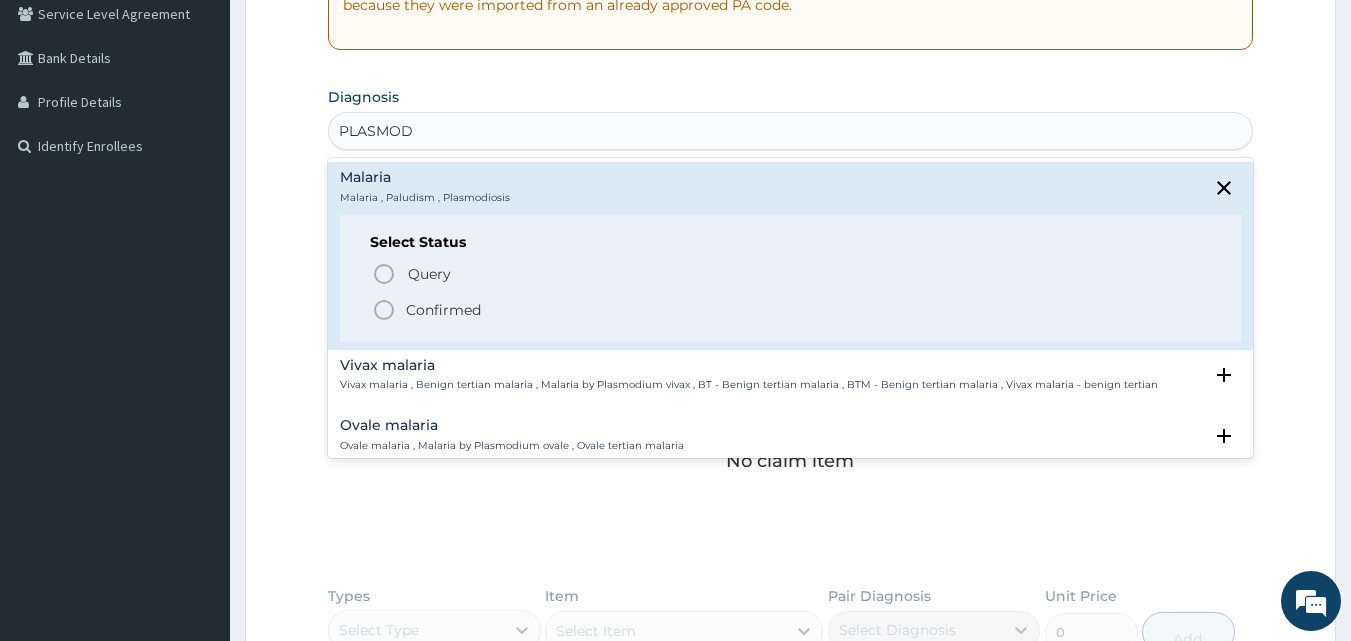 click 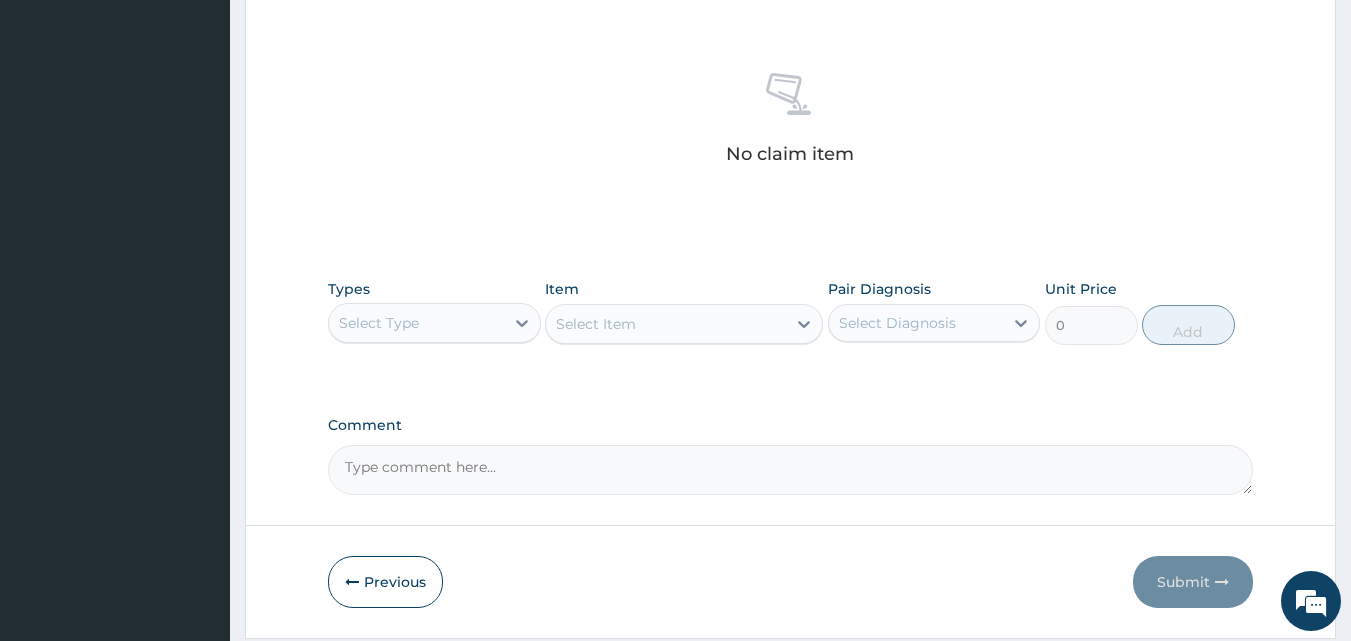 scroll, scrollTop: 801, scrollLeft: 0, axis: vertical 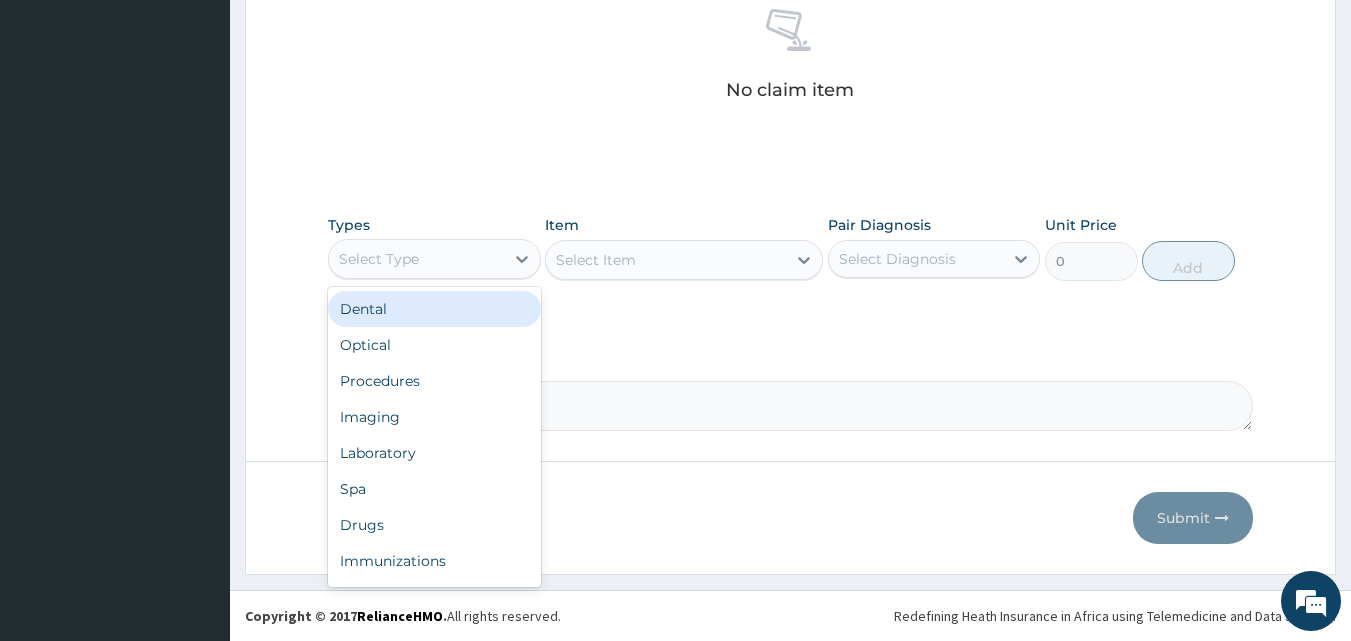 click on "Select Type" at bounding box center [416, 259] 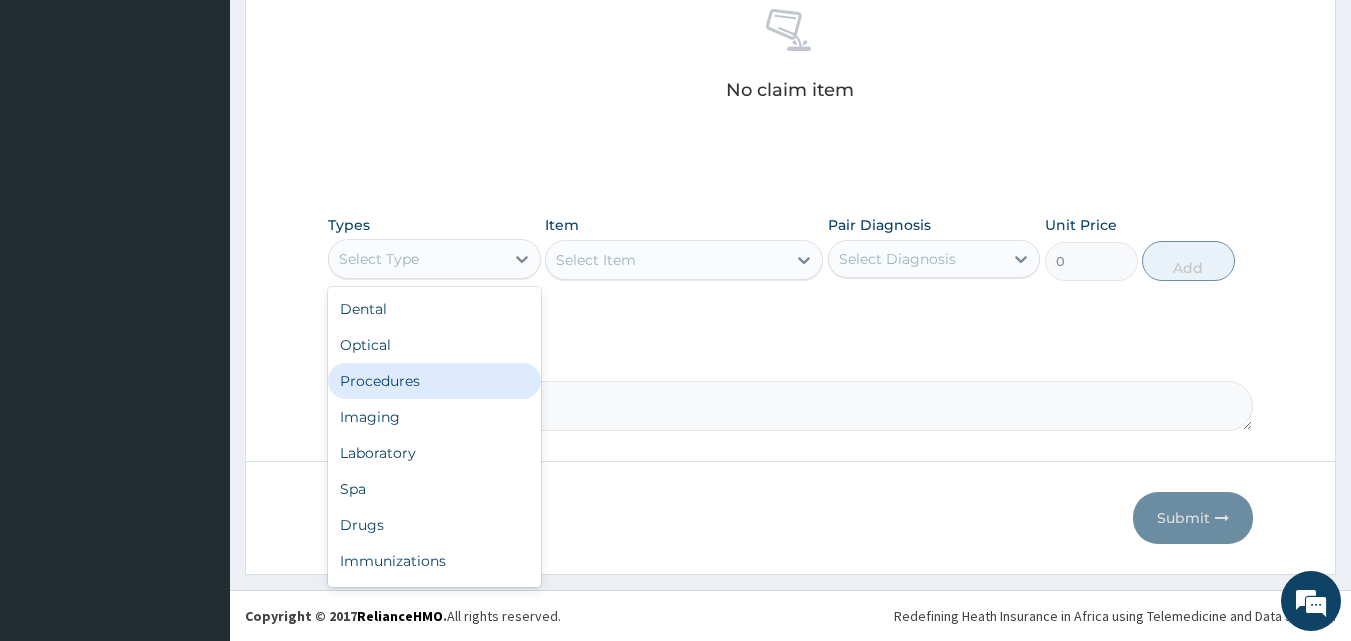 click on "Procedures" at bounding box center [434, 381] 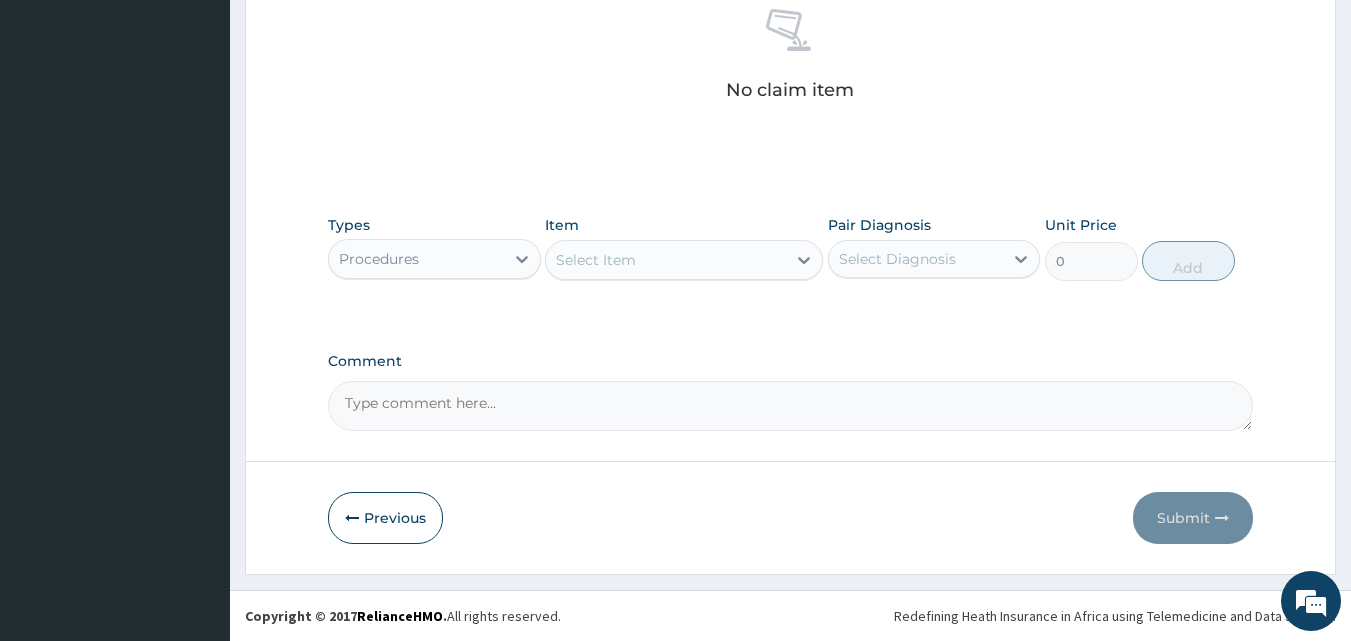 click on "Select Item" at bounding box center [684, 260] 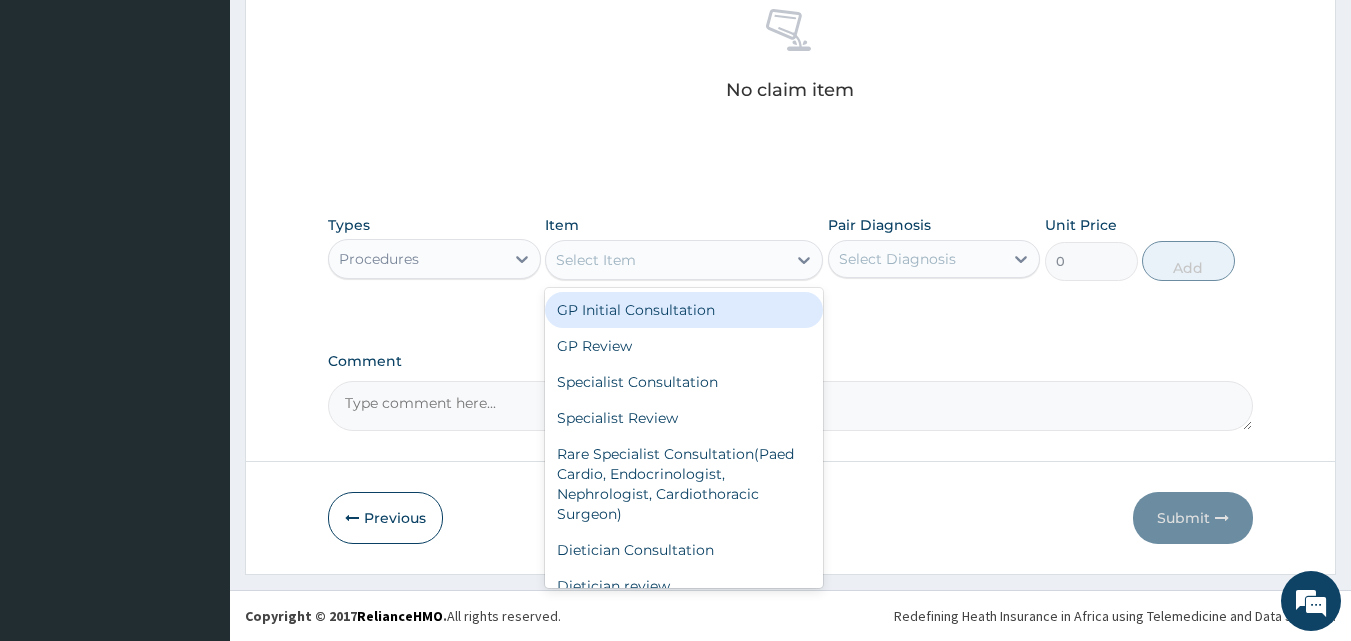 click on "Select Item" at bounding box center [666, 260] 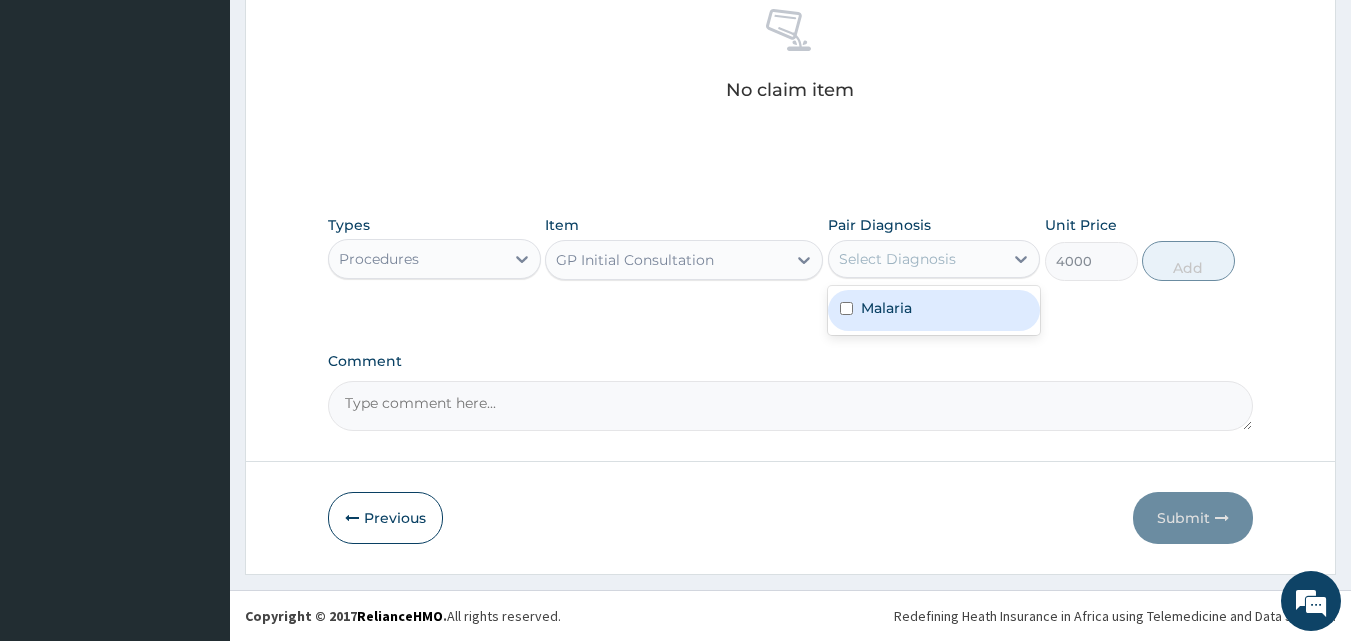 drag, startPoint x: 933, startPoint y: 239, endPoint x: 871, endPoint y: 295, distance: 83.546394 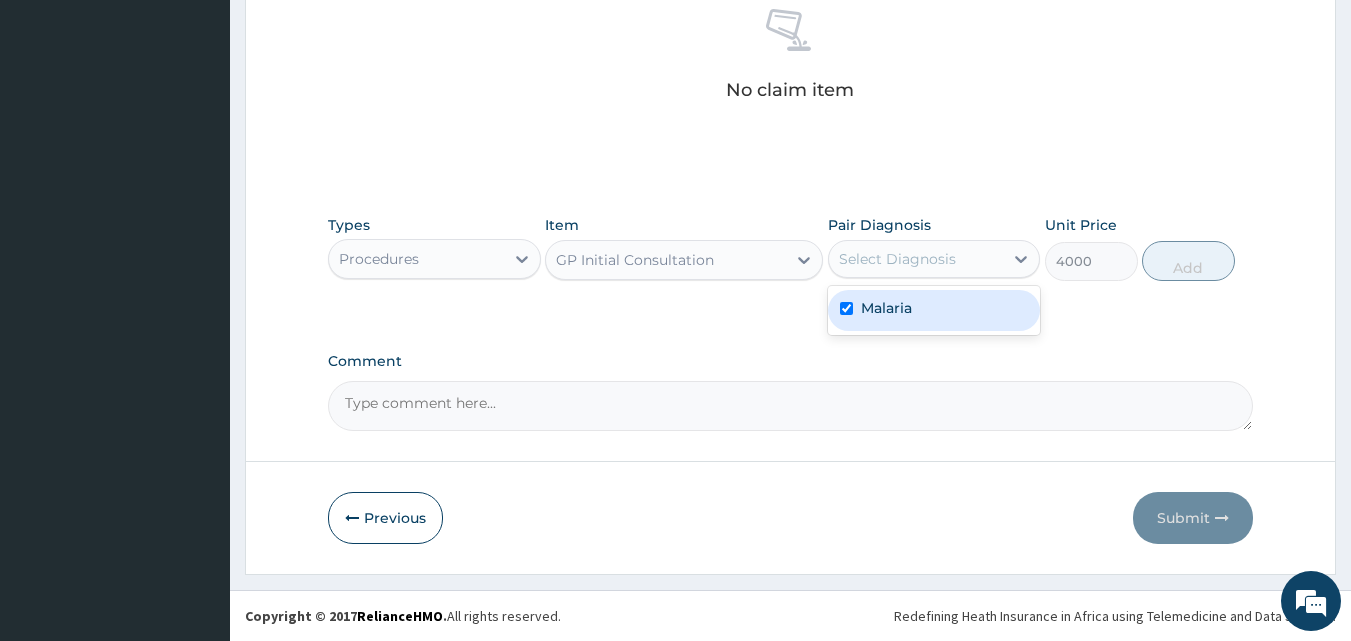 checkbox on "true" 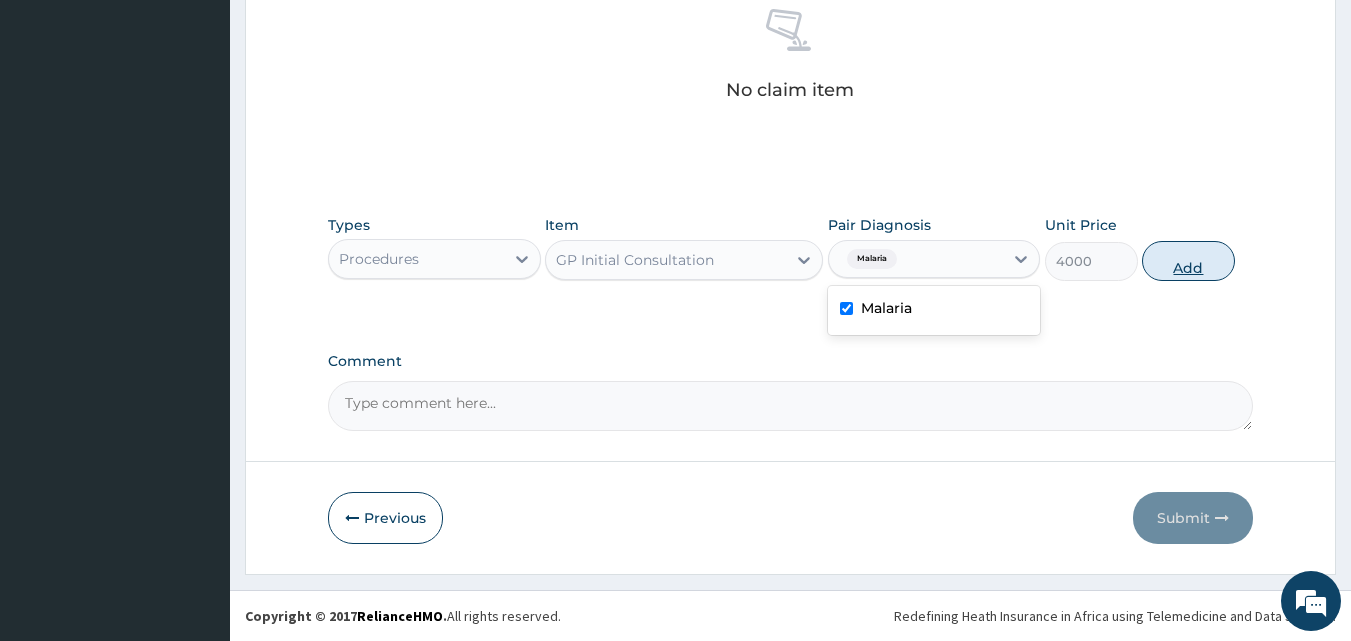 click on "Add" at bounding box center (1188, 261) 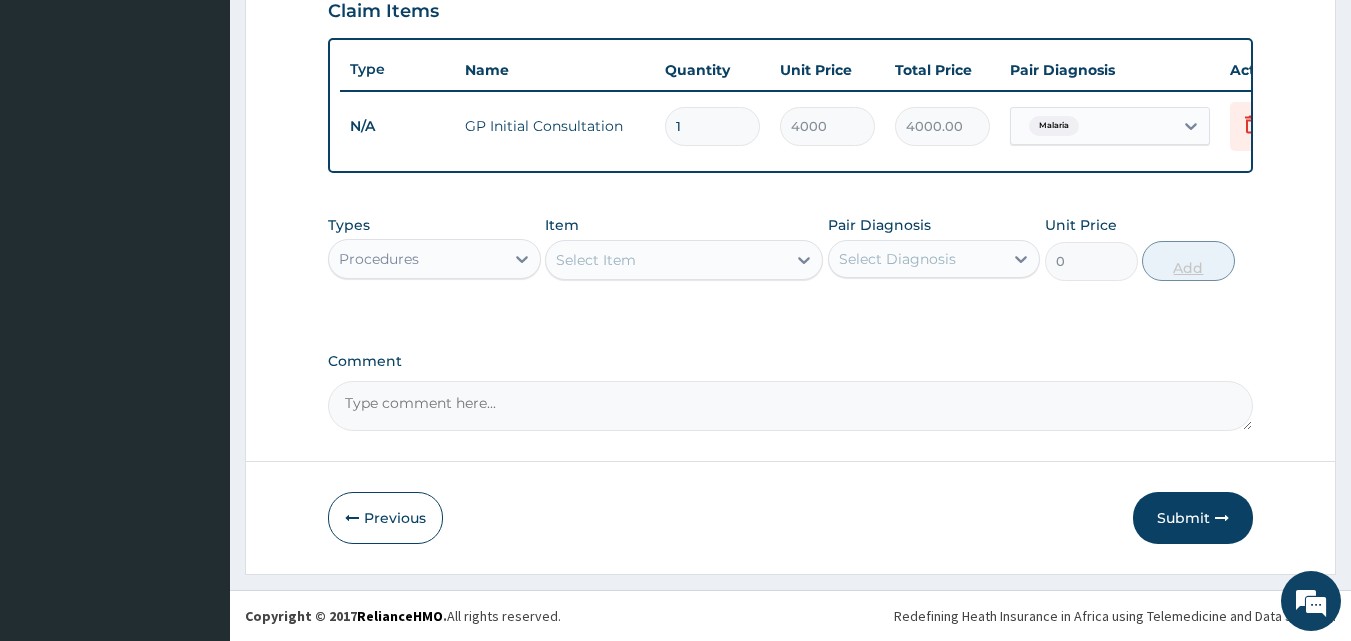 scroll, scrollTop: 721, scrollLeft: 0, axis: vertical 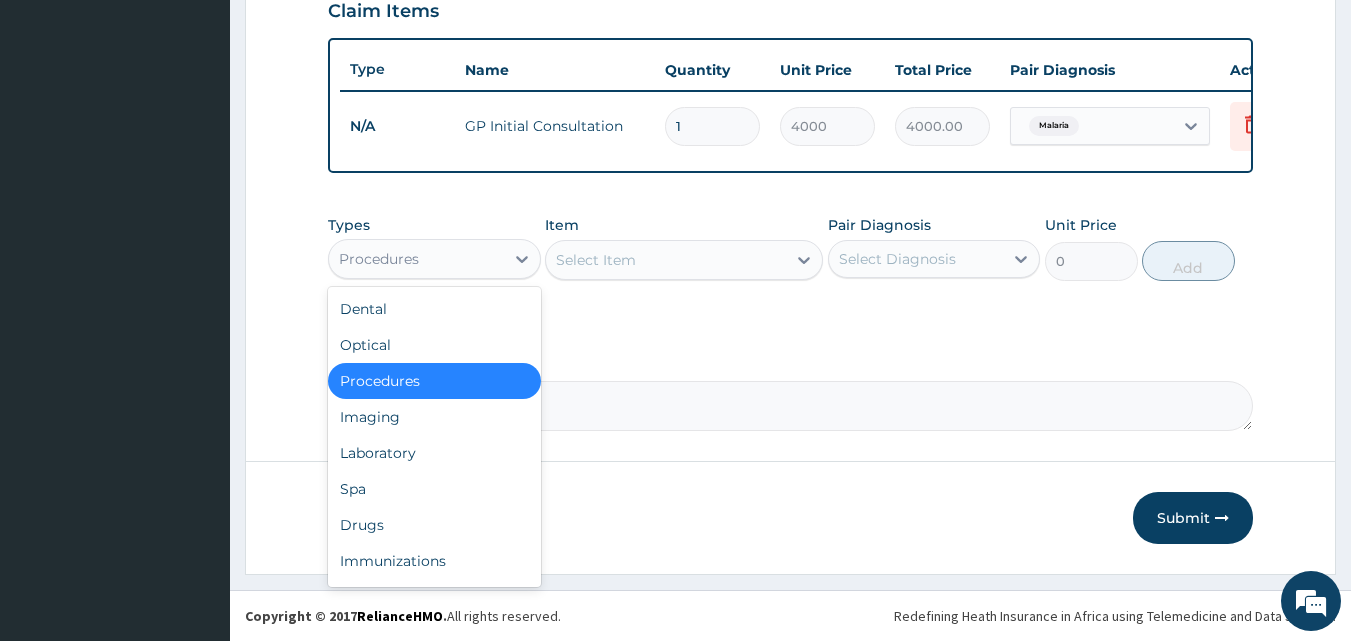 click on "Procedures" at bounding box center [416, 259] 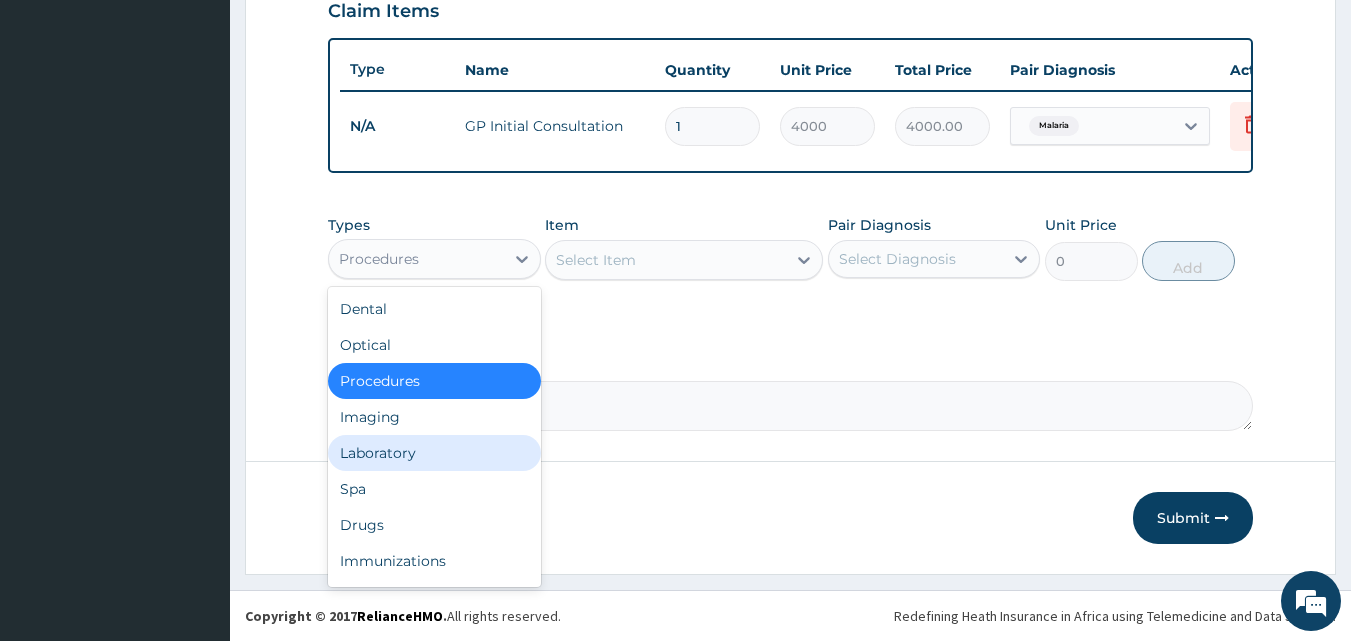 click on "Laboratory" at bounding box center [434, 453] 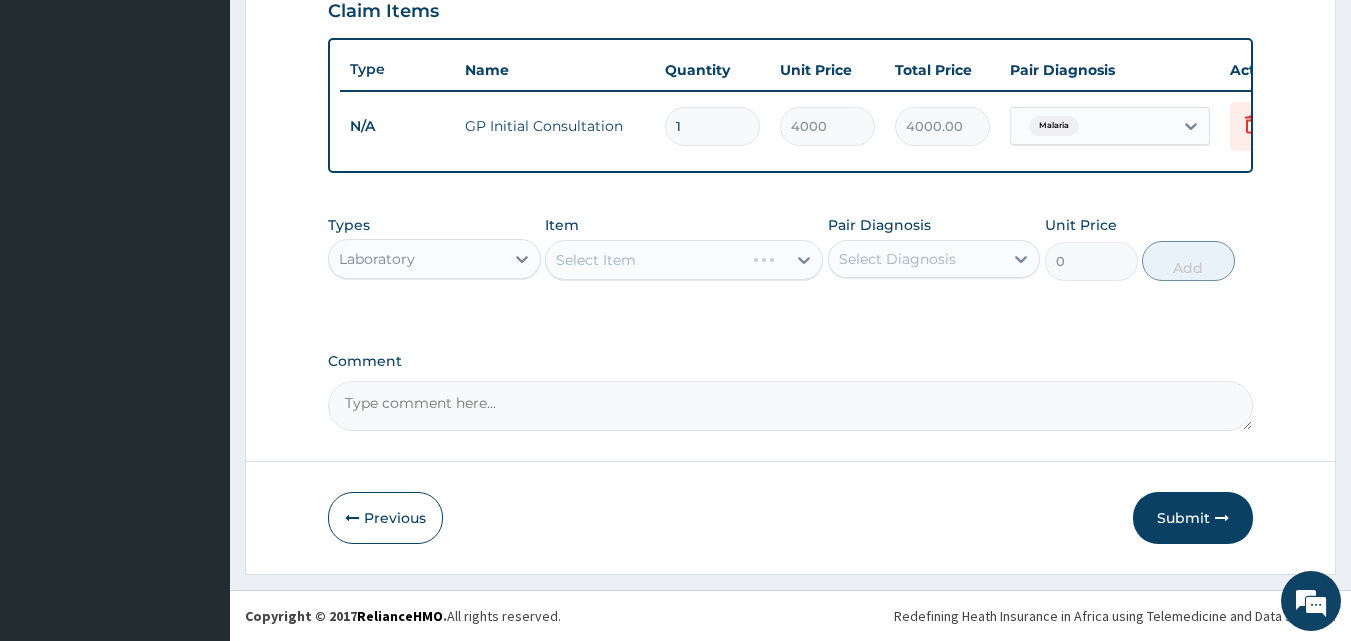 click on "Select Item" at bounding box center [684, 260] 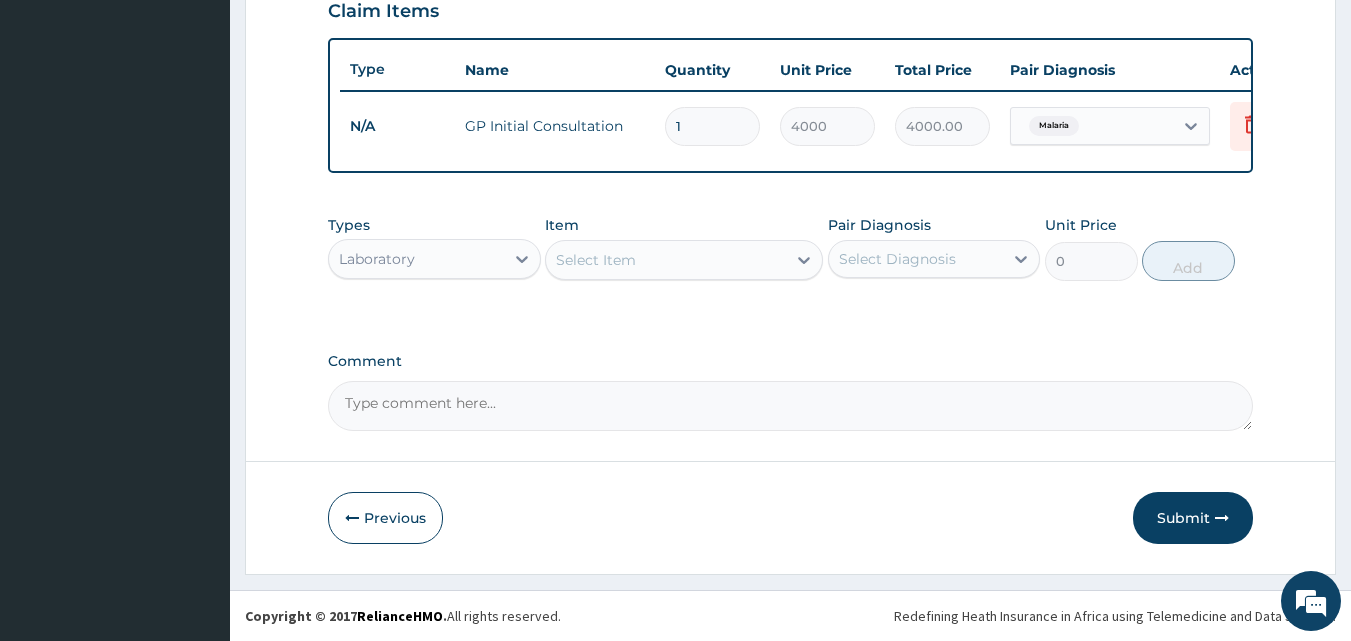 click on "Select Item" at bounding box center [684, 260] 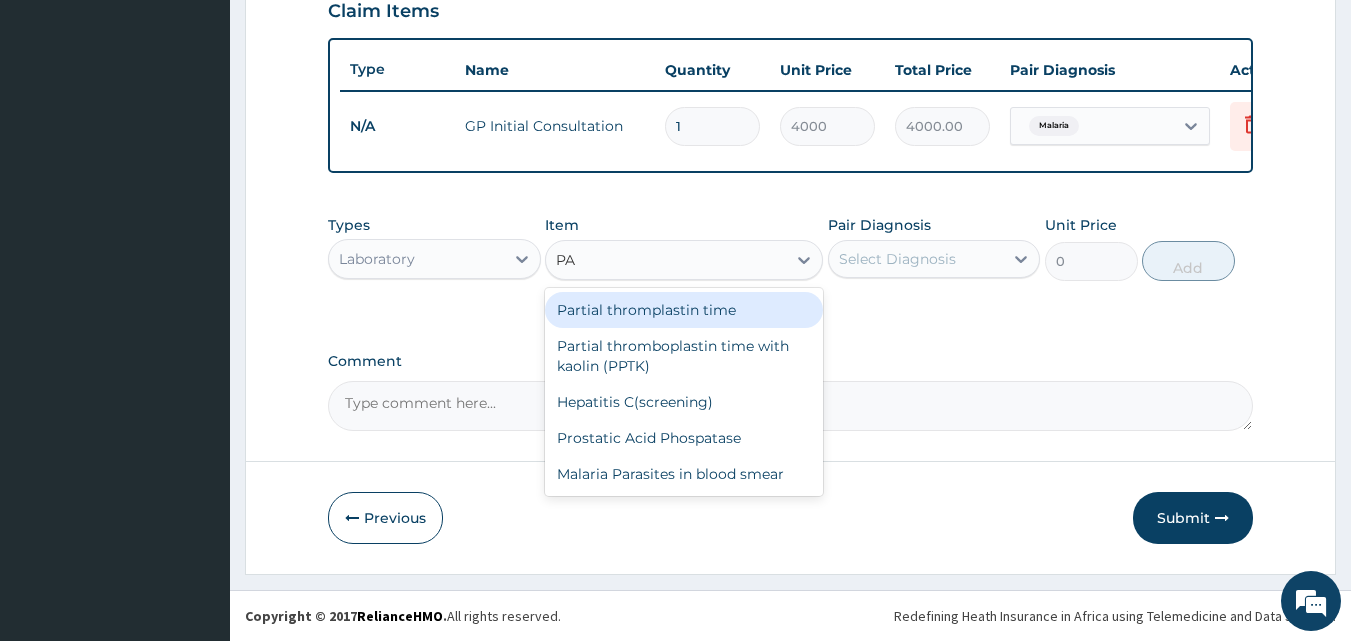 type on "PAR" 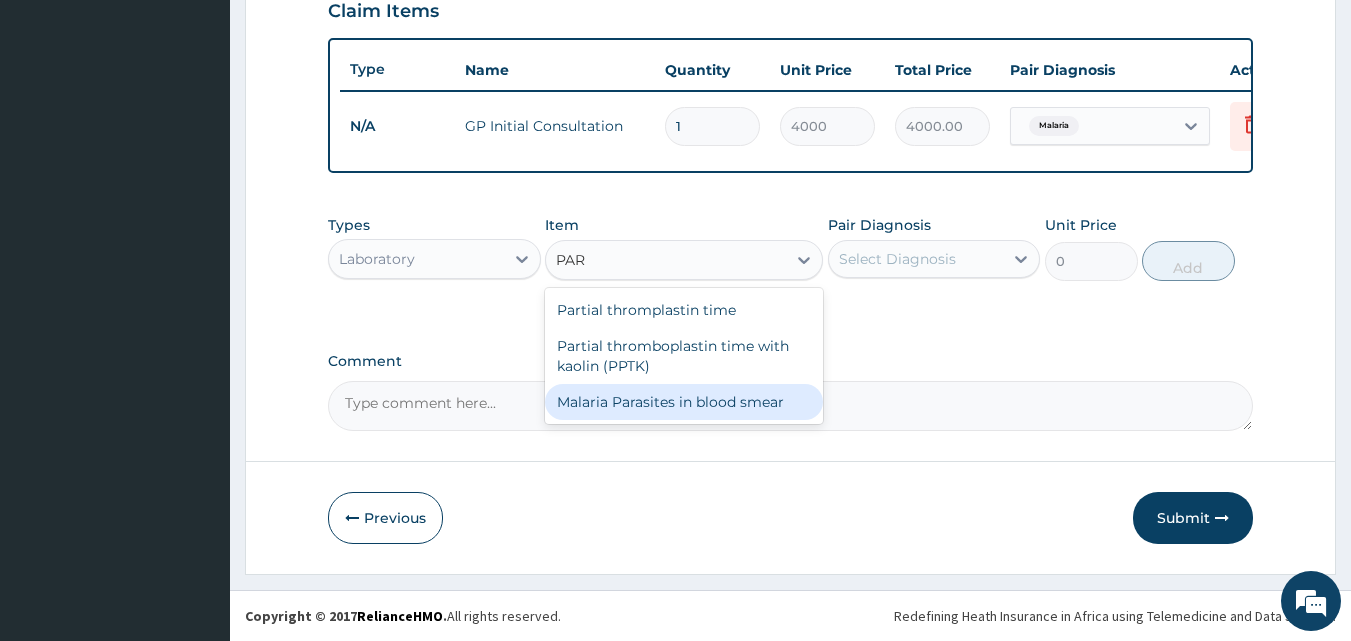 click on "Malaria Parasites in blood smear" at bounding box center [684, 402] 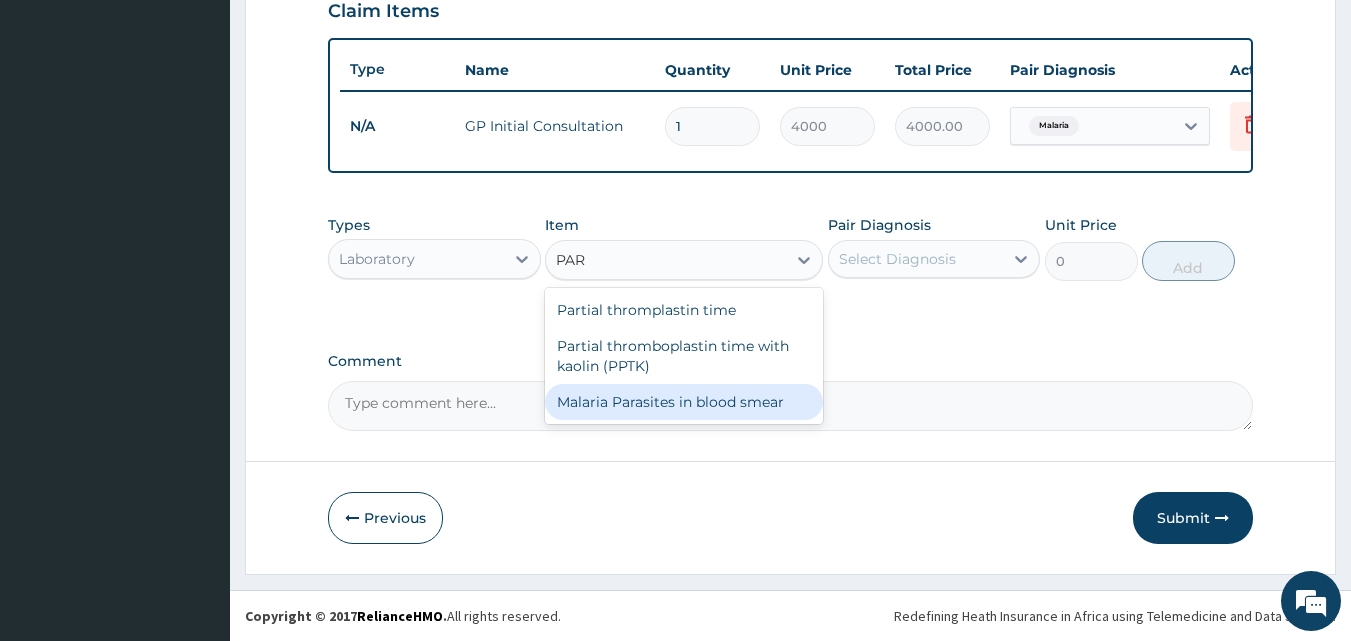 type 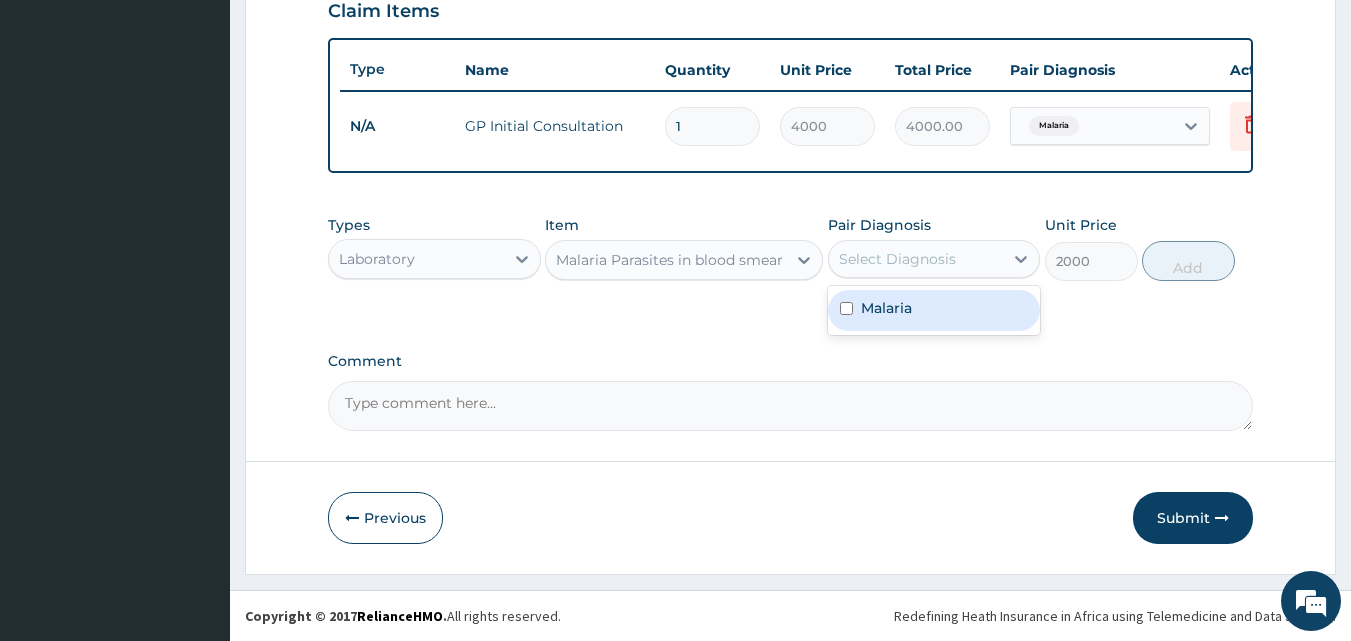 drag, startPoint x: 964, startPoint y: 258, endPoint x: 914, endPoint y: 309, distance: 71.42129 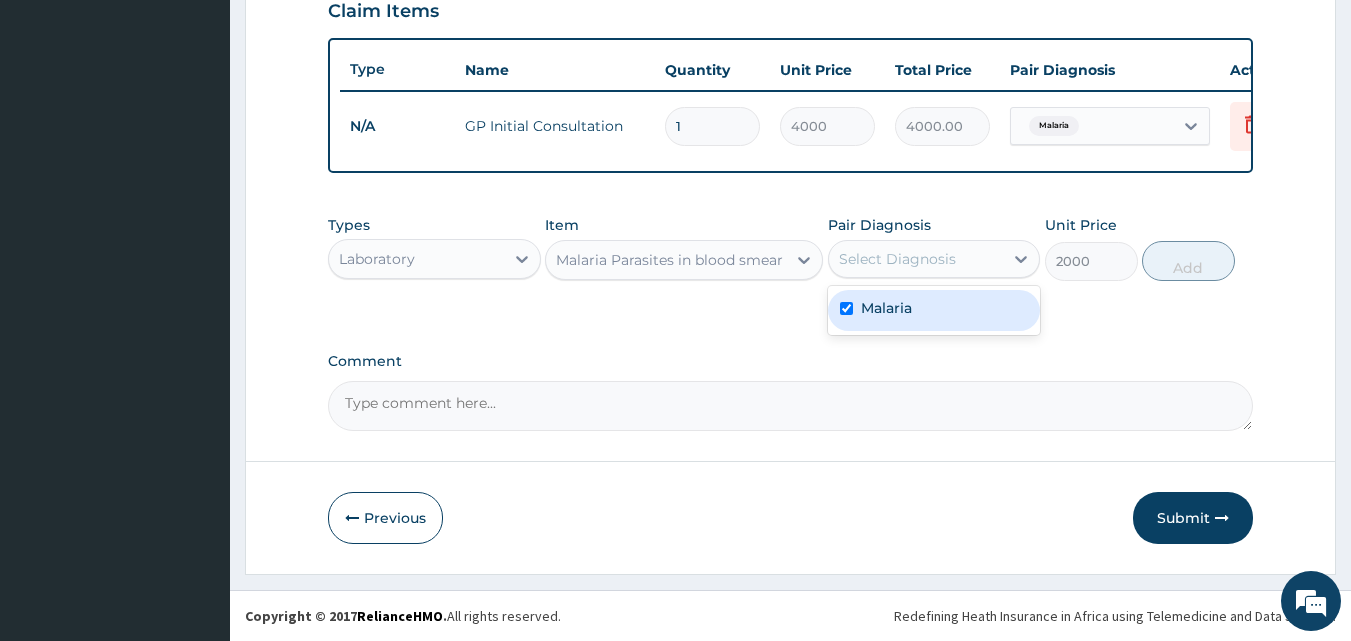 checkbox on "true" 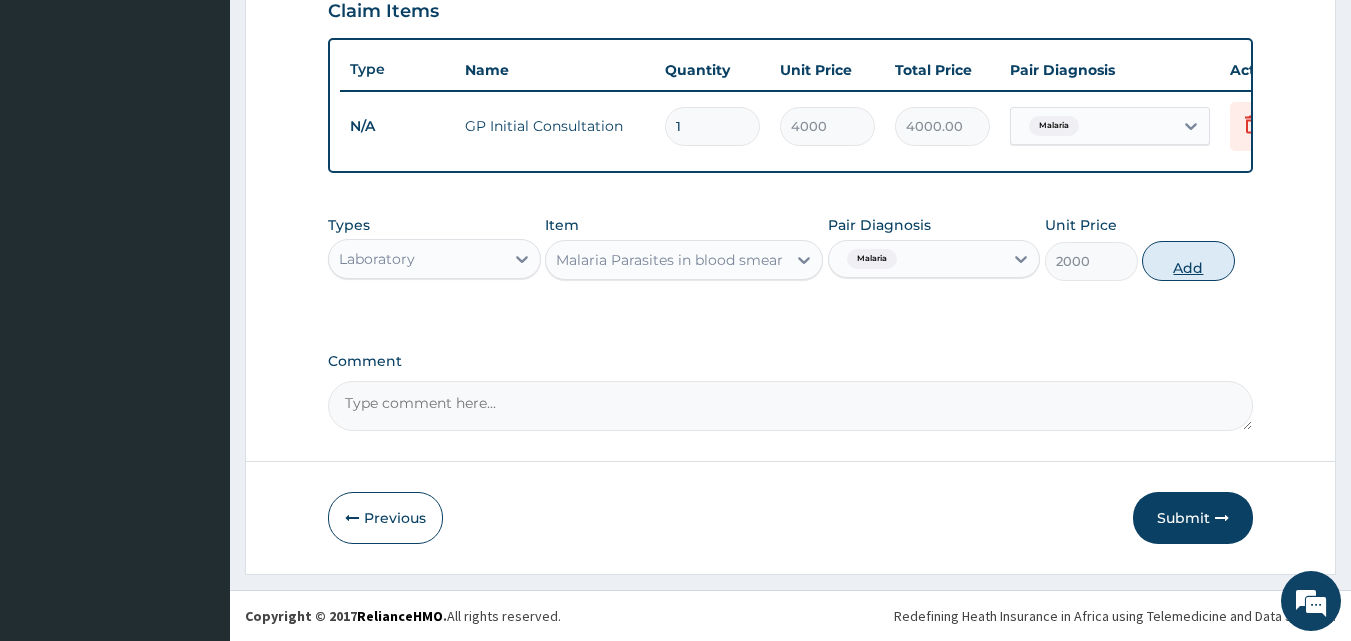 click on "Add" at bounding box center (1188, 261) 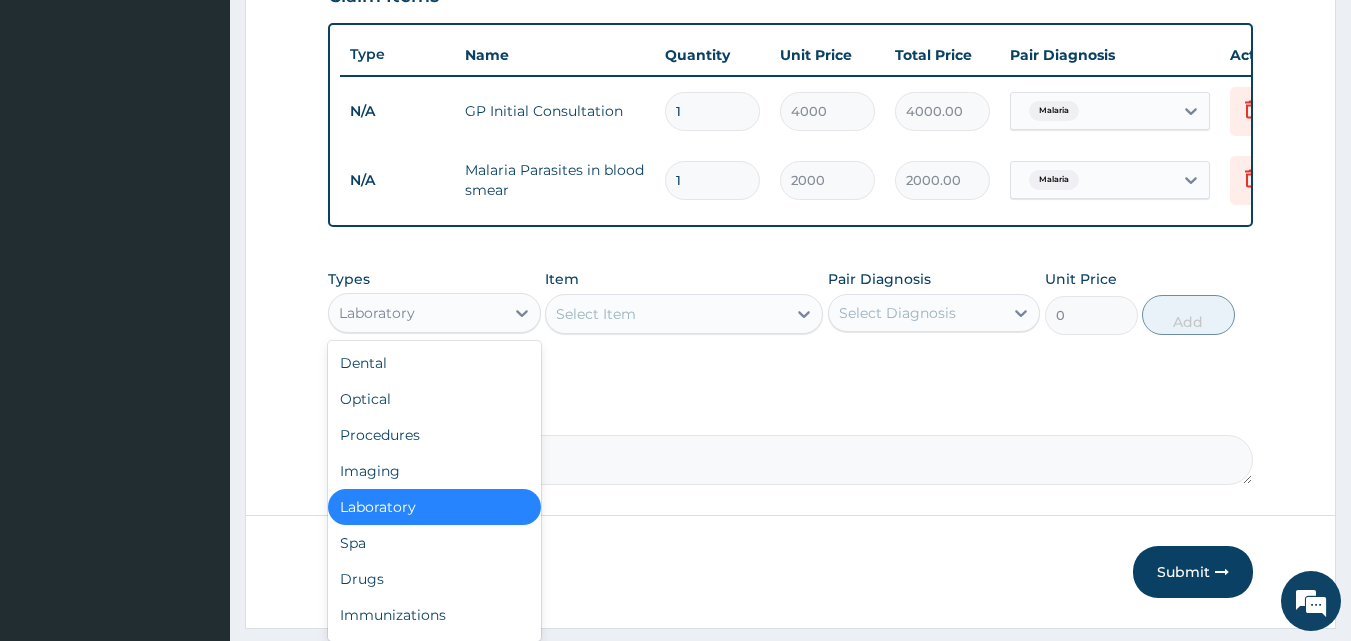 click on "Laboratory" at bounding box center [416, 313] 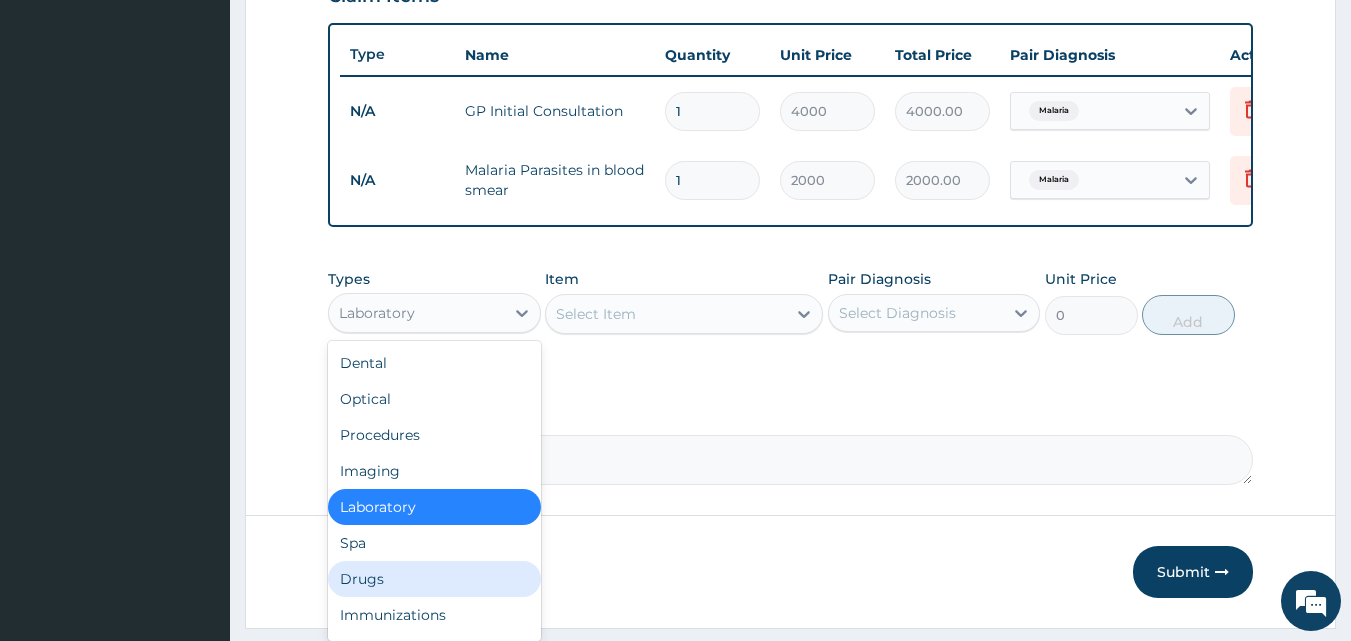 click on "Drugs" at bounding box center (434, 579) 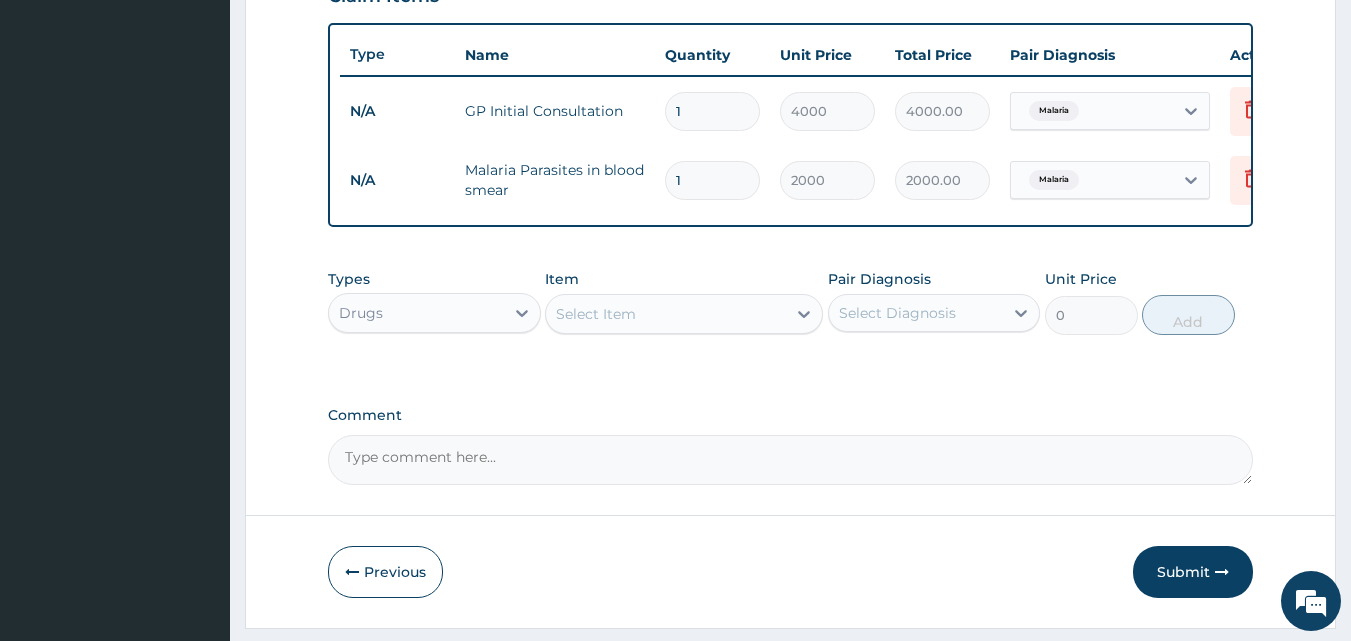 scroll, scrollTop: 790, scrollLeft: 0, axis: vertical 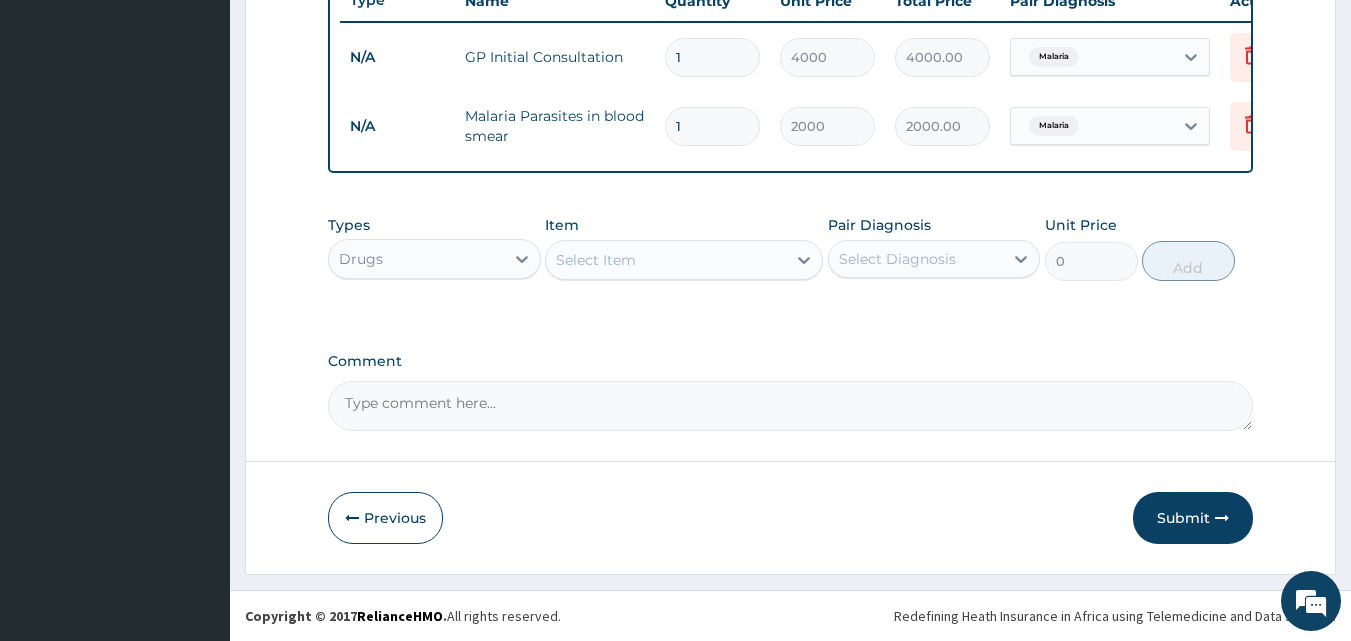 click on "Types Drugs Item Select Item Pair Diagnosis Select Diagnosis Unit Price 0 Add" at bounding box center [791, 248] 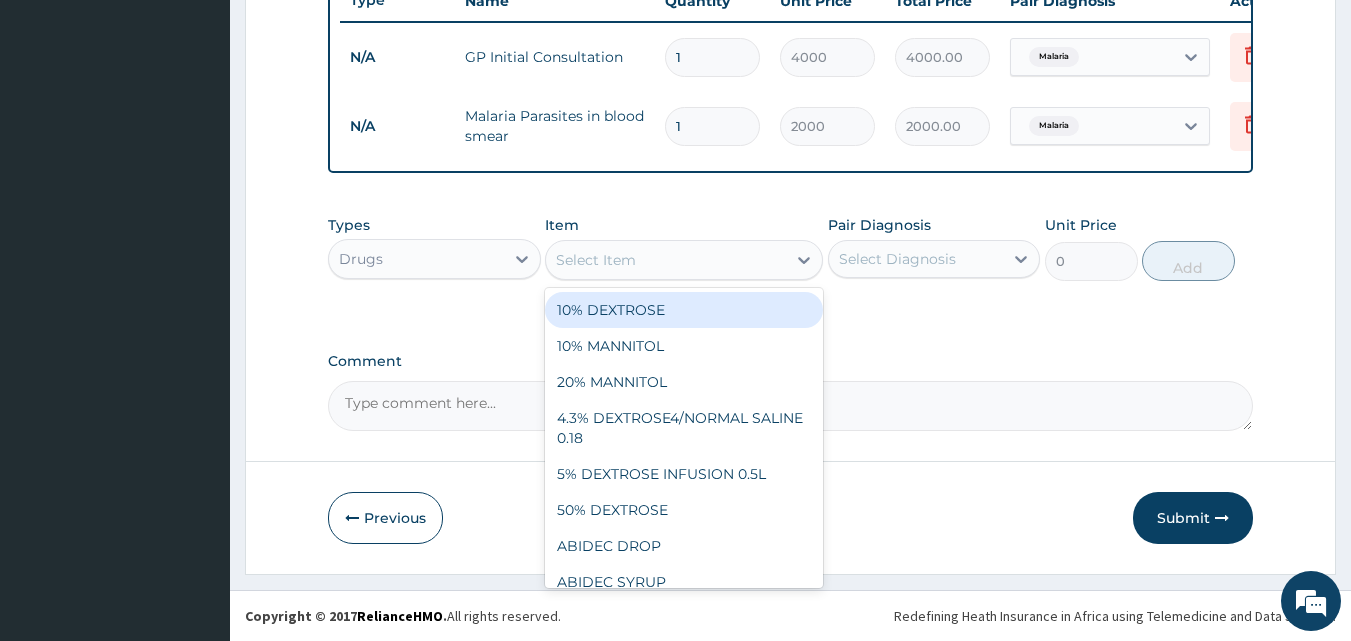 click on "Select Item" at bounding box center [666, 260] 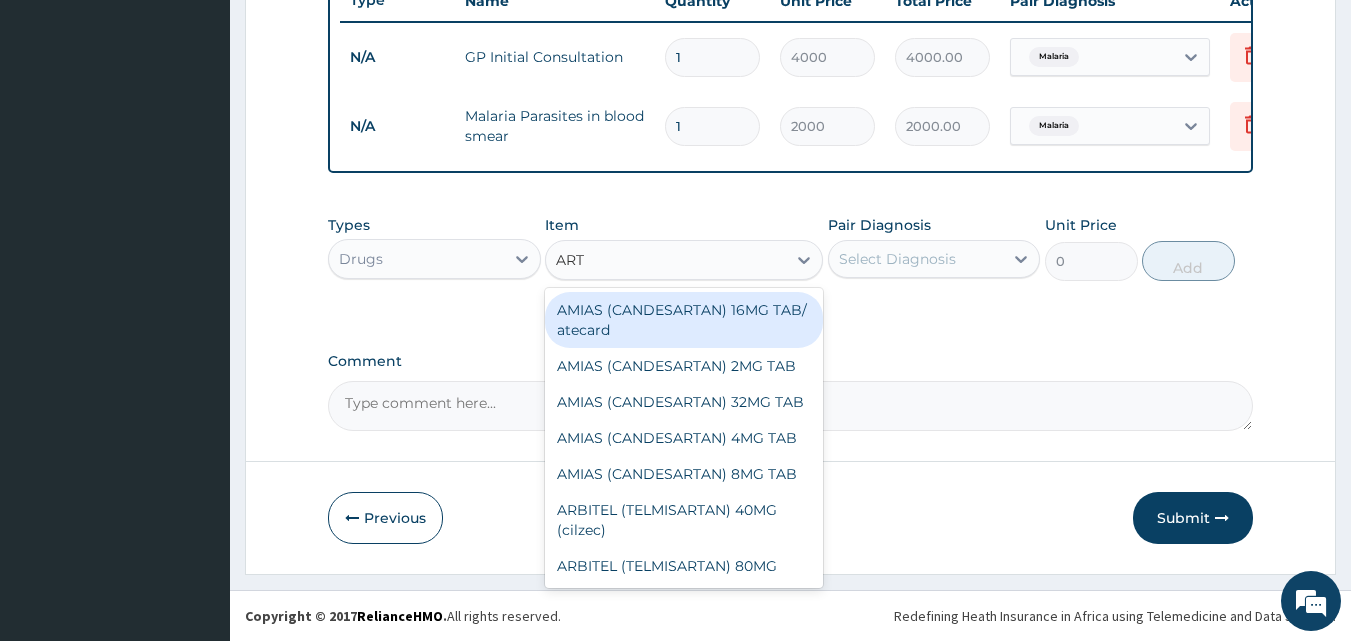 type on "ARTH" 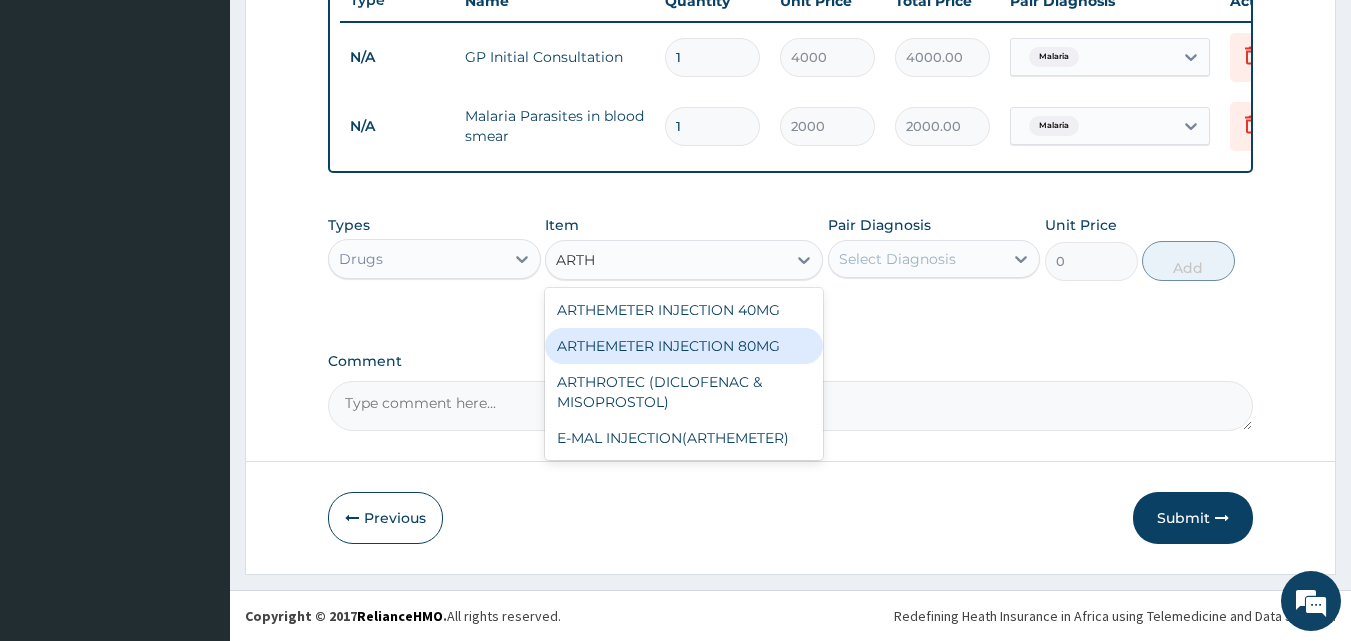 click on "ARTHEMETER INJECTION 80MG" at bounding box center (684, 346) 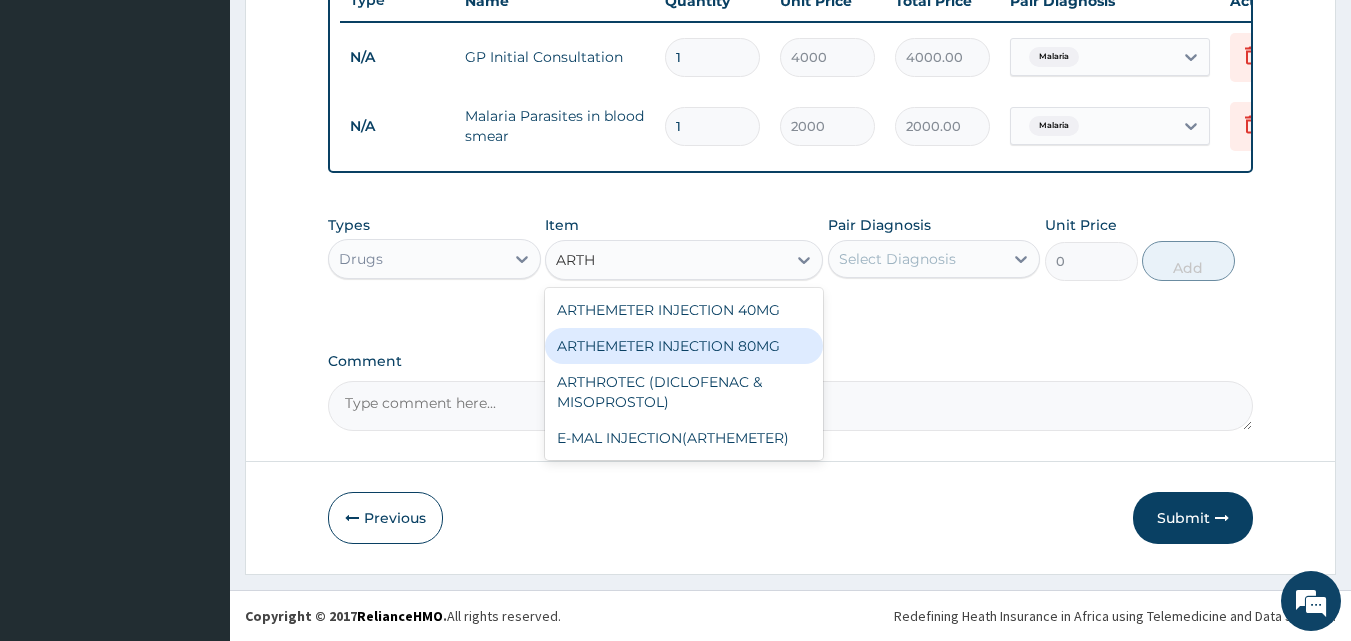 type 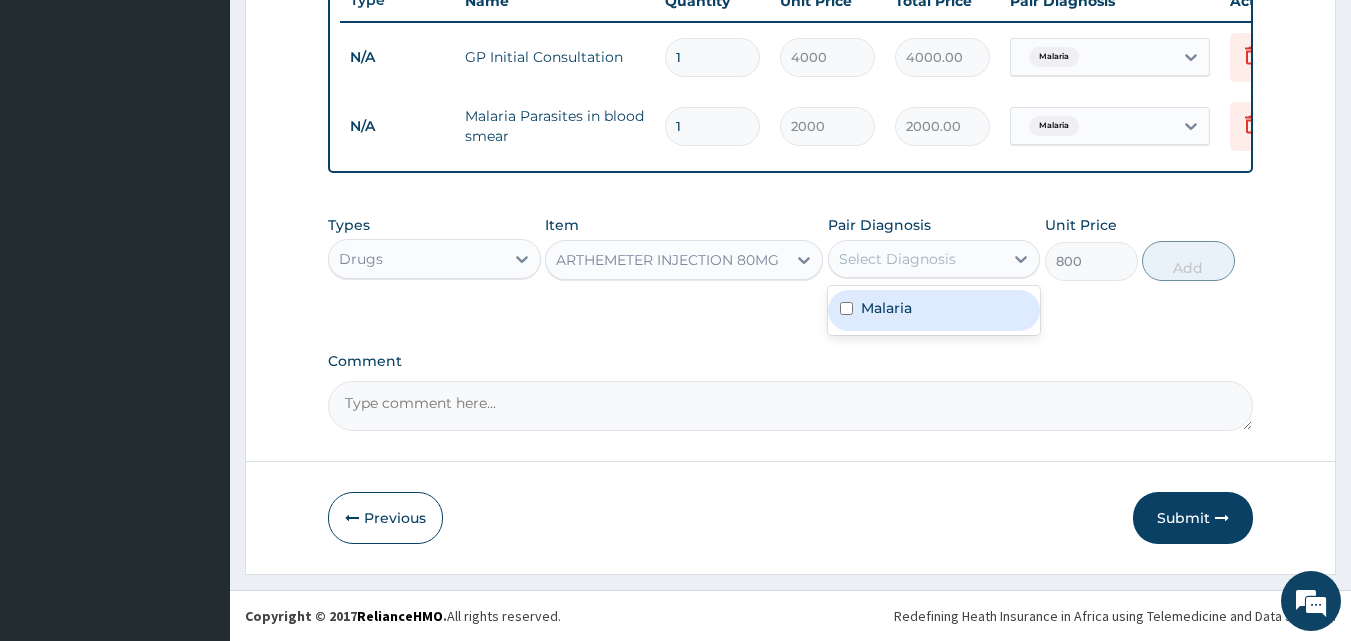click on "Select Diagnosis" at bounding box center [897, 259] 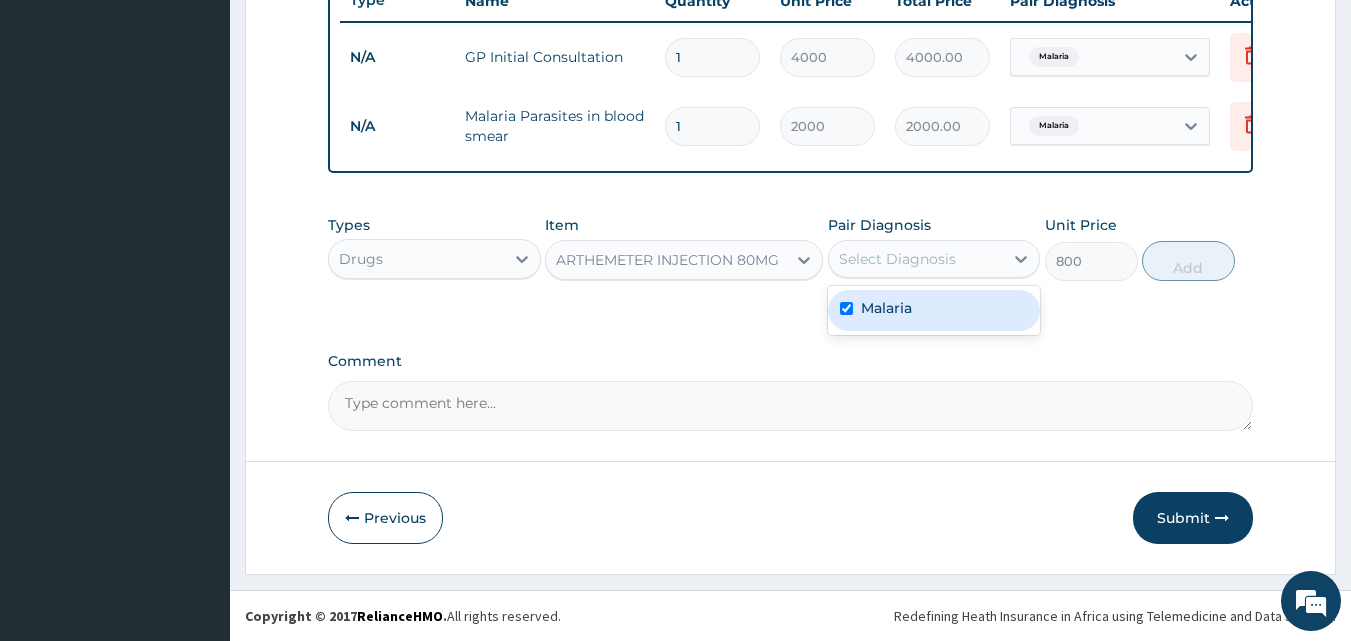 checkbox on "true" 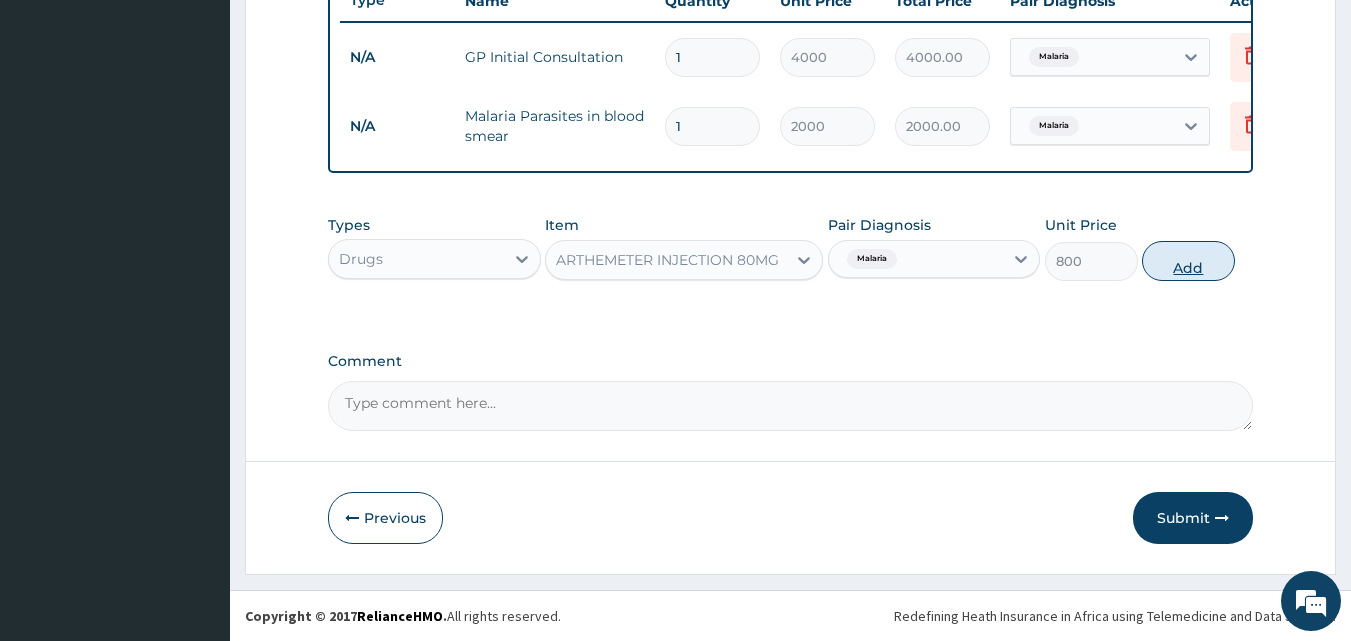 click on "Add" at bounding box center [1188, 261] 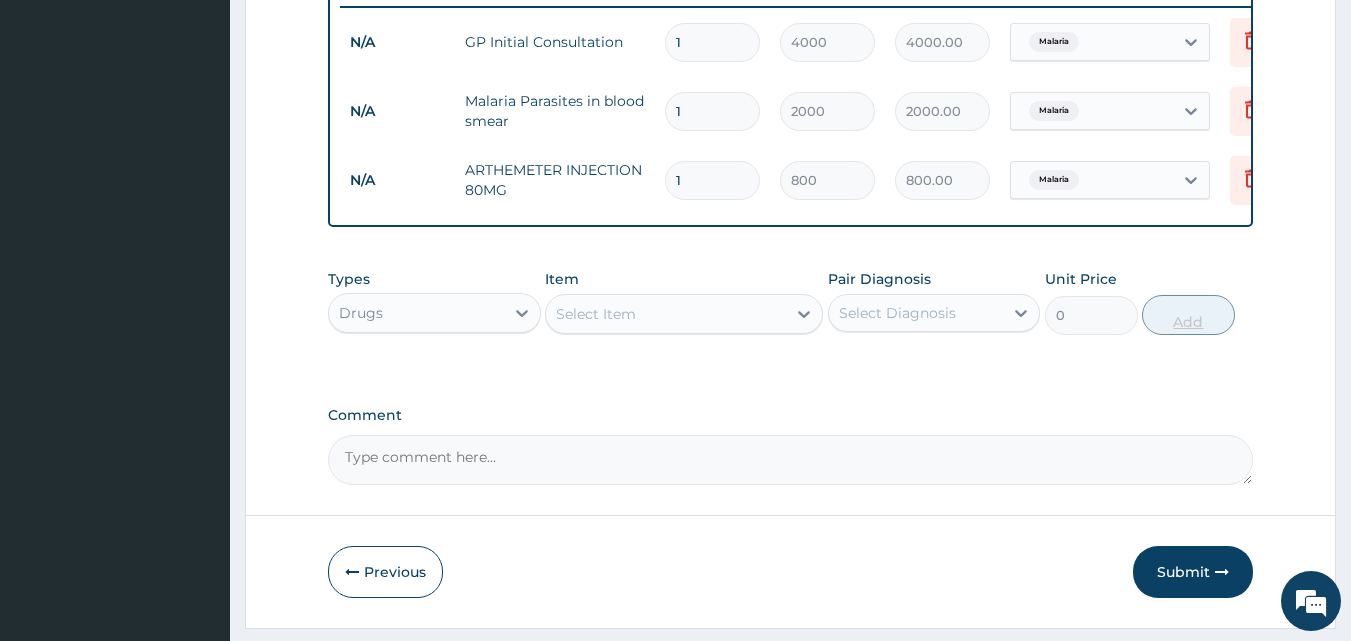 type 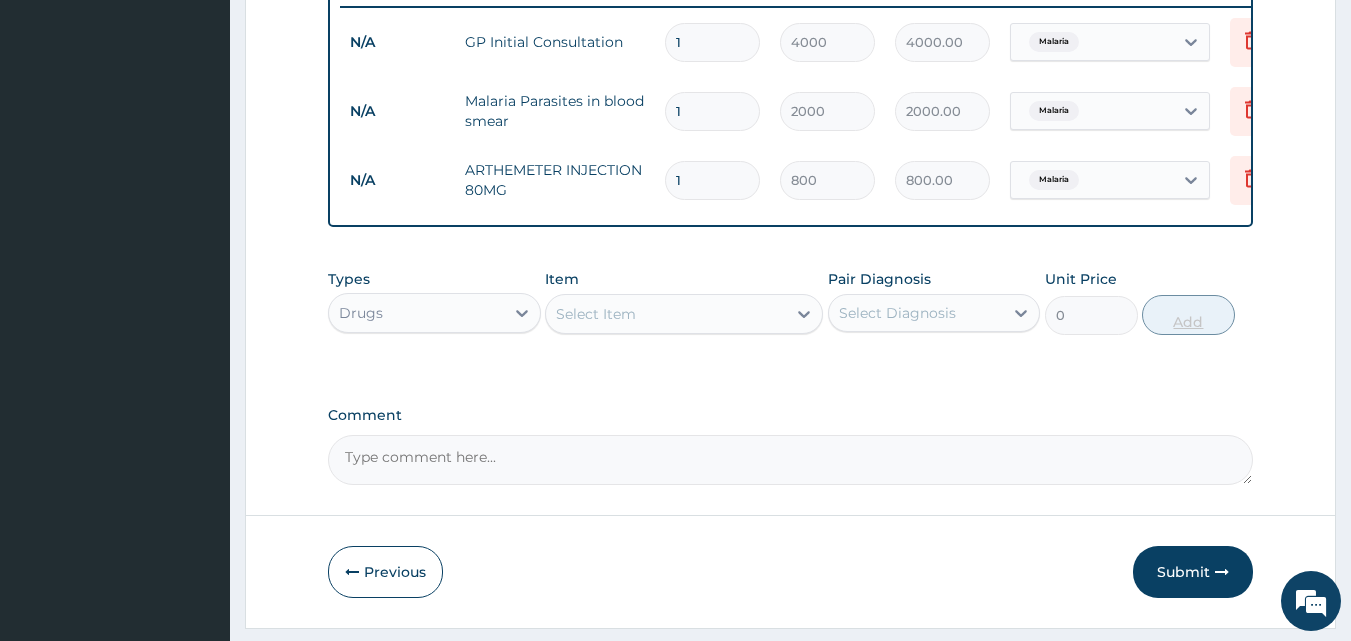 type on "0.00" 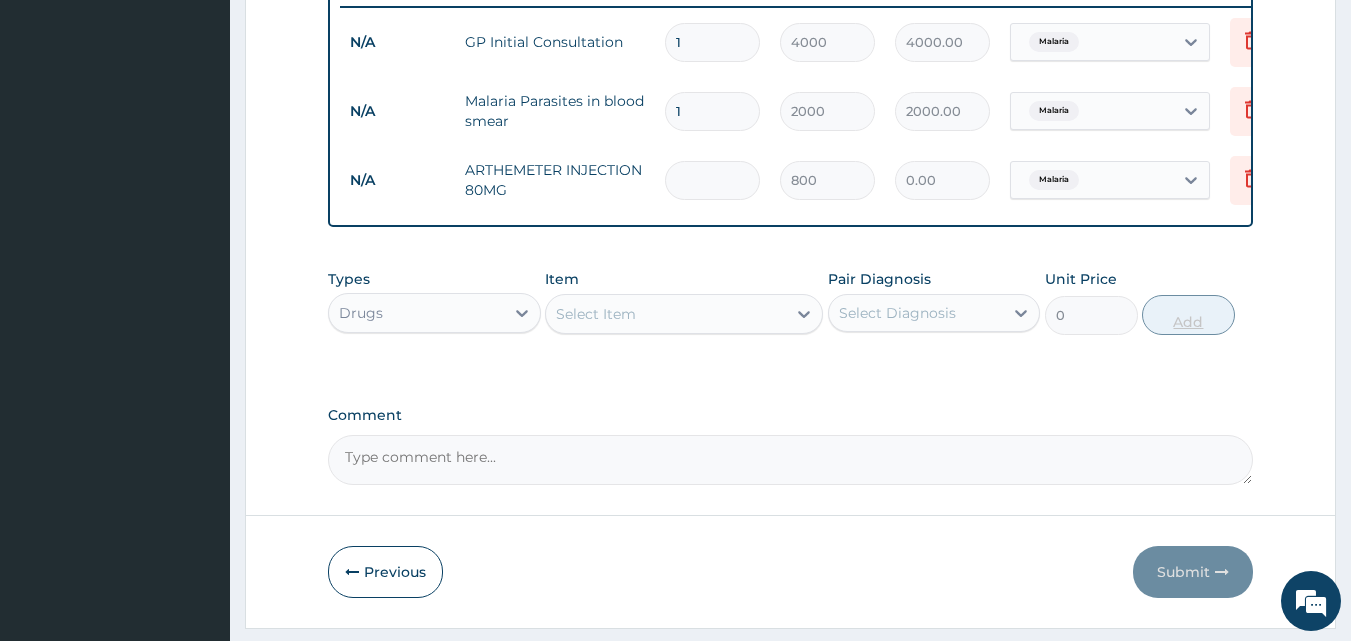 type on "6" 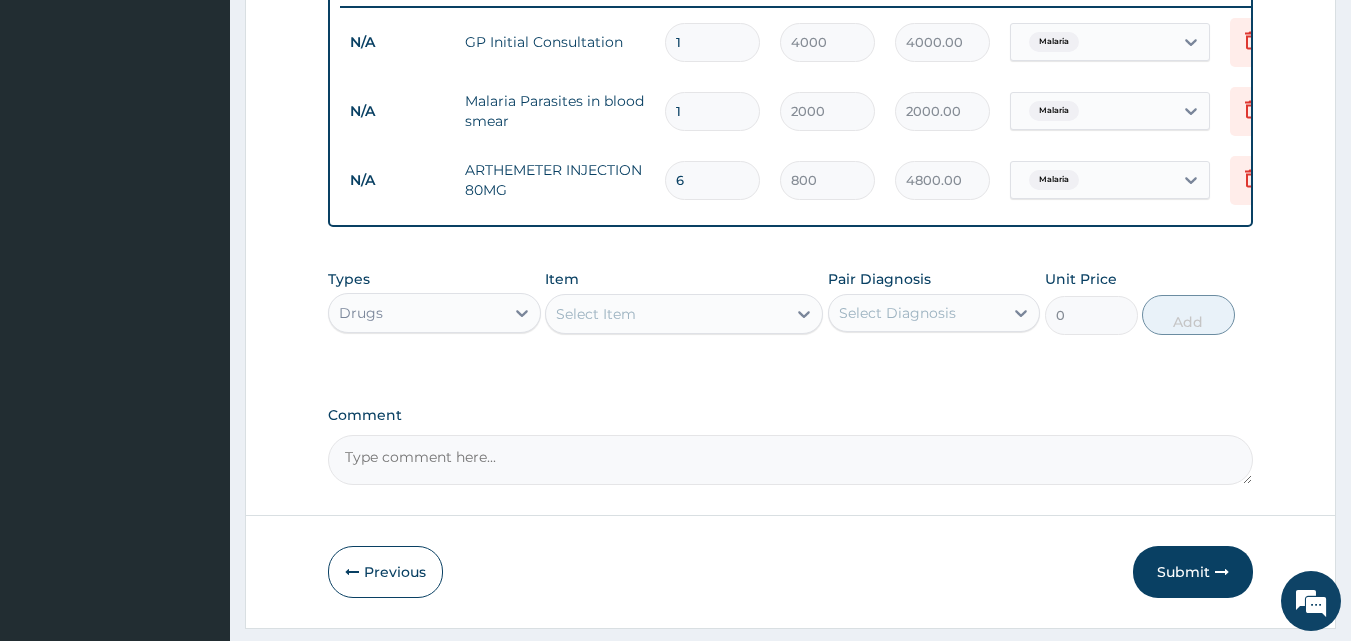 type on "6" 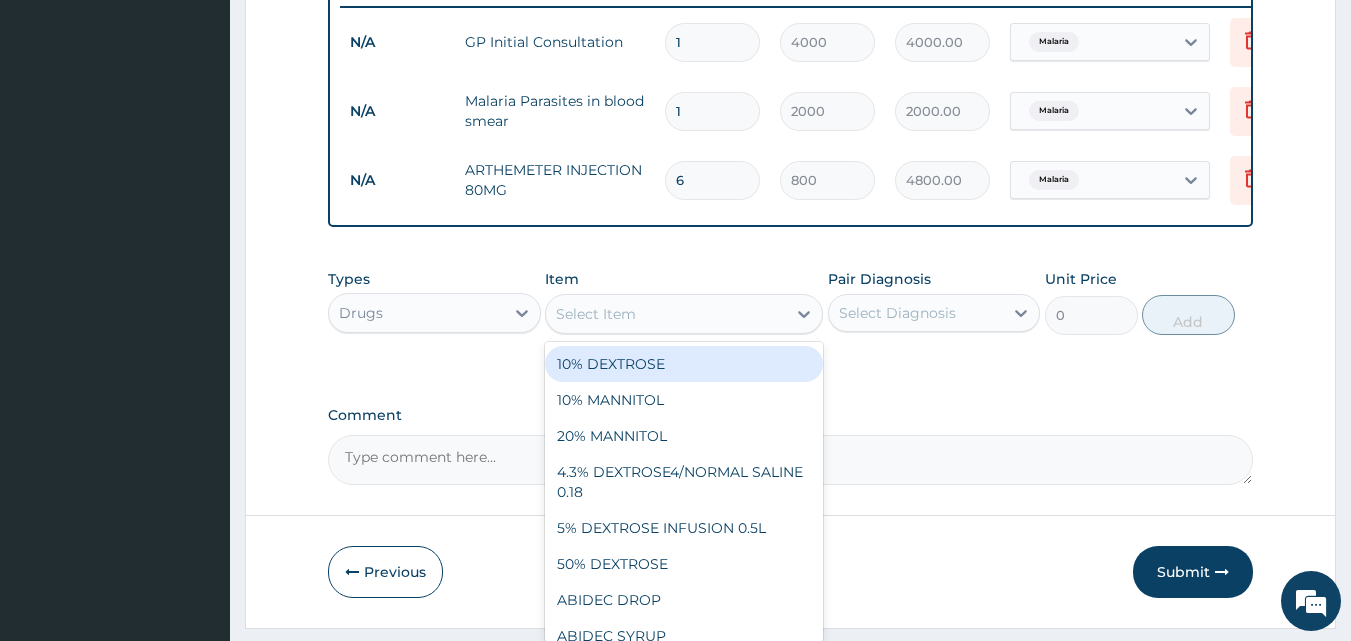 click on "Select Item" at bounding box center [666, 314] 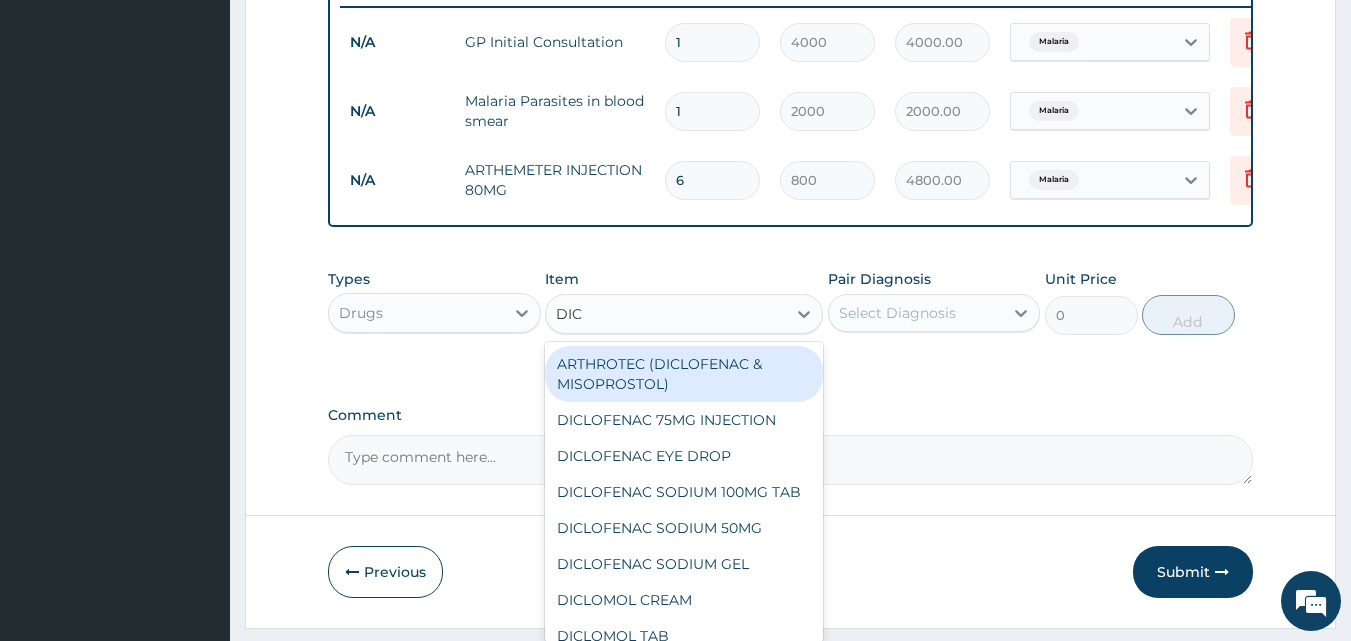 type on "DICL" 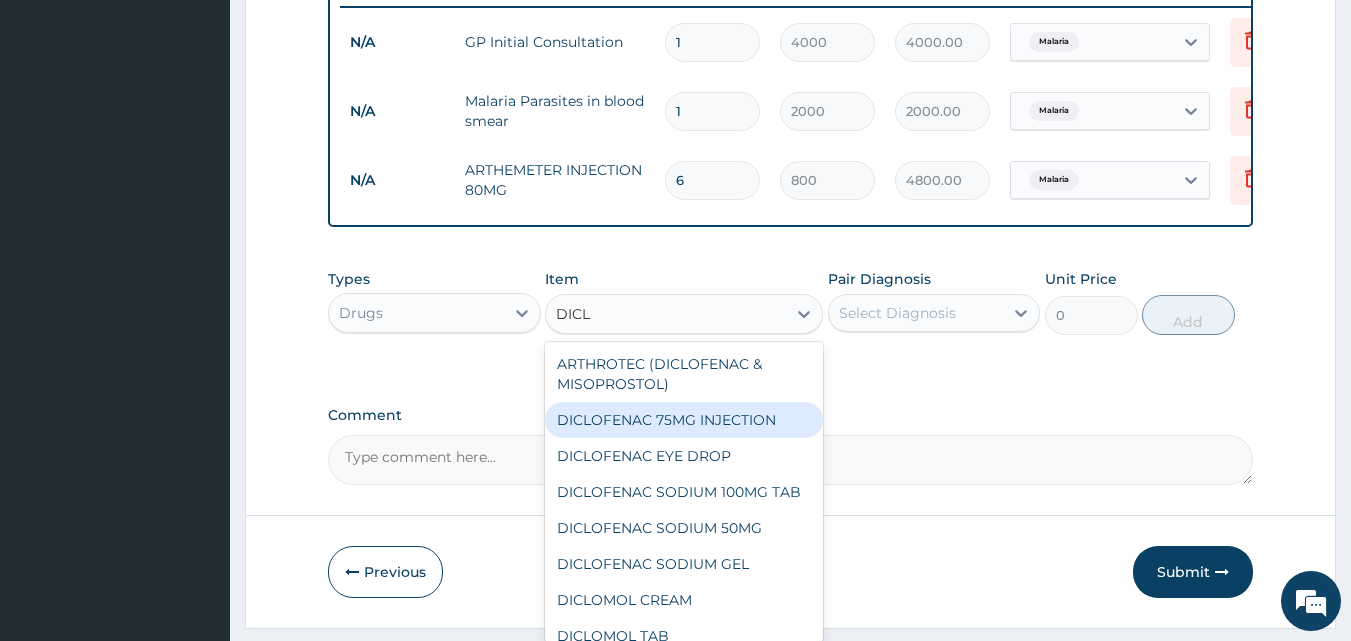 click on "DICLOFENAC 75MG INJECTION" at bounding box center (684, 420) 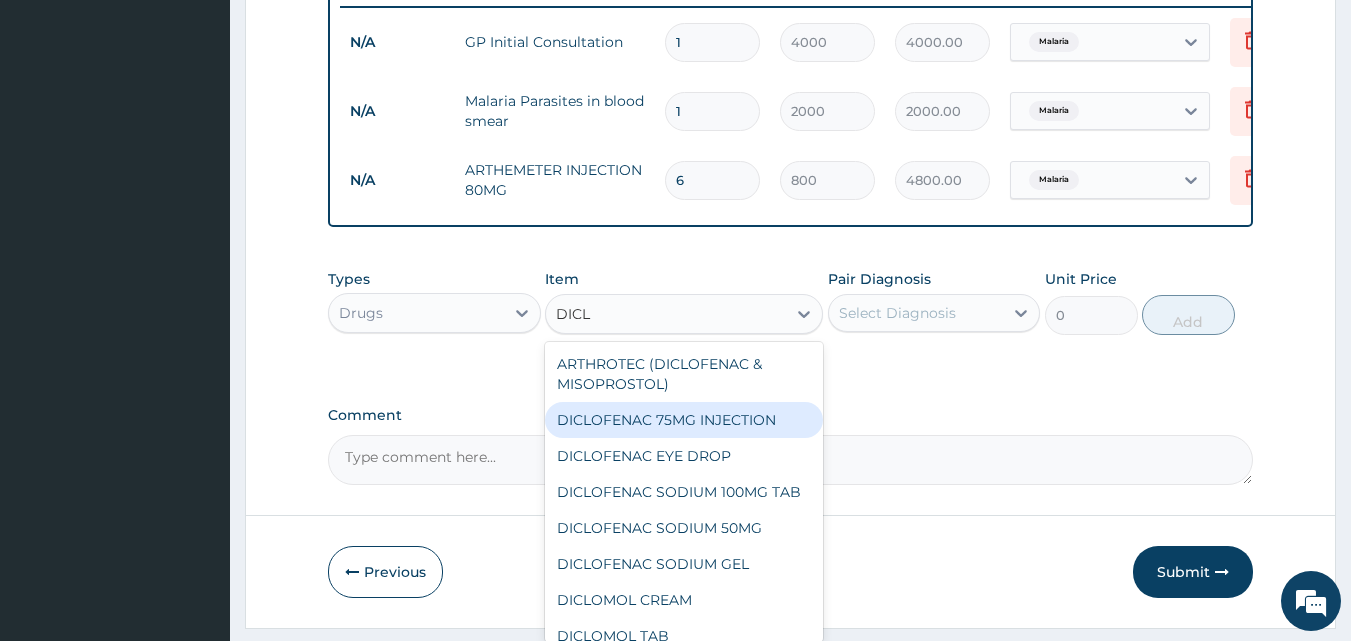 type 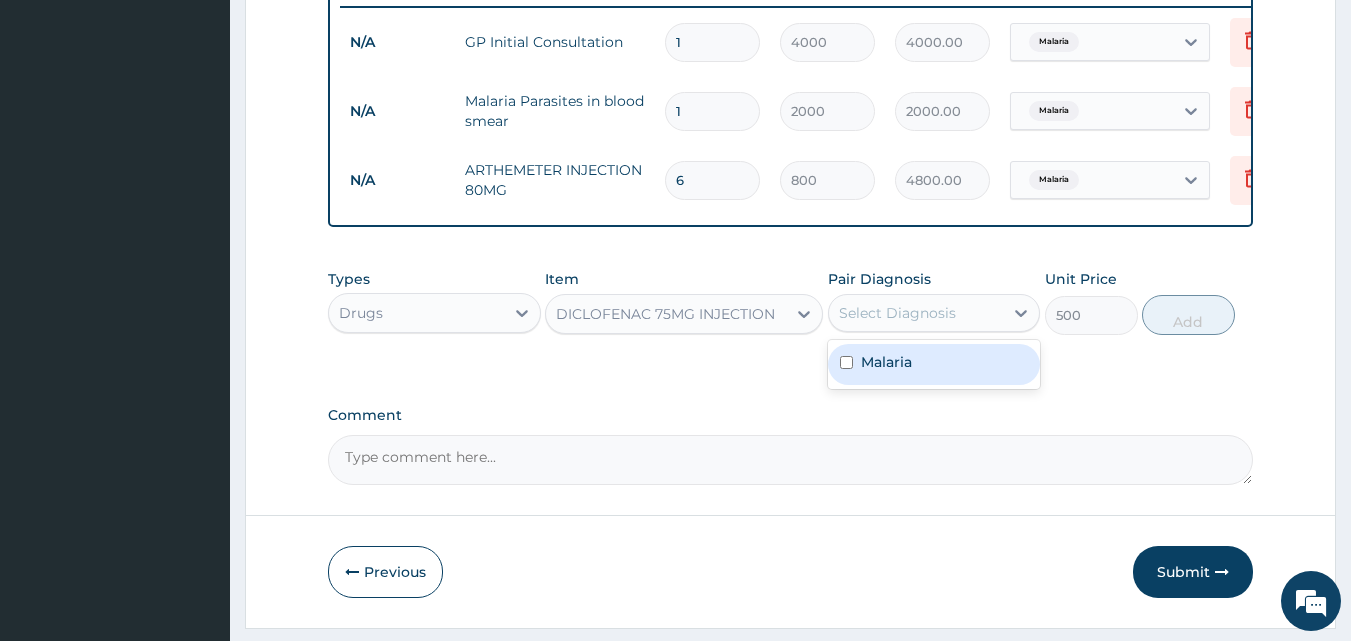 click on "Select Diagnosis" at bounding box center (897, 313) 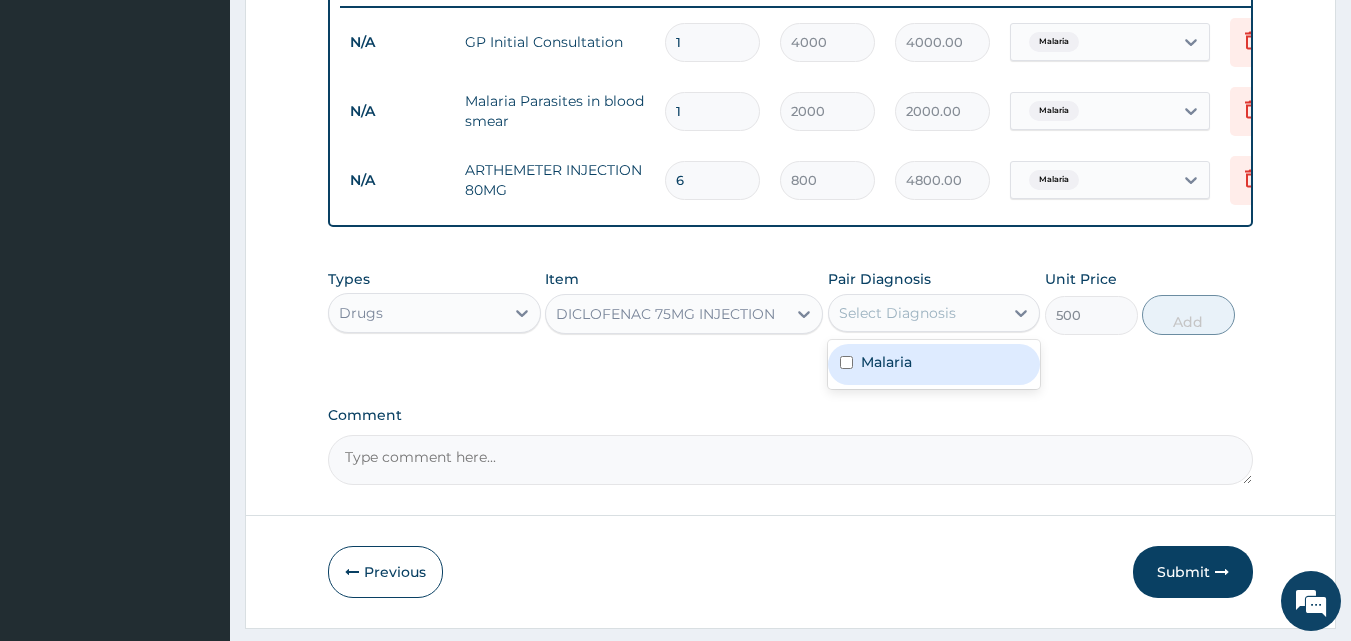 click on "Malaria" at bounding box center (886, 362) 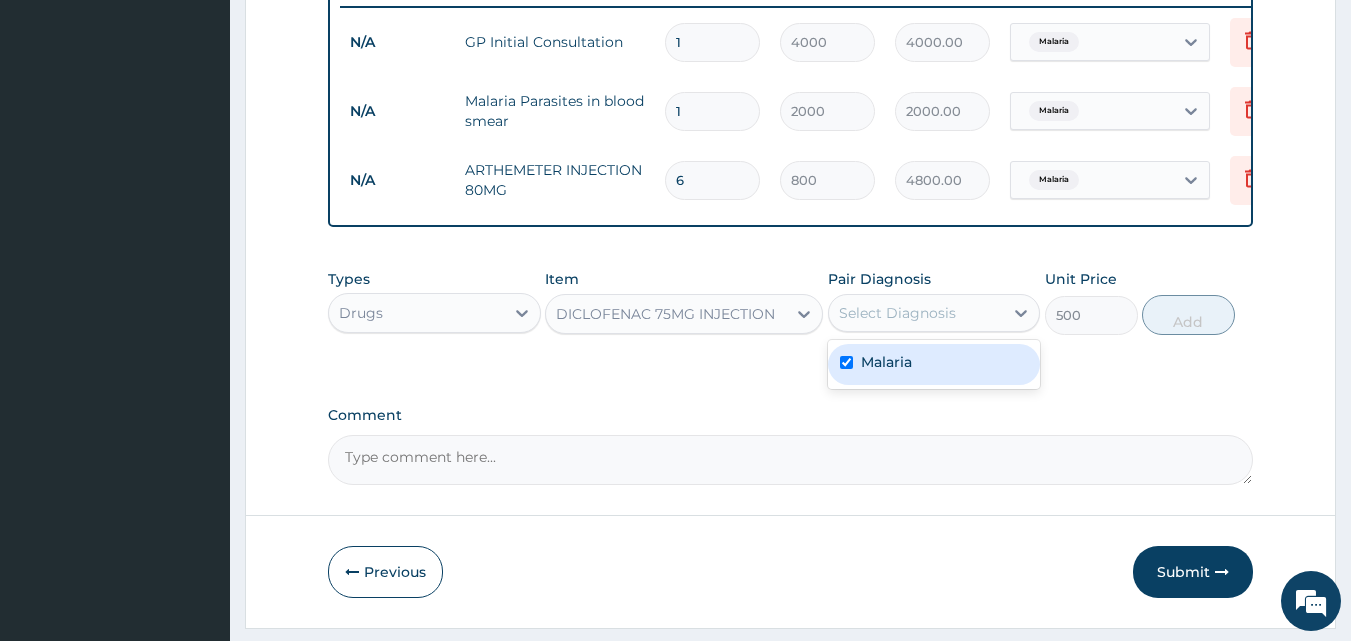 checkbox on "true" 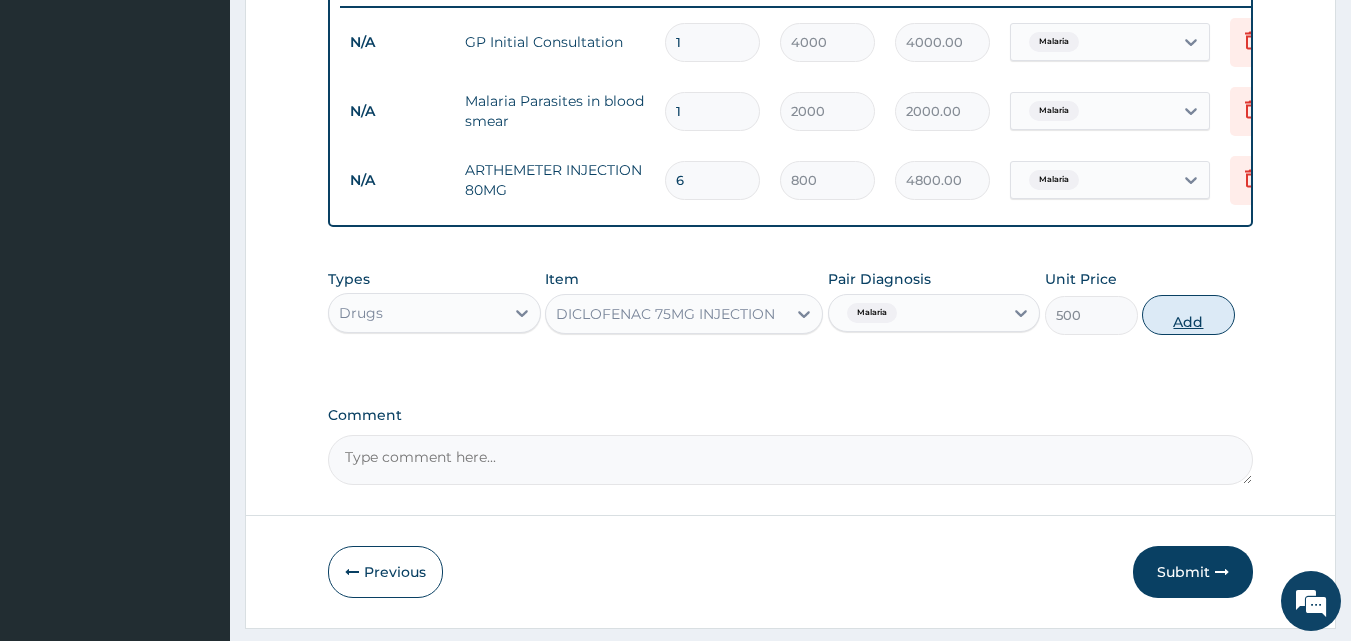 click on "Add" at bounding box center [1188, 315] 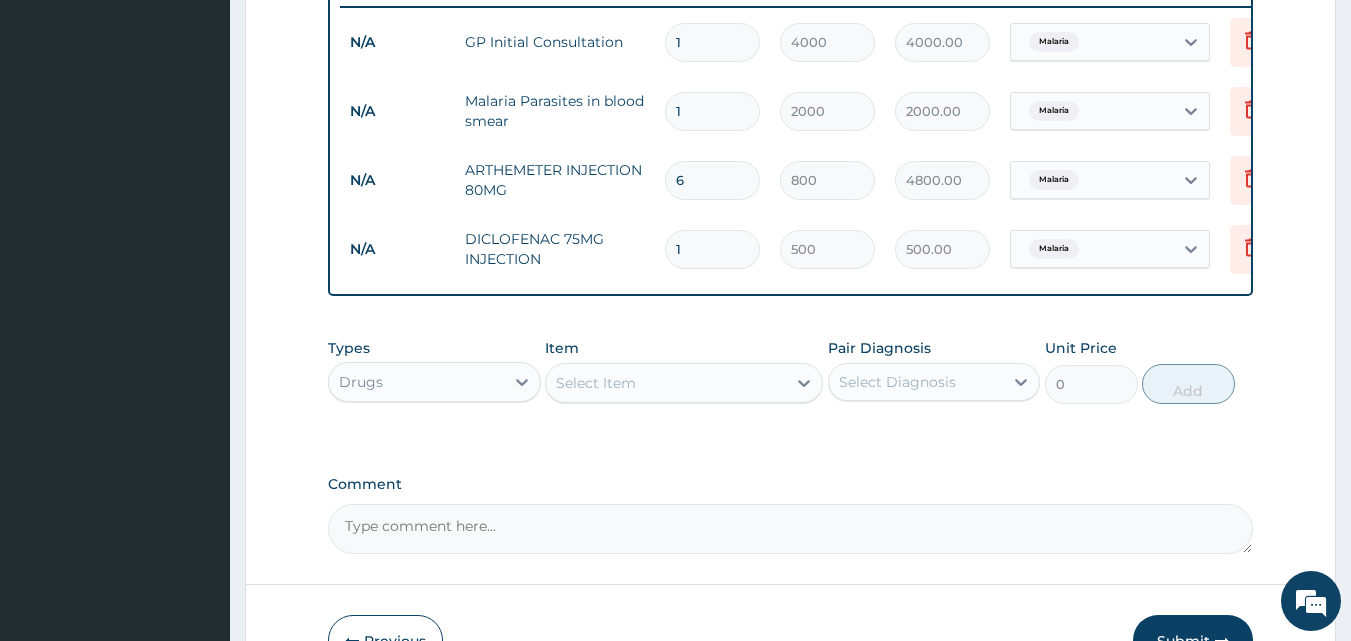 click on "Types Drugs Item Select Item Pair Diagnosis Select Diagnosis Unit Price 0 Add" at bounding box center [791, 371] 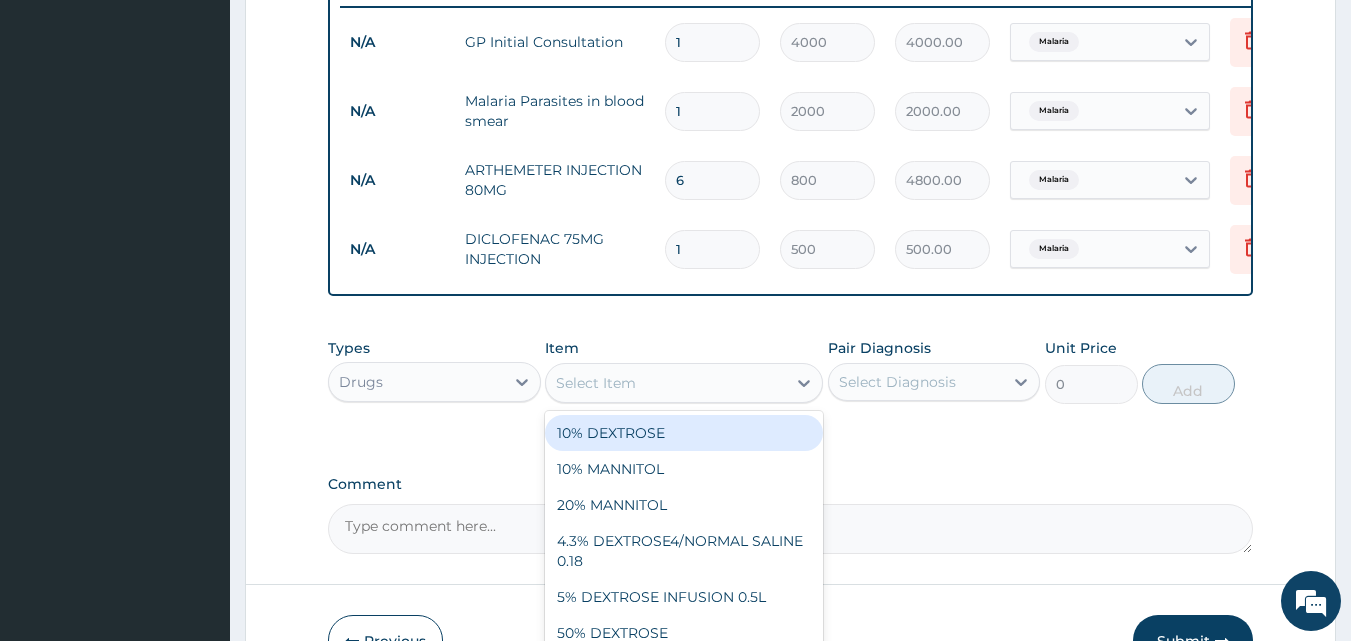 click on "Select Item" at bounding box center [596, 383] 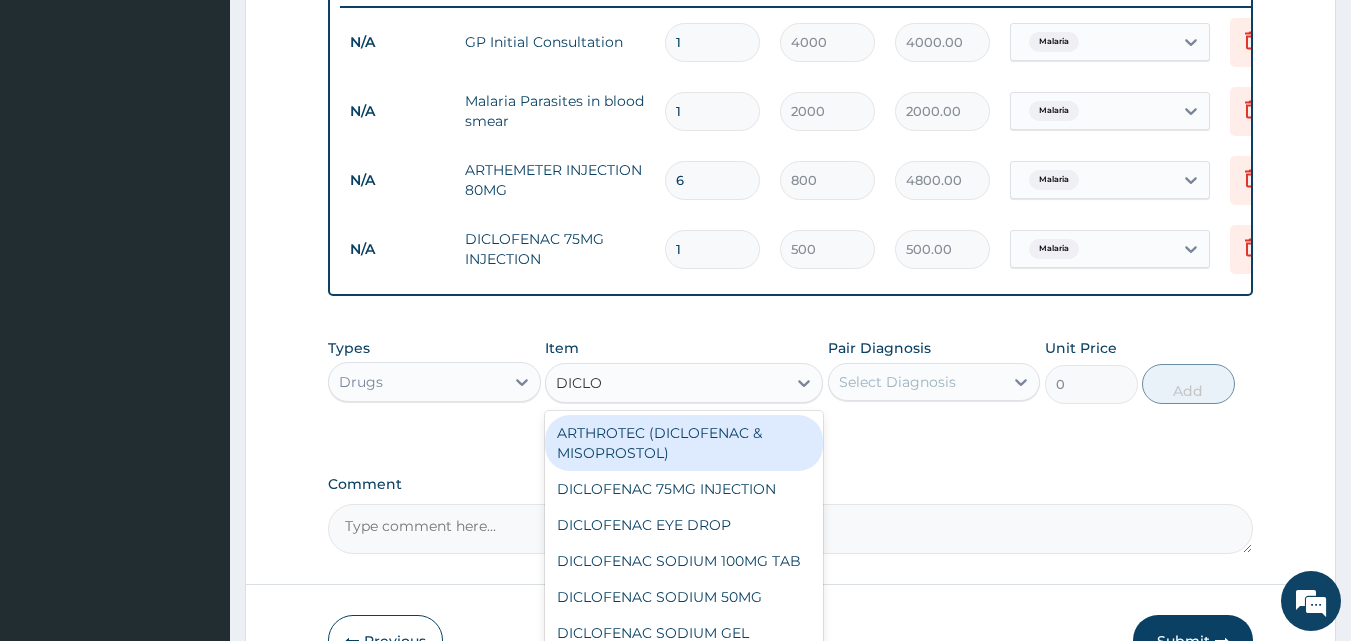 type on "DICLOF" 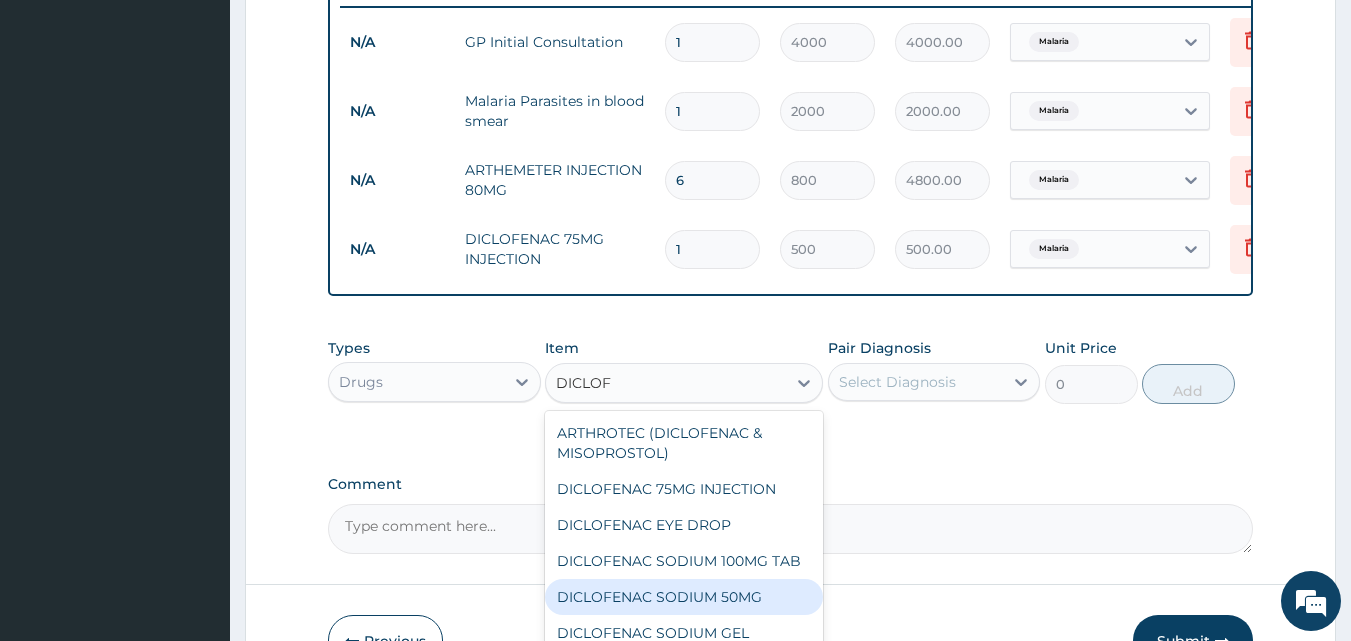 click on "DICLOFENAC SODIUM 50MG" at bounding box center [684, 597] 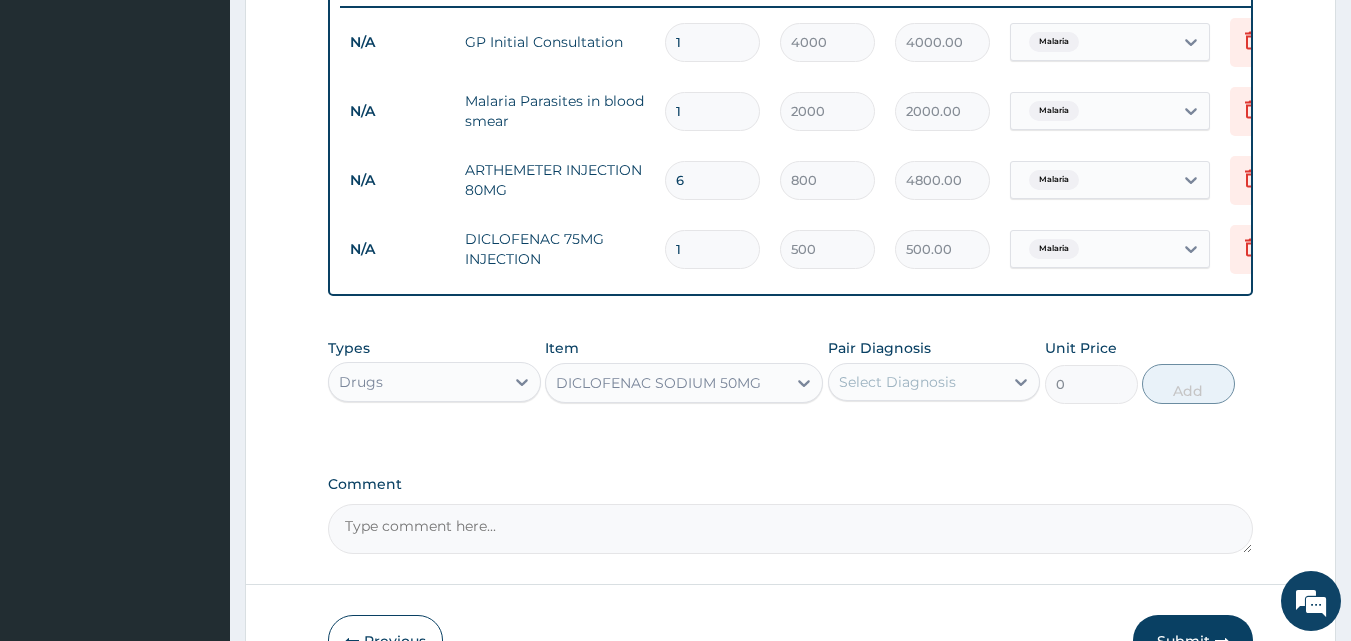 type 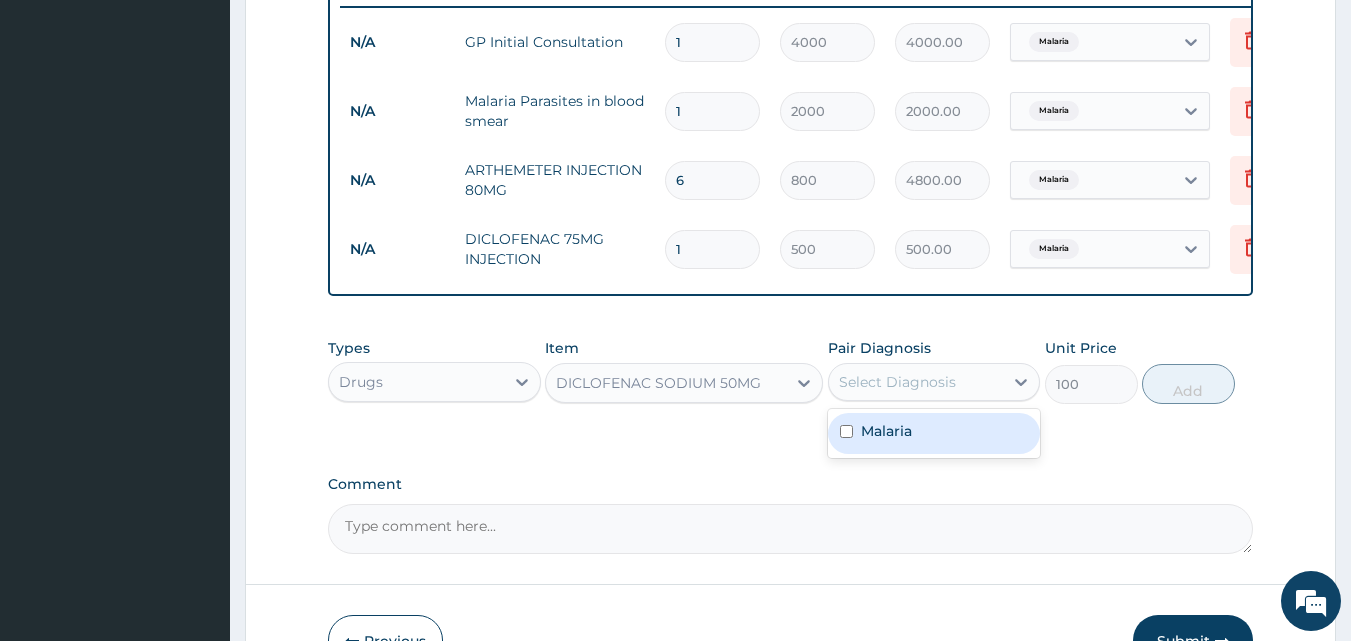 drag, startPoint x: 964, startPoint y: 391, endPoint x: 898, endPoint y: 439, distance: 81.608826 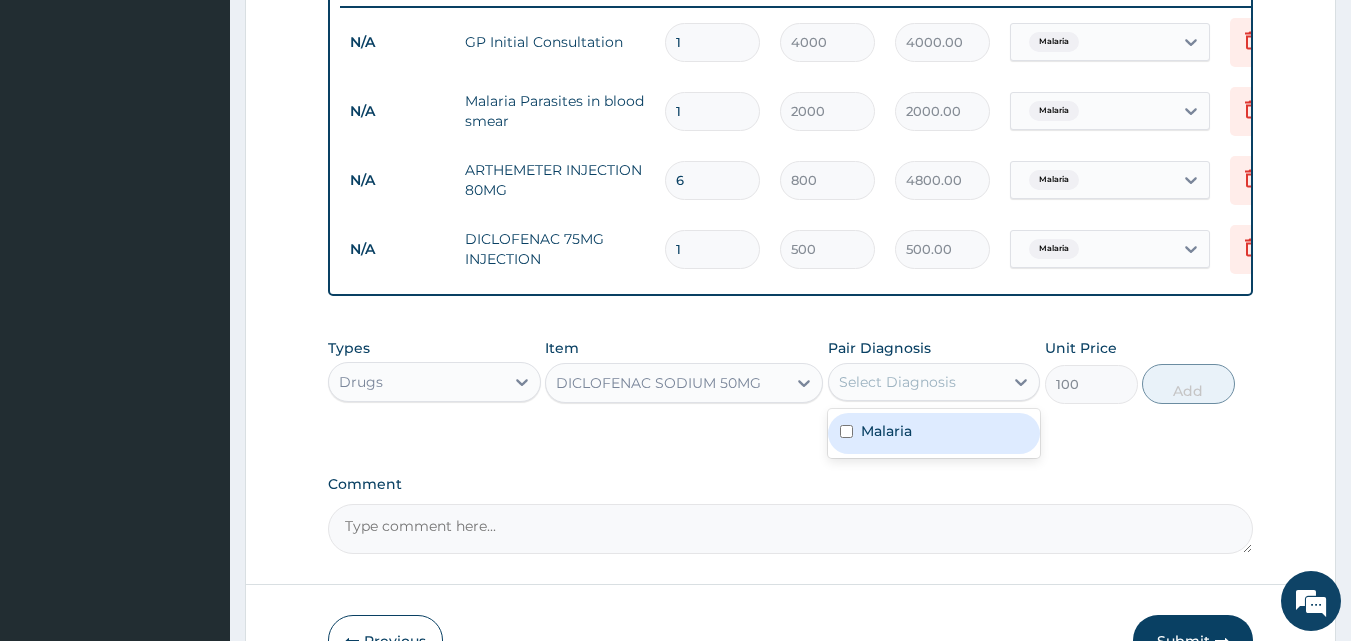 click on "option Malaria, selected. option Malaria focused, 1 of 1. 1 result available. Use Up and Down to choose options, press Enter to select the currently focused option, press Escape to exit the menu, press Tab to select the option and exit the menu. Select Diagnosis Malaria" at bounding box center [934, 382] 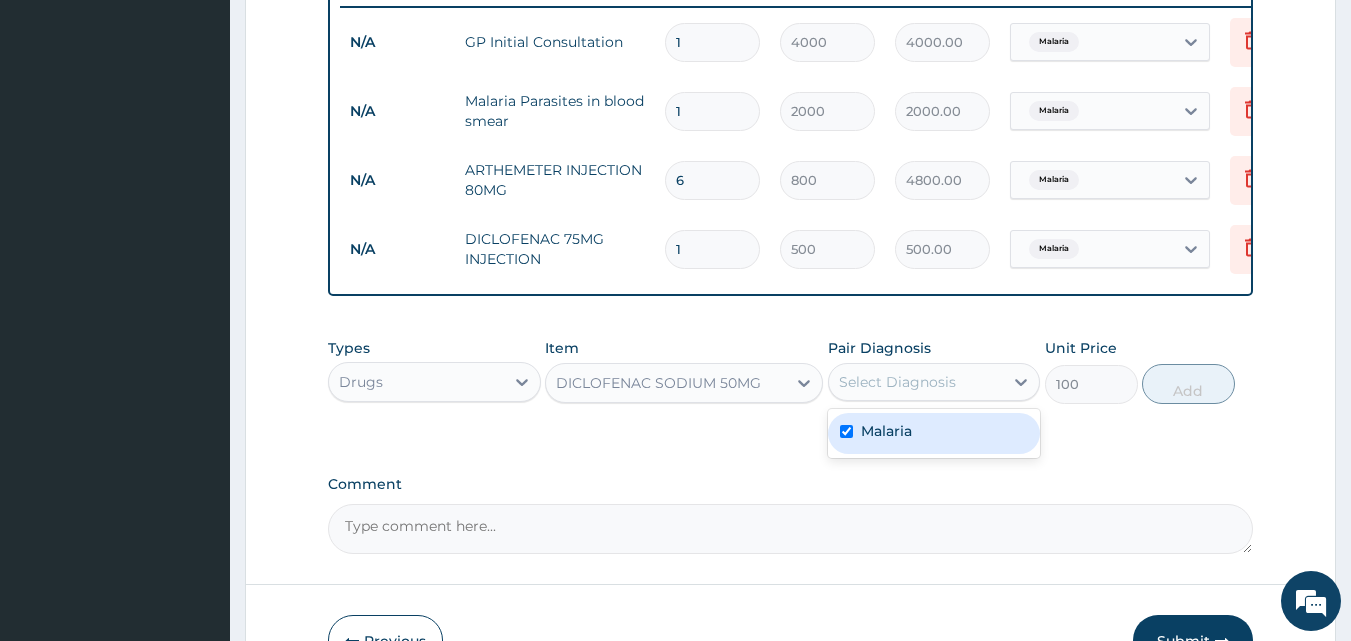 checkbox on "true" 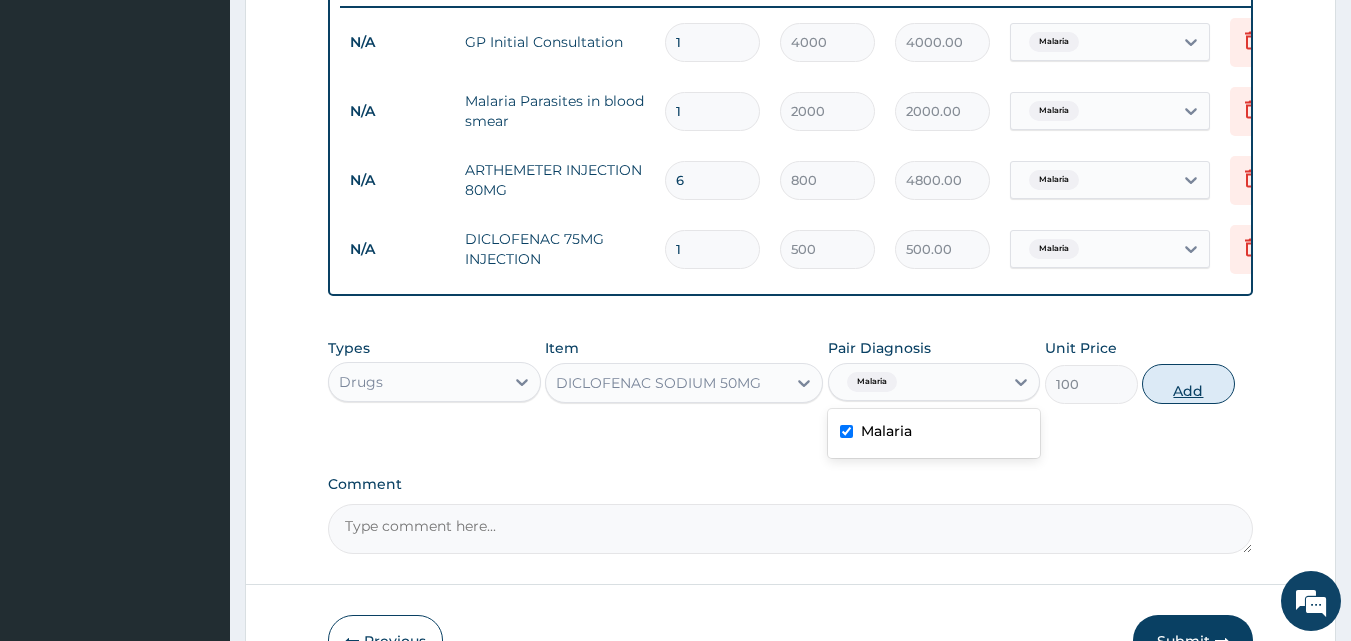 click on "Add" at bounding box center [1188, 384] 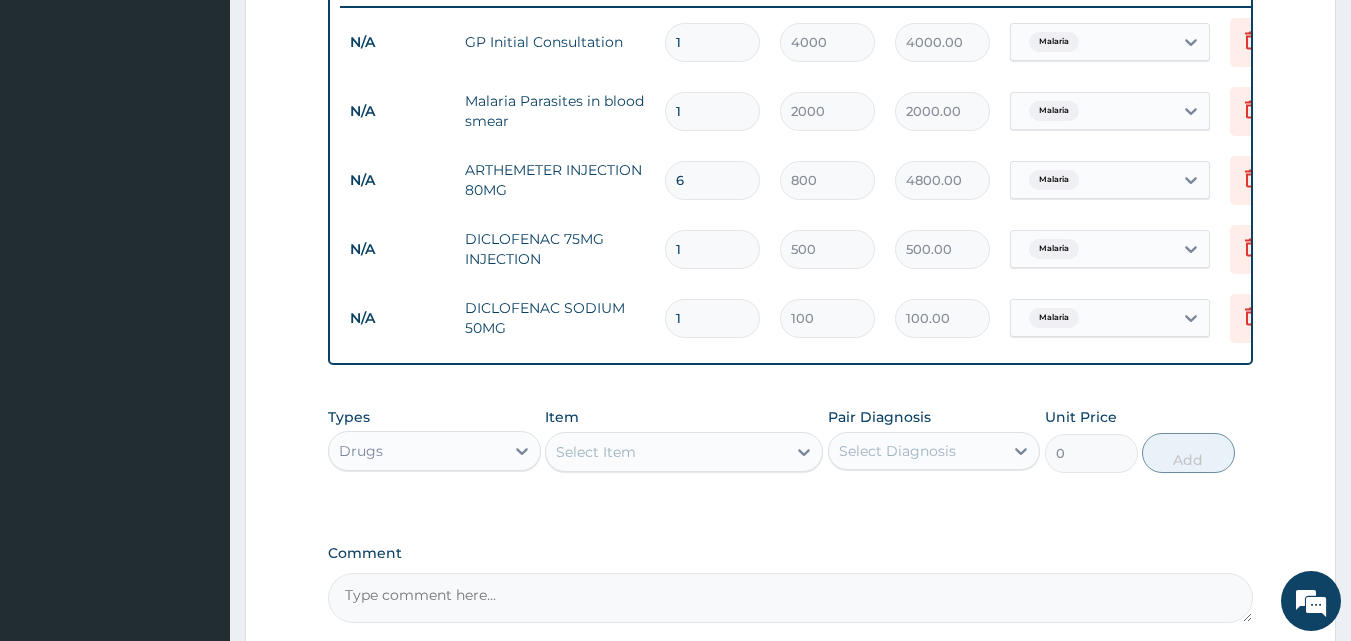 type on "10" 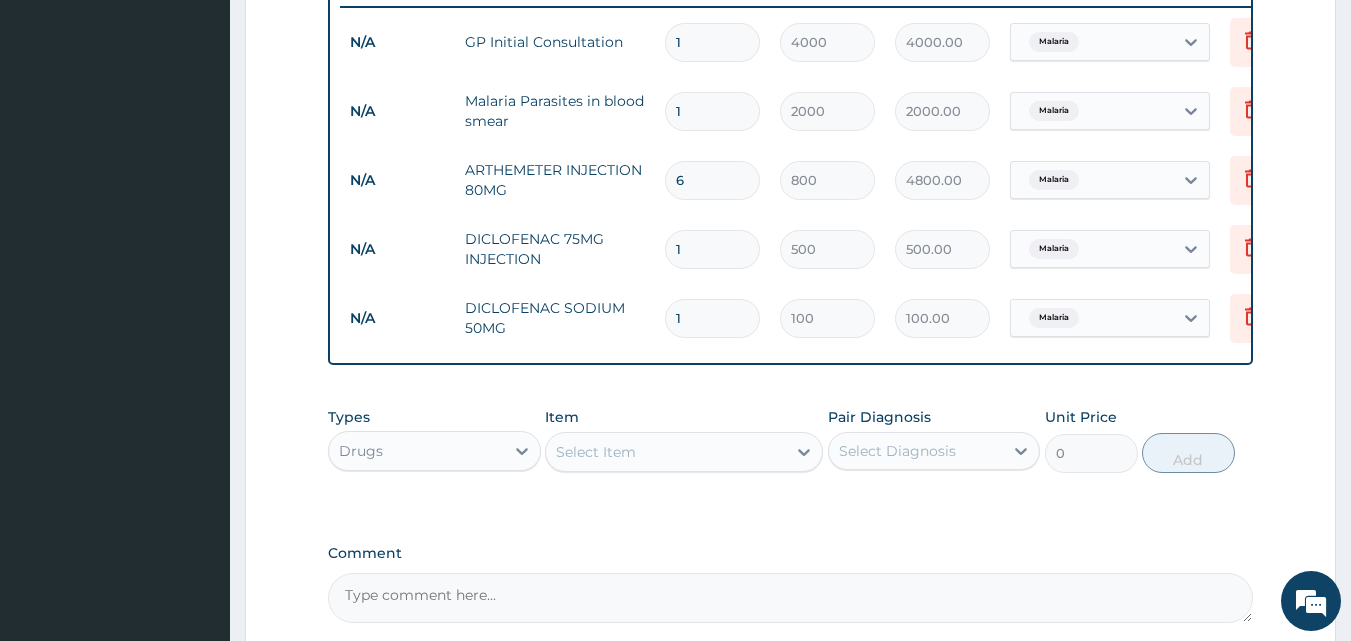 type on "1000.00" 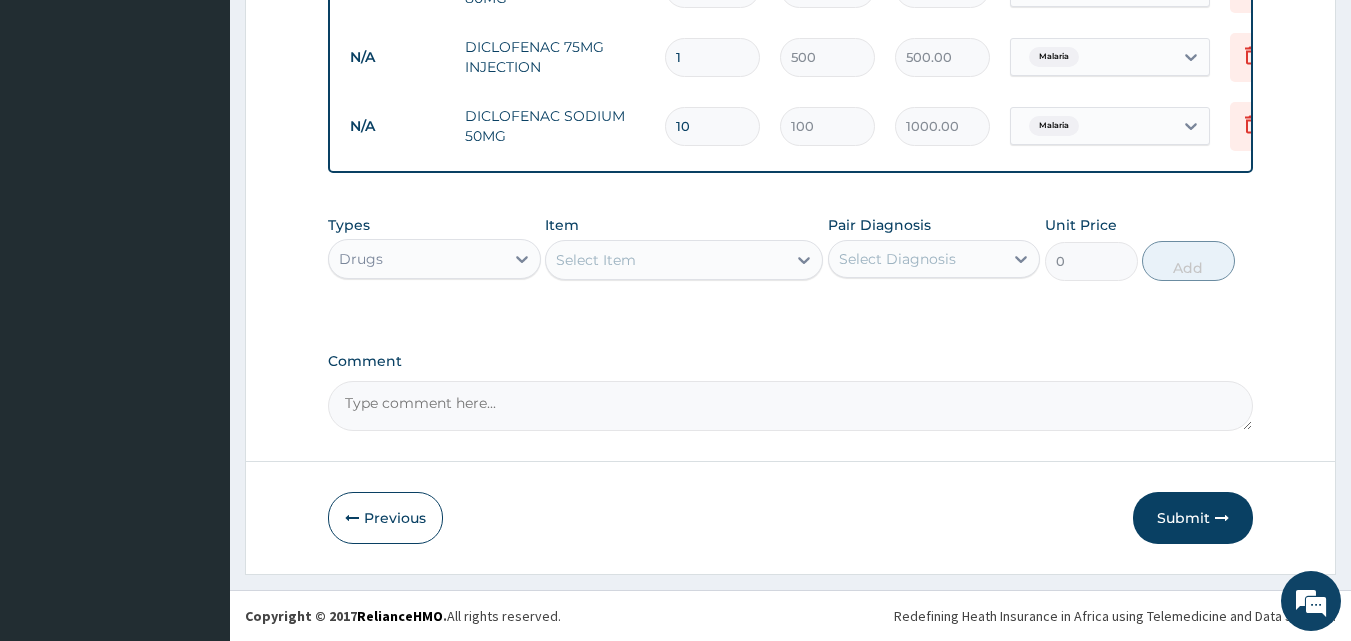 scroll, scrollTop: 997, scrollLeft: 0, axis: vertical 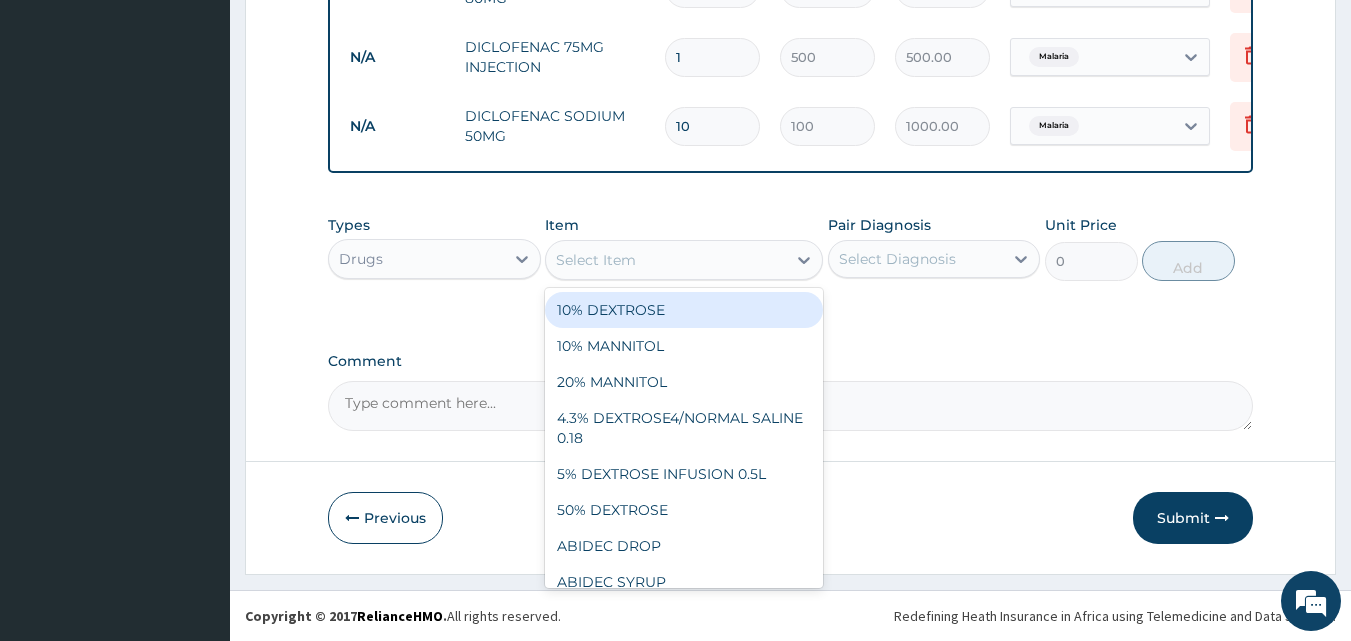 click on "Select Item" at bounding box center [666, 260] 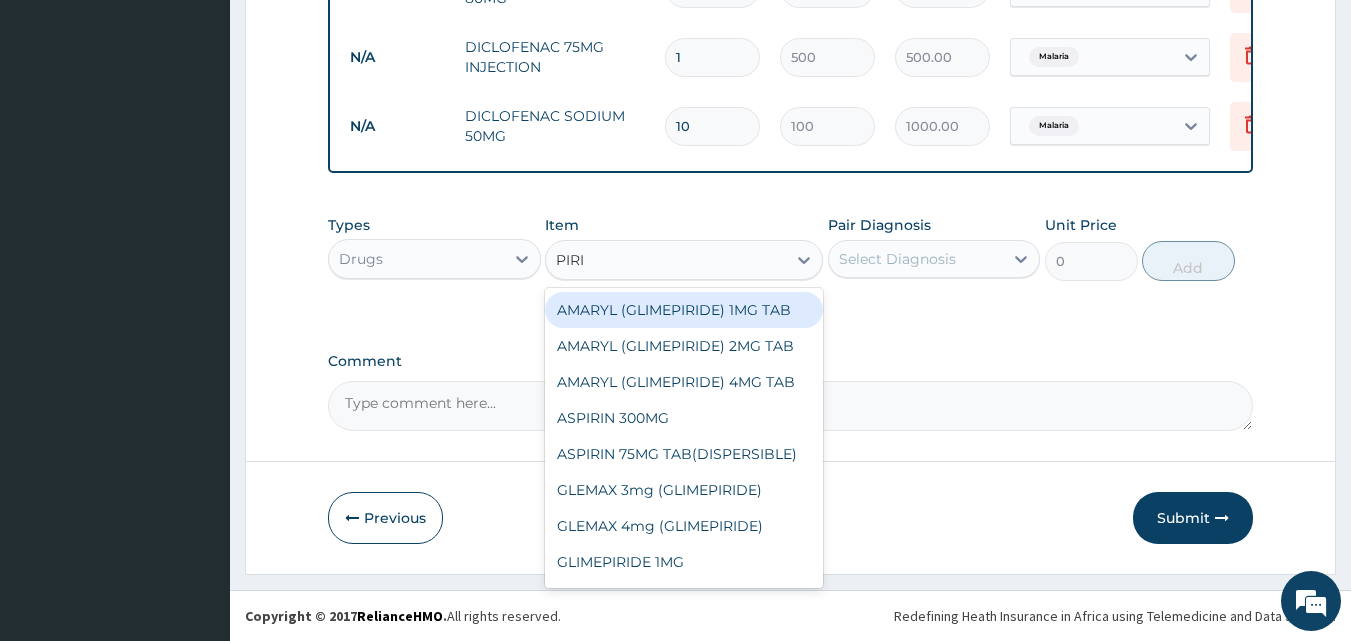 type on "PIRIT" 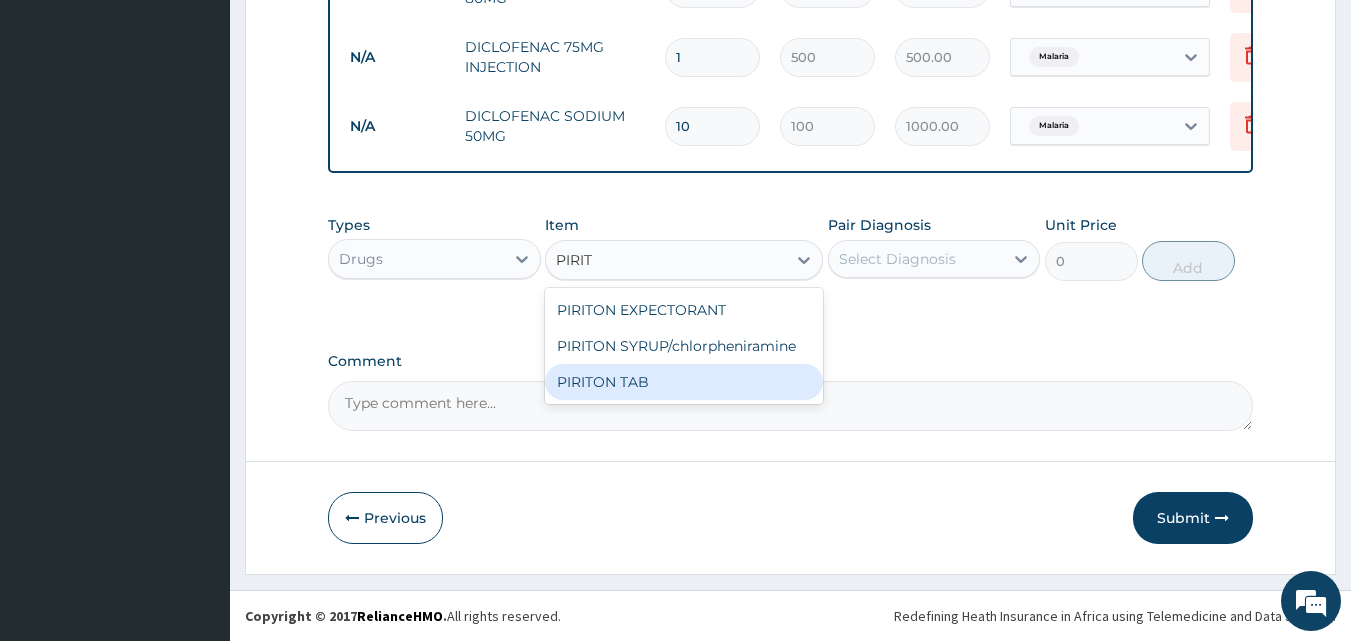 click on "PIRITON TAB" at bounding box center [684, 382] 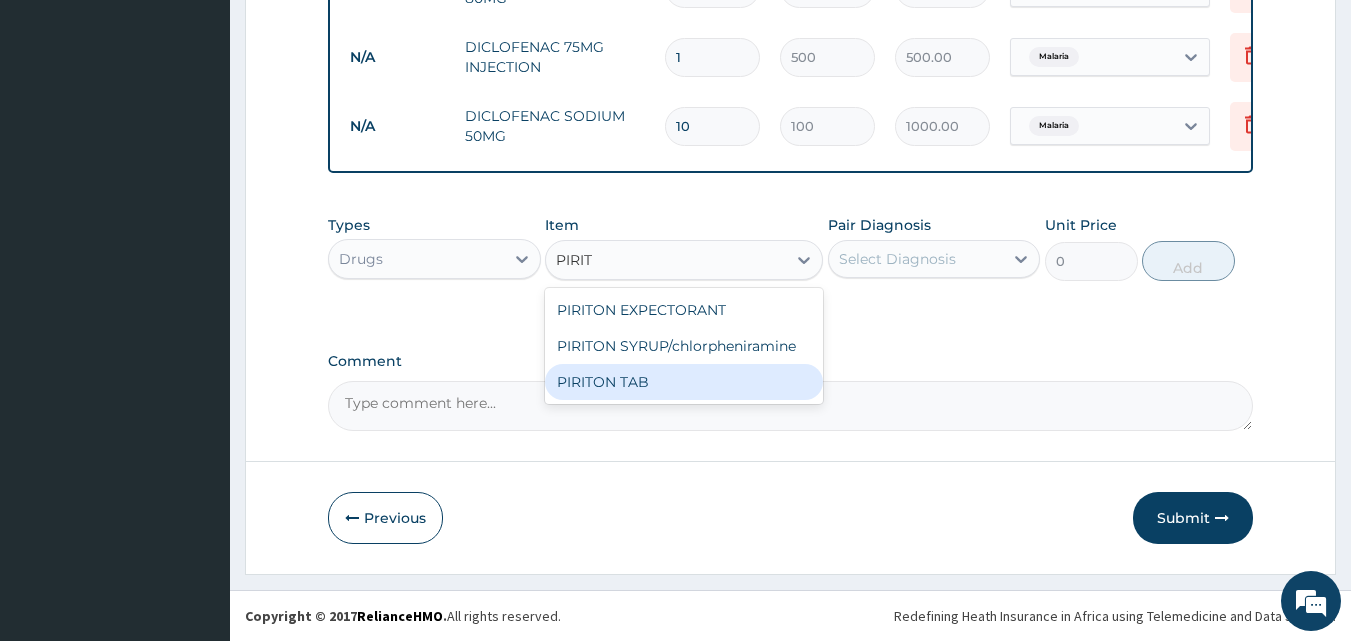 type 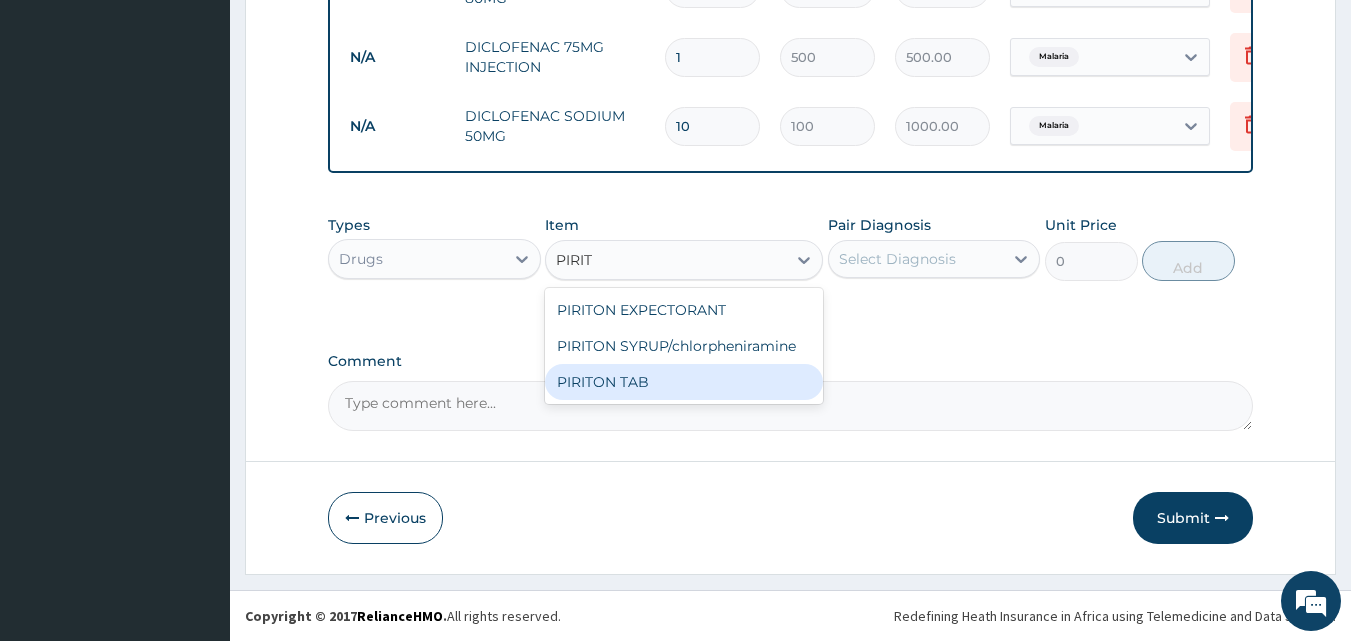 type on "30" 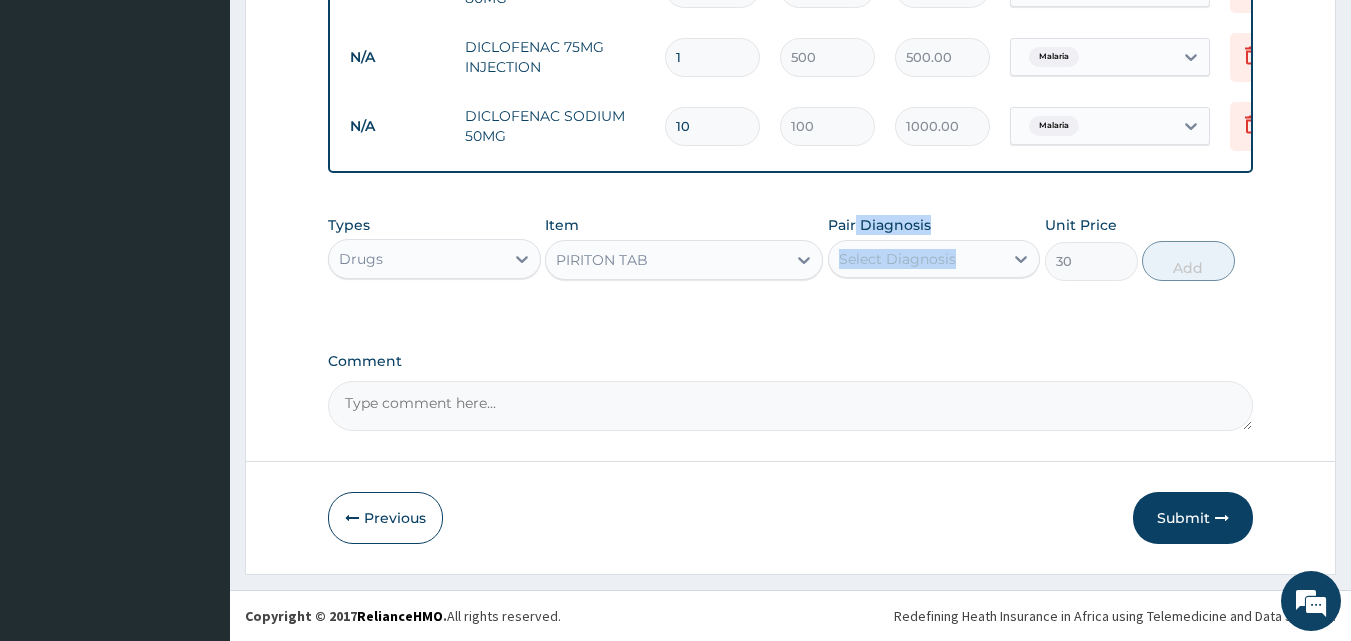 drag, startPoint x: 854, startPoint y: 232, endPoint x: 891, endPoint y: 250, distance: 41.14608 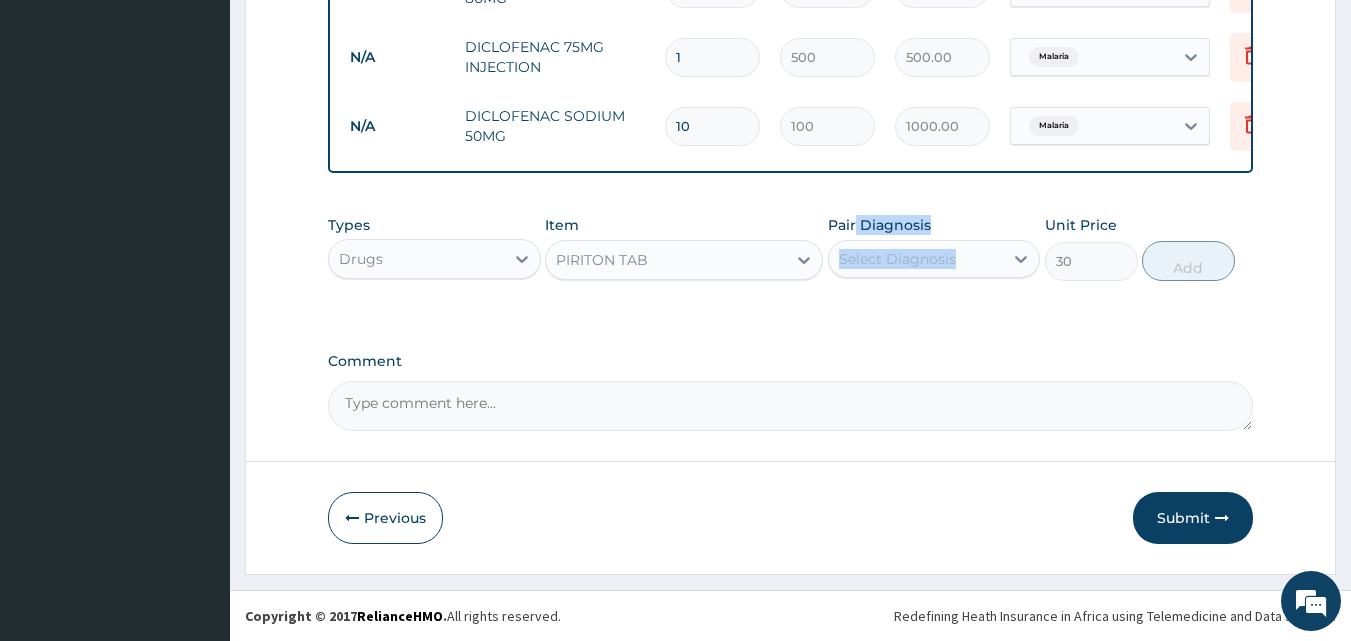 click on "Pair Diagnosis Select Diagnosis" at bounding box center (934, 248) 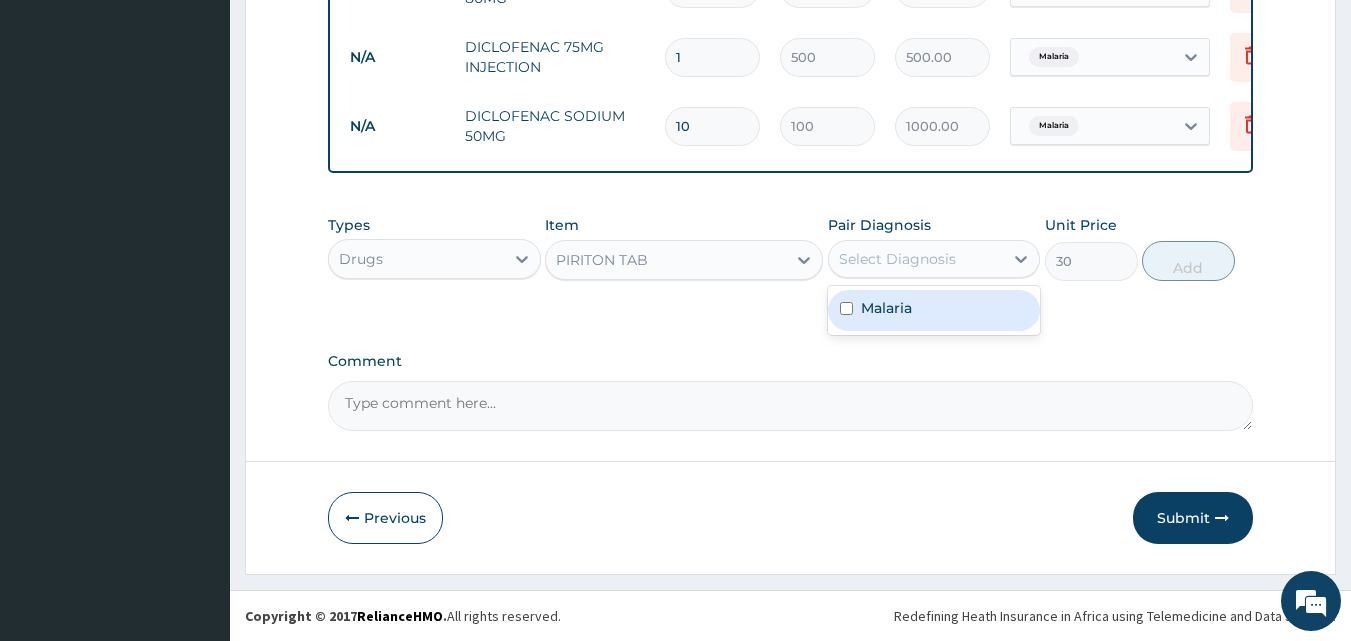click on "Select Diagnosis" at bounding box center (897, 259) 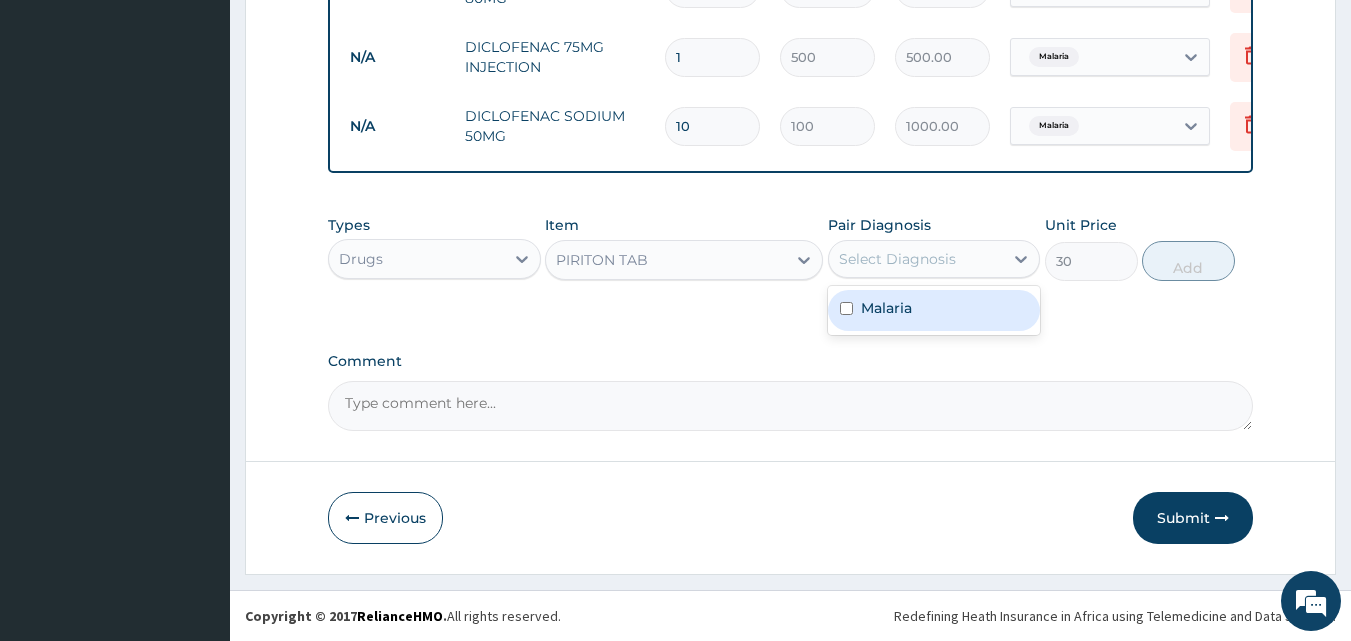 click on "Malaria" at bounding box center (886, 308) 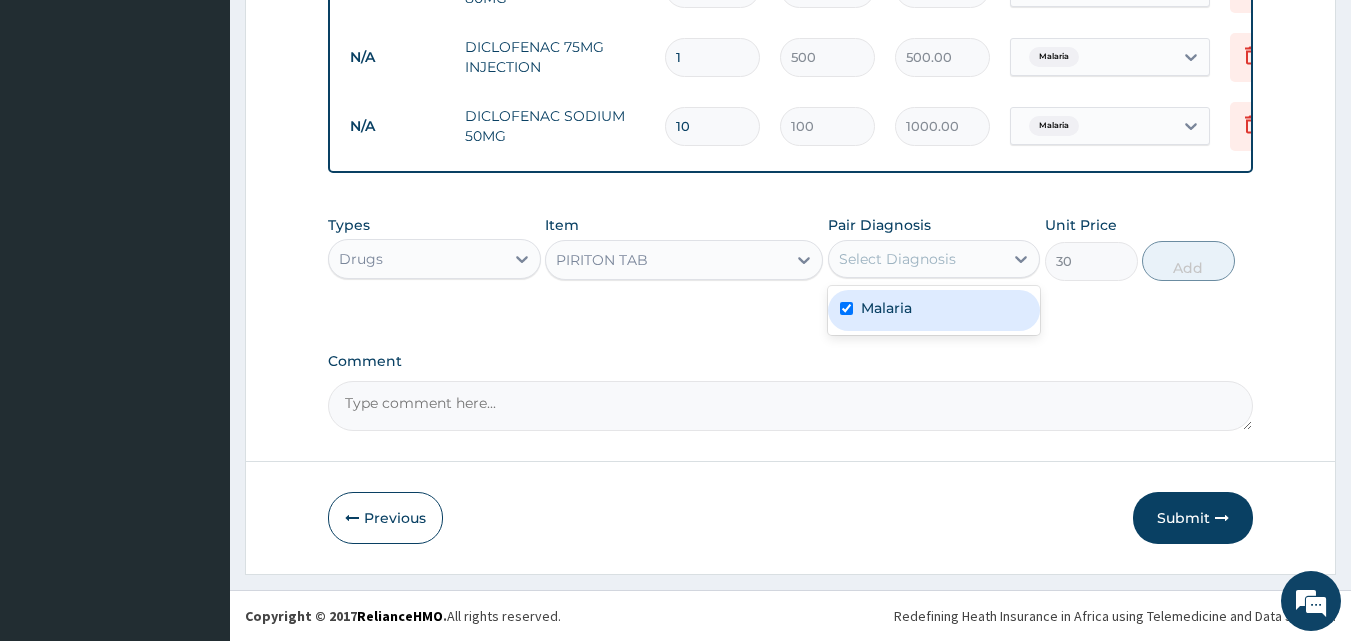 checkbox on "true" 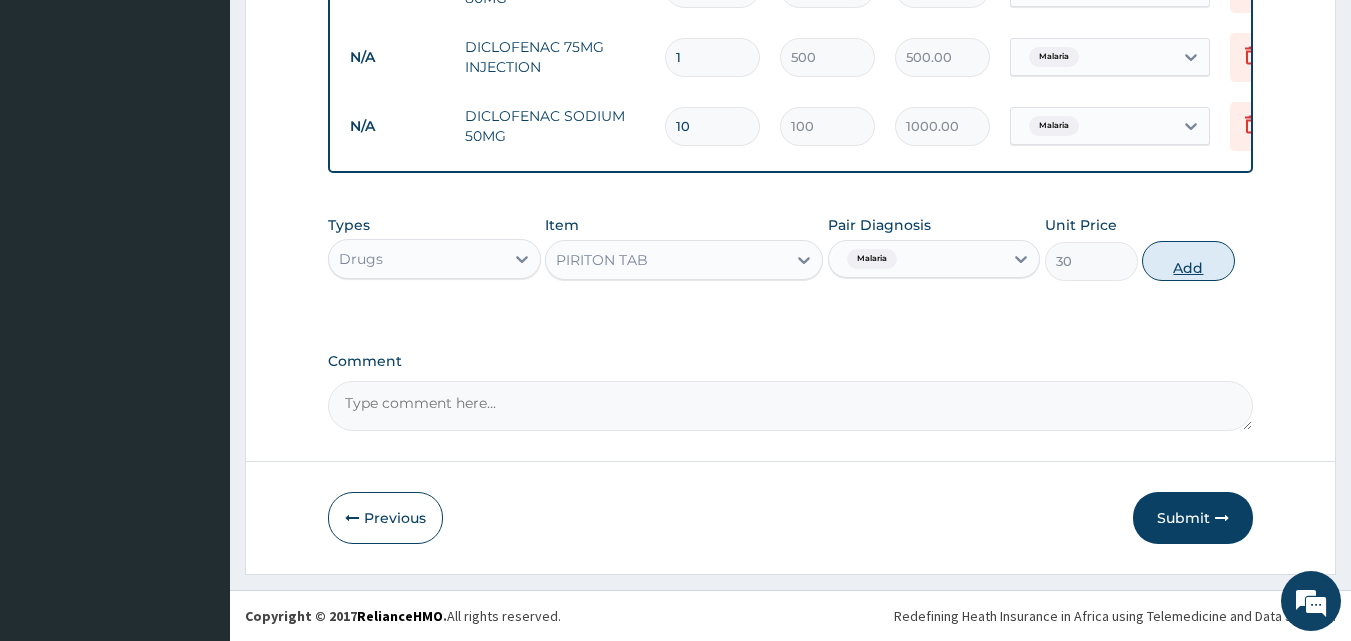 click on "Add" at bounding box center (1188, 261) 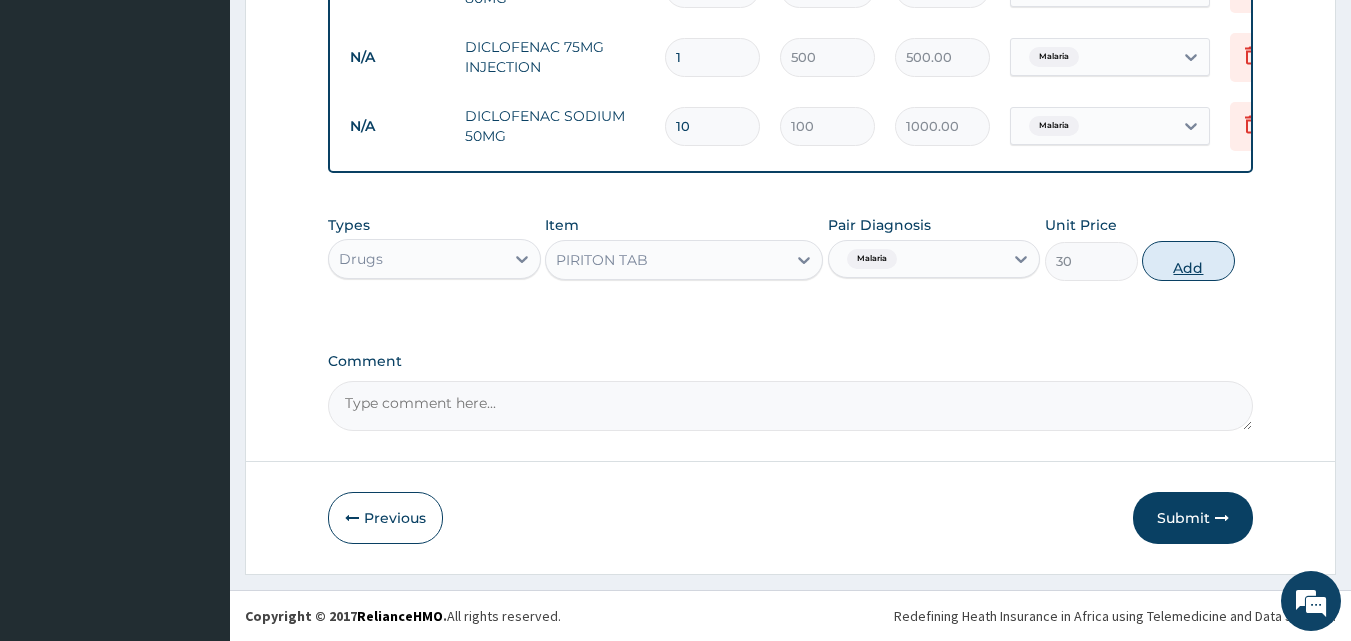 type on "0" 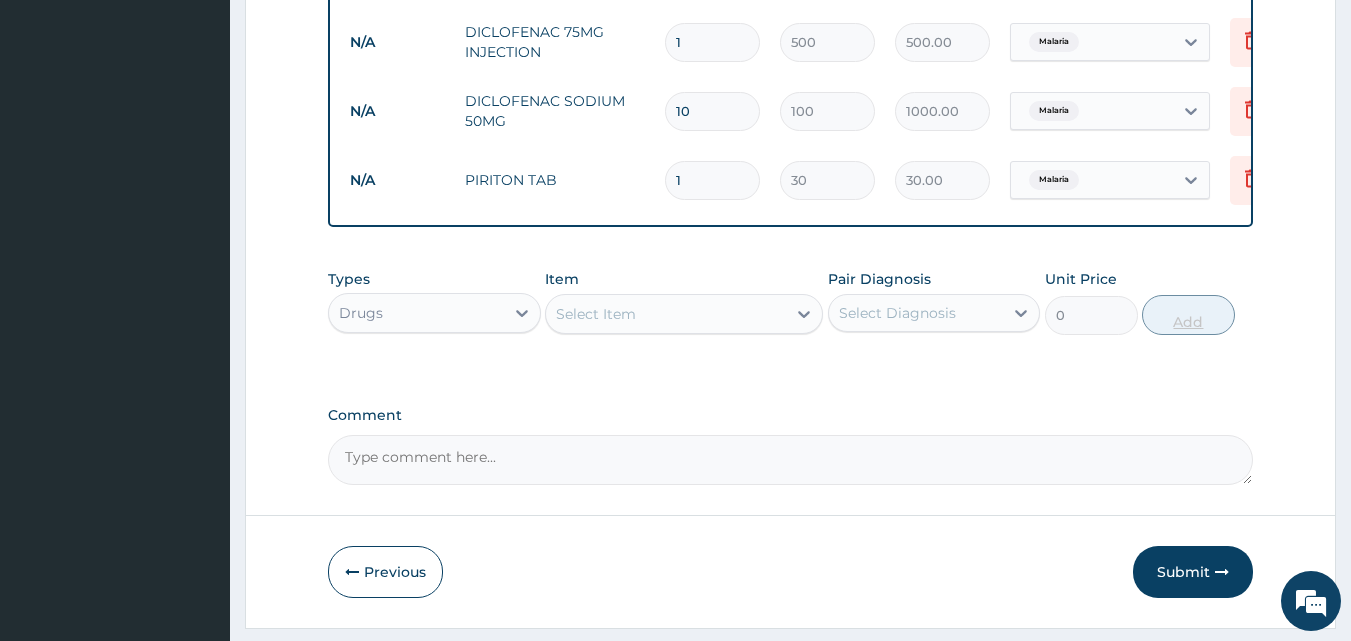type on "10" 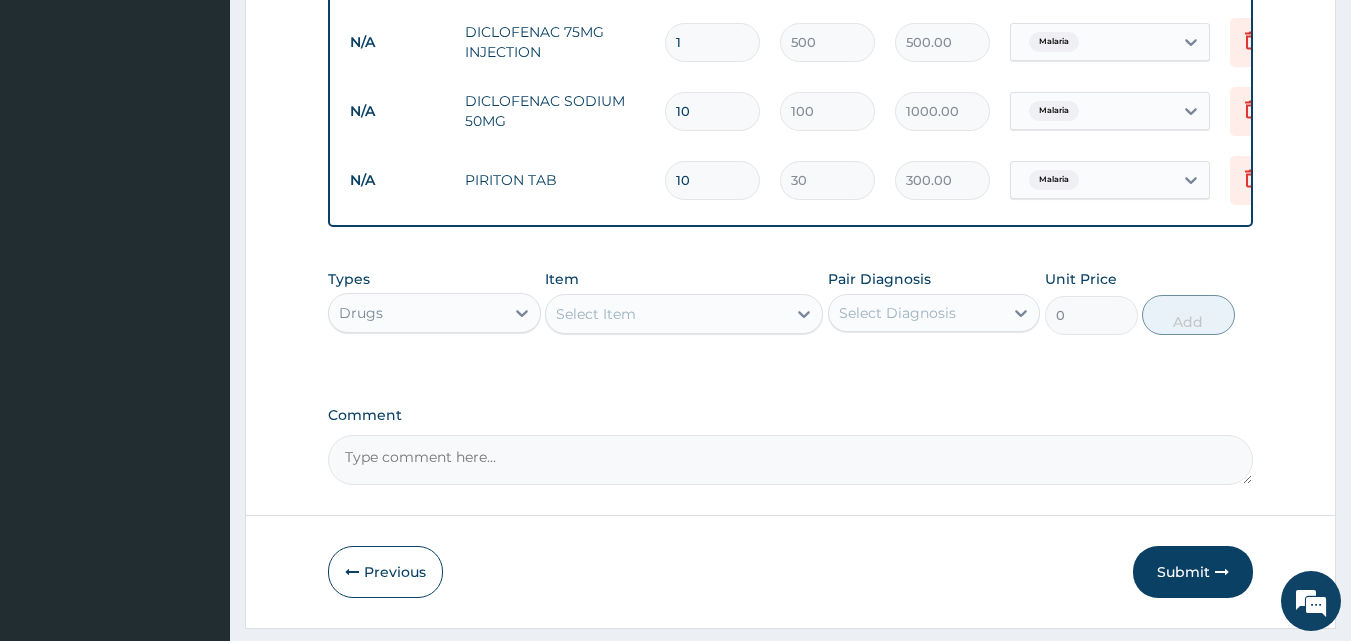 scroll, scrollTop: 1066, scrollLeft: 0, axis: vertical 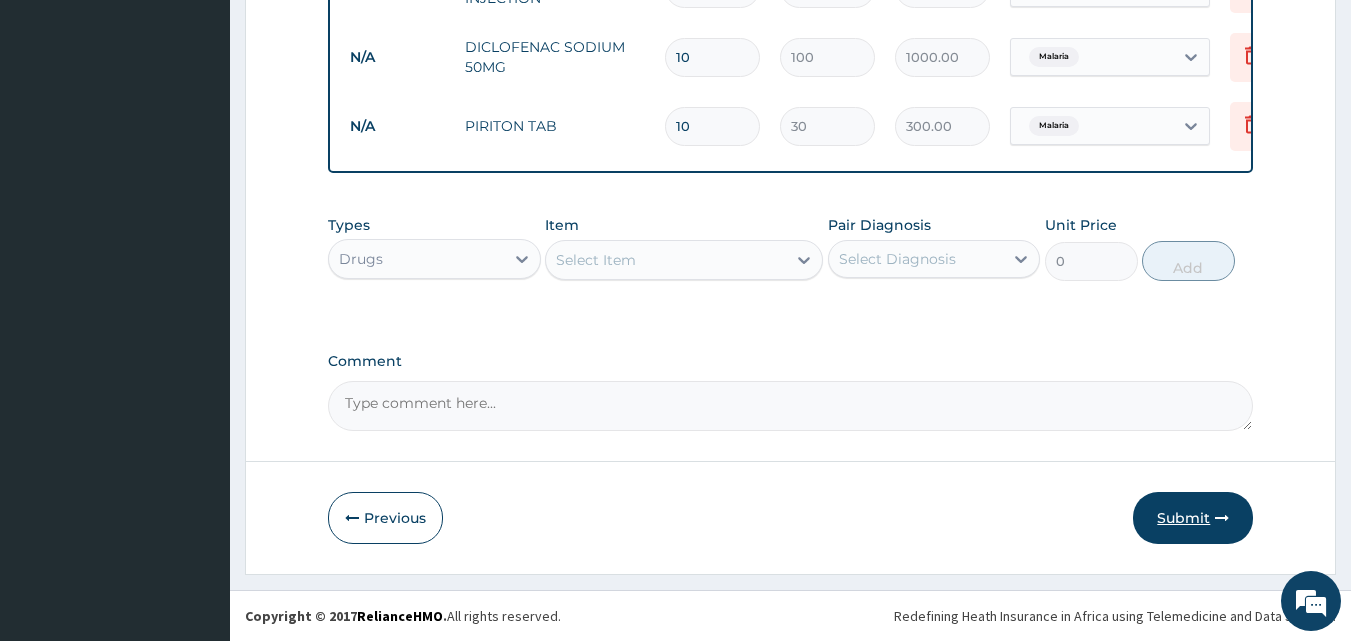 type on "10" 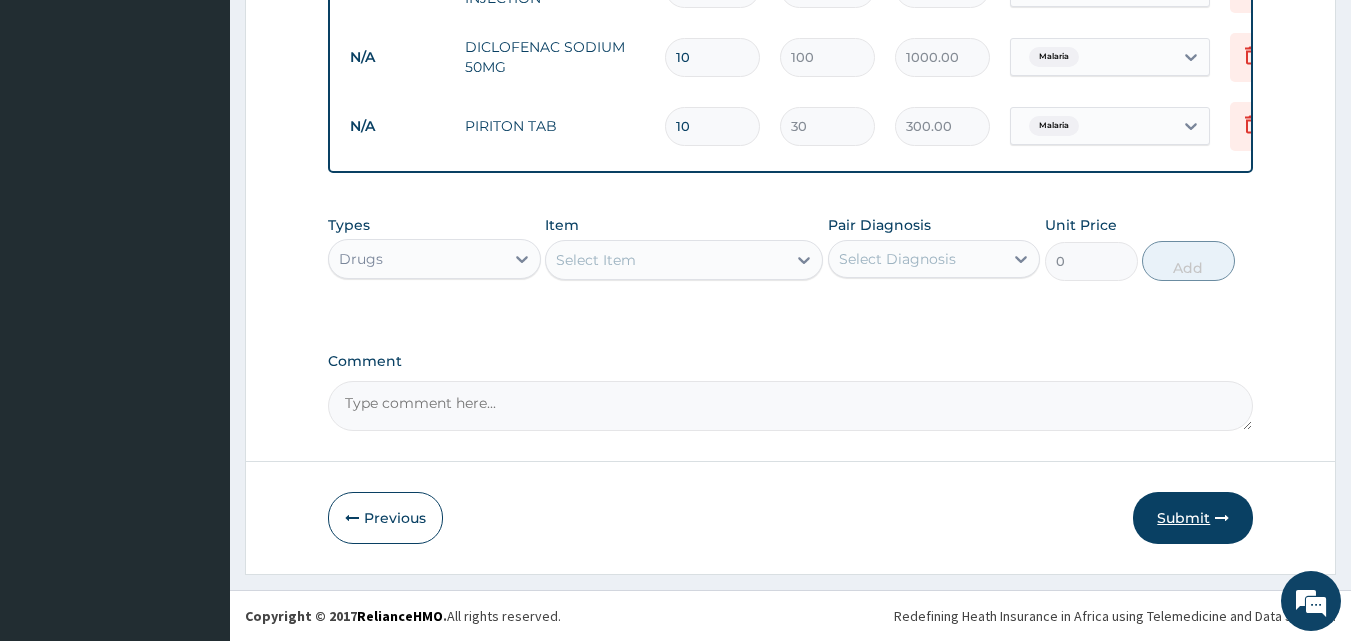 click on "Submit" at bounding box center (1193, 518) 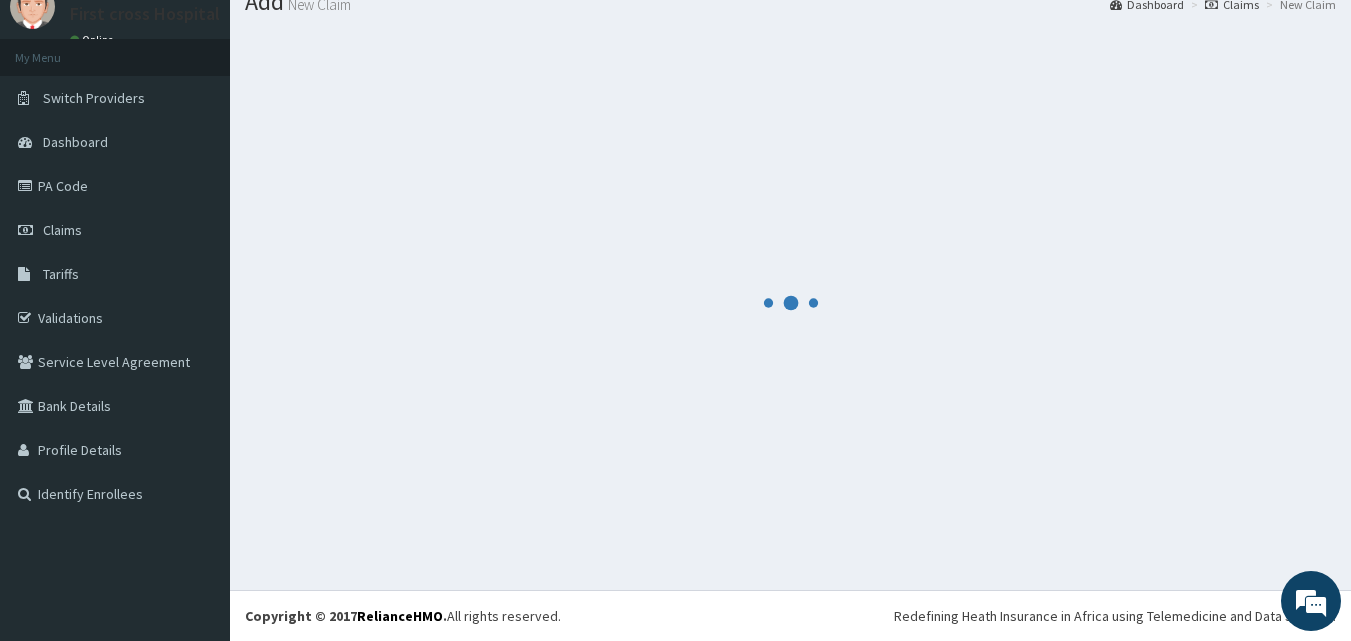 scroll, scrollTop: 1066, scrollLeft: 0, axis: vertical 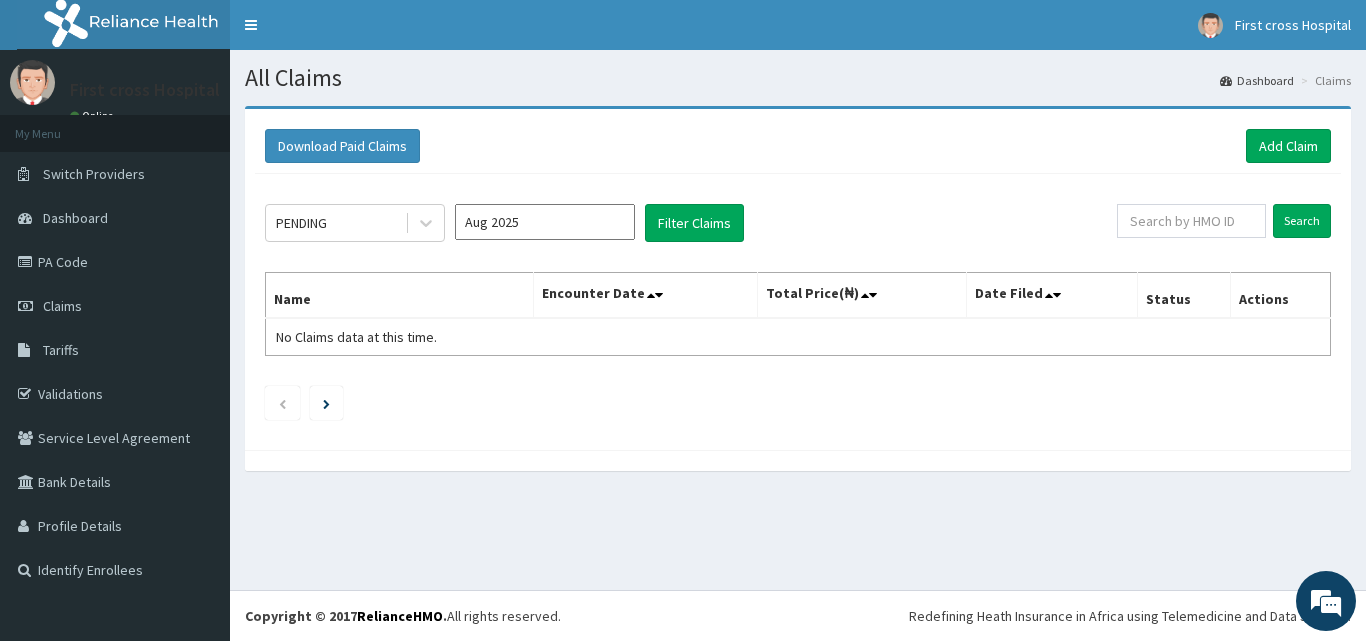click on "PENDING Aug 2025 Filter Claims Search Name Encounter Date Total Price(₦) Date Filed Status Actions No Claims data at this time." 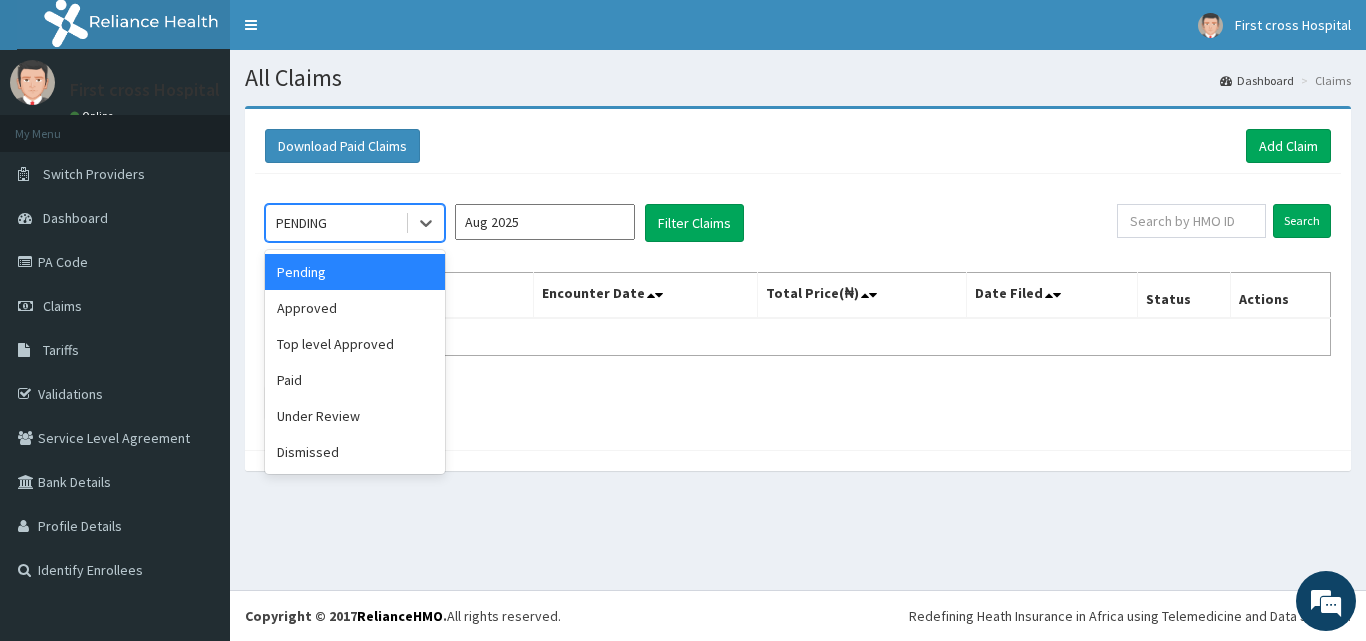 click on "PENDING" at bounding box center [335, 223] 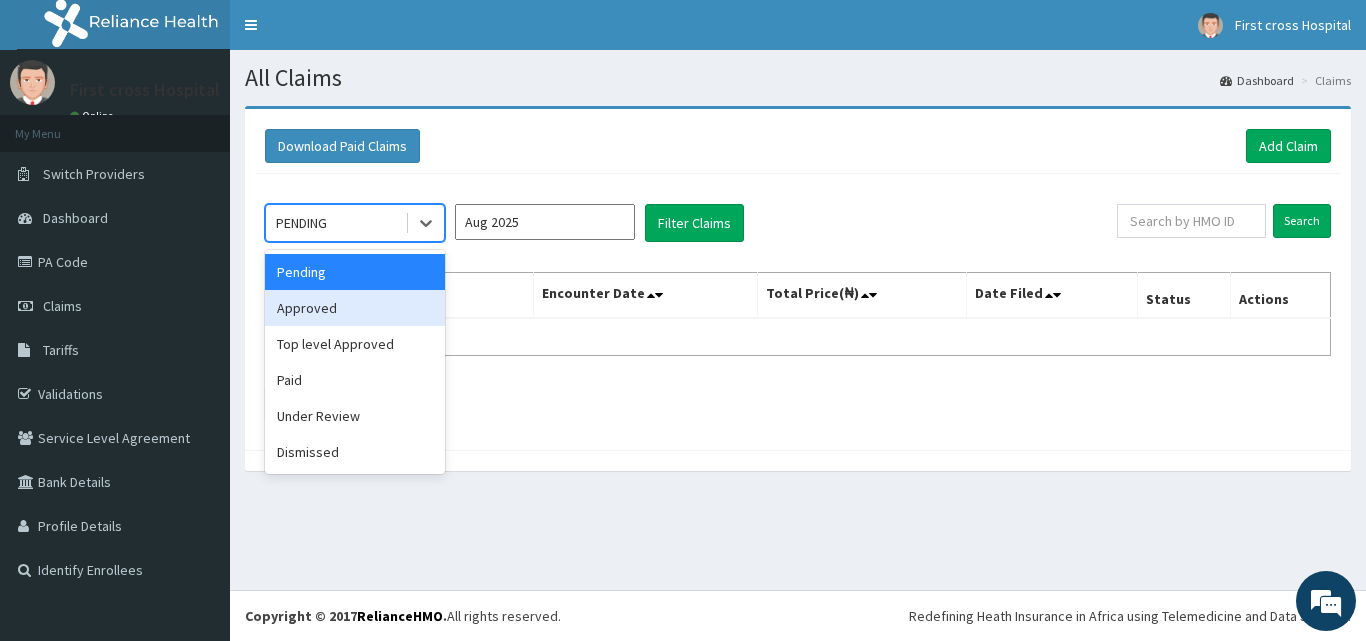 click on "Approved" at bounding box center (355, 308) 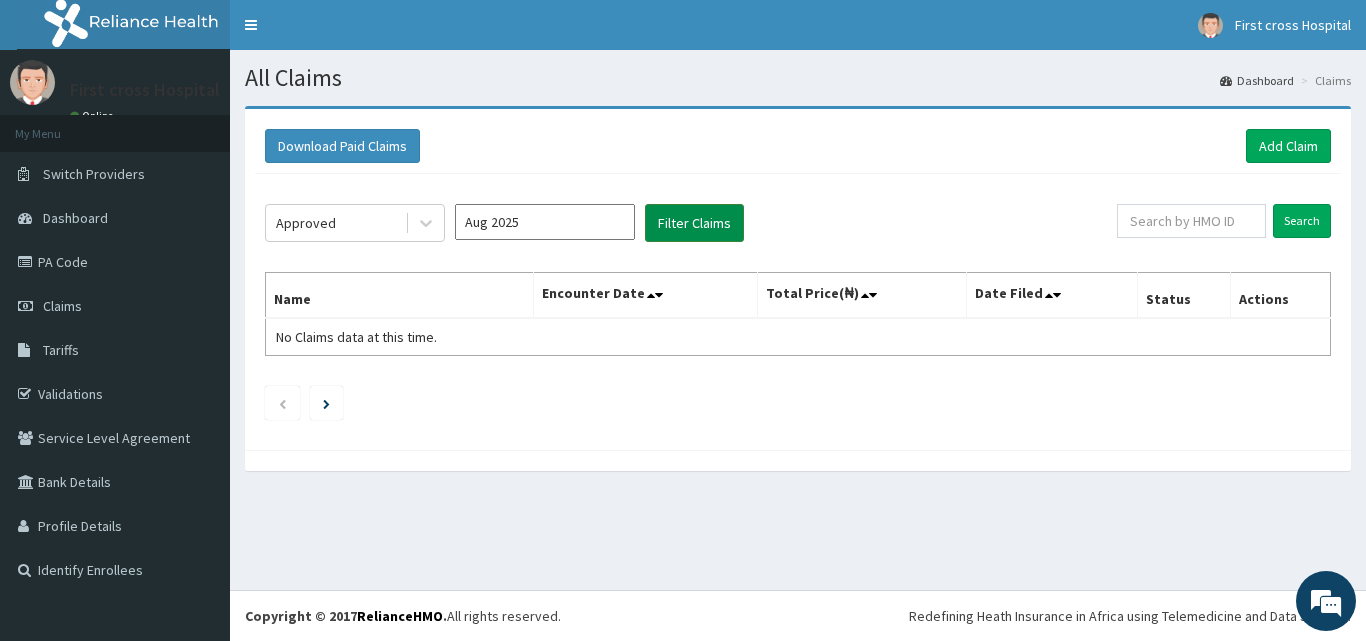 click on "Filter Claims" at bounding box center [694, 223] 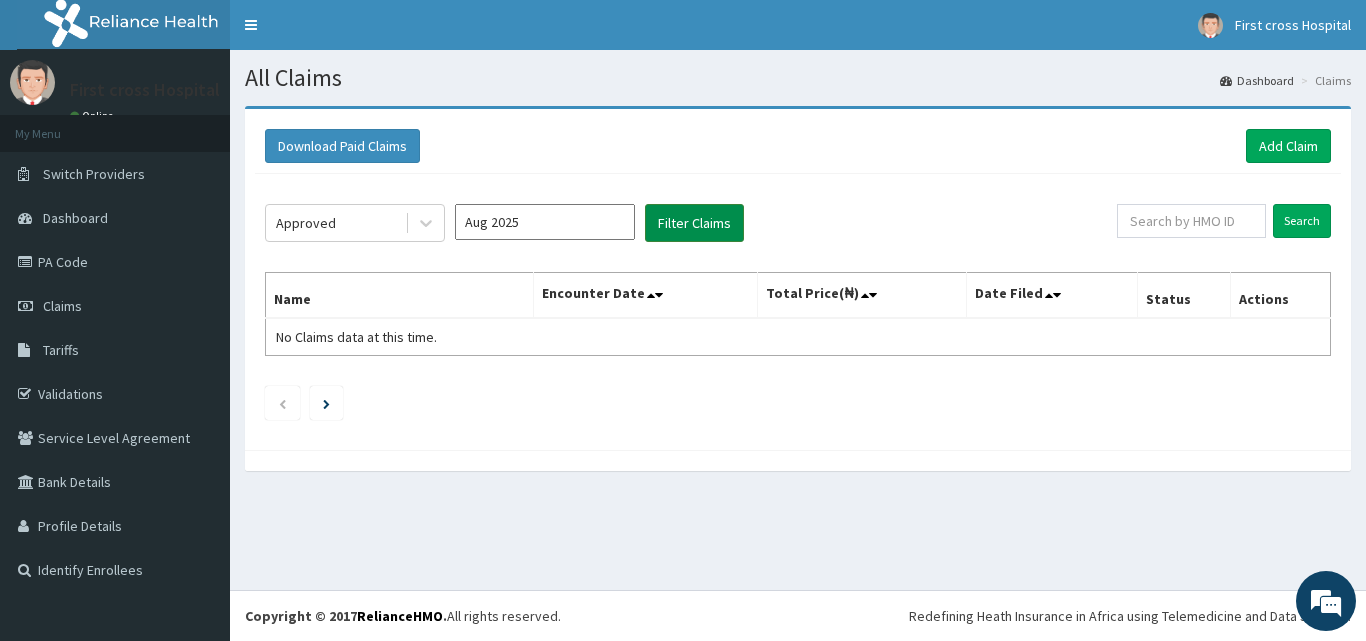 click on "Filter Claims" at bounding box center [694, 223] 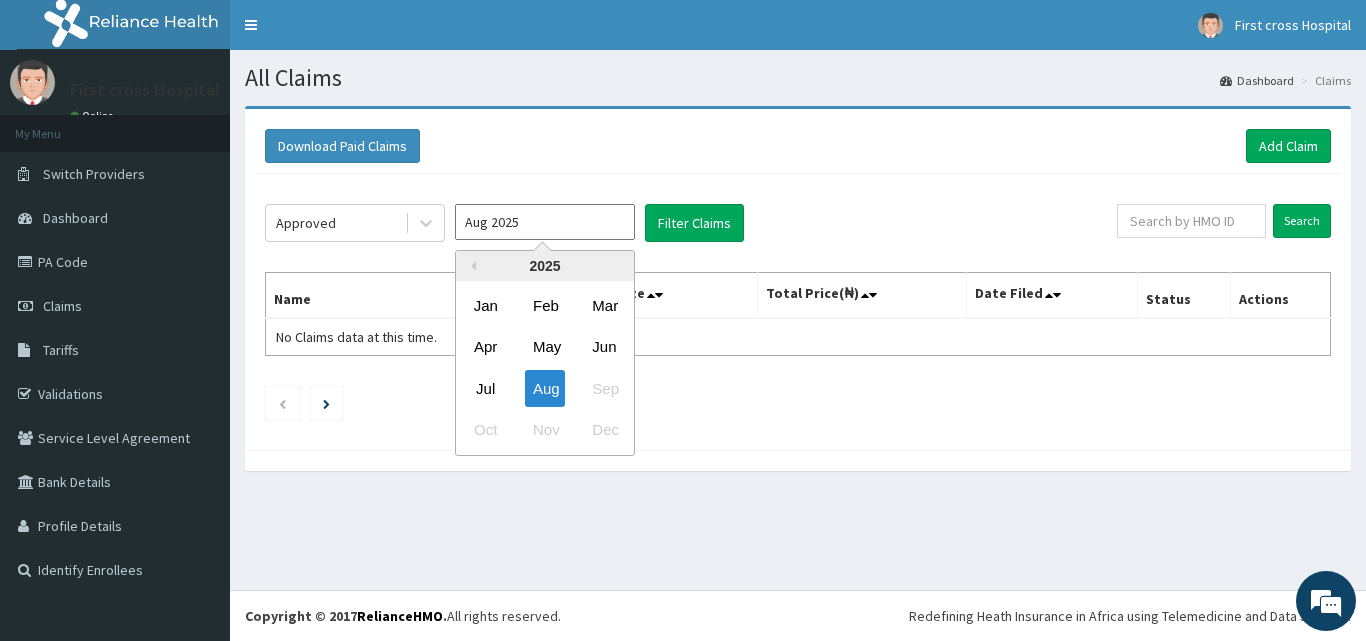 click on "Aug 2025" at bounding box center (545, 222) 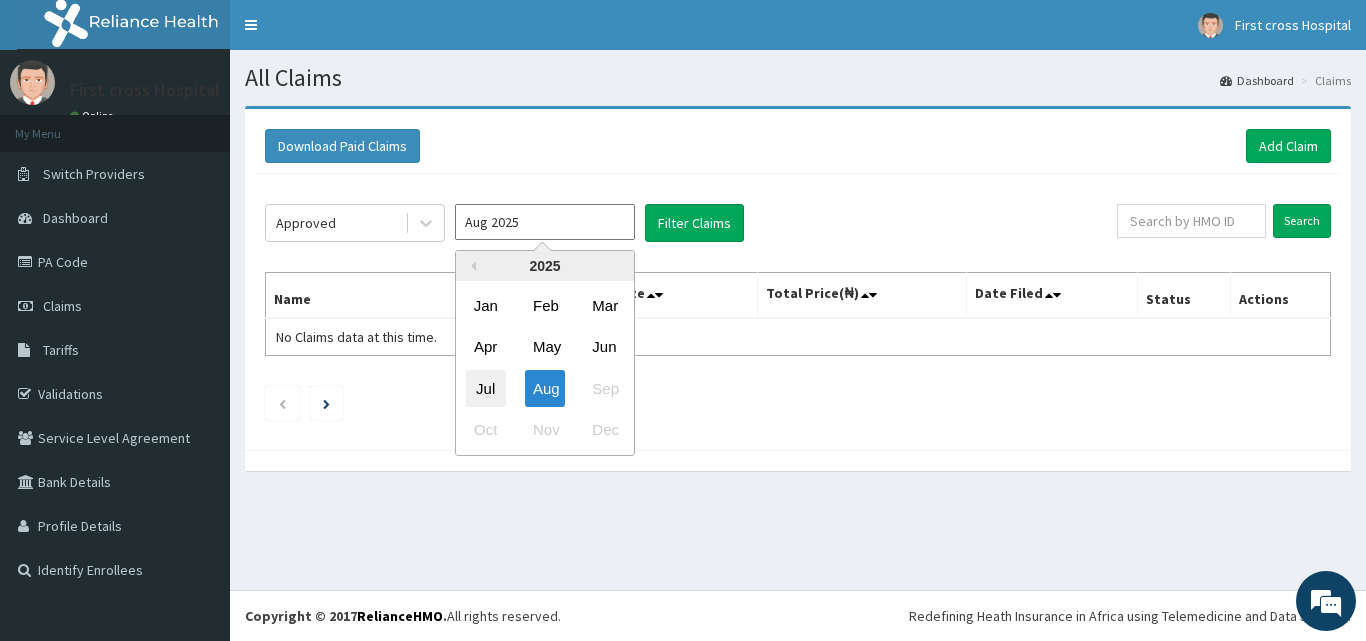 scroll, scrollTop: 0, scrollLeft: 0, axis: both 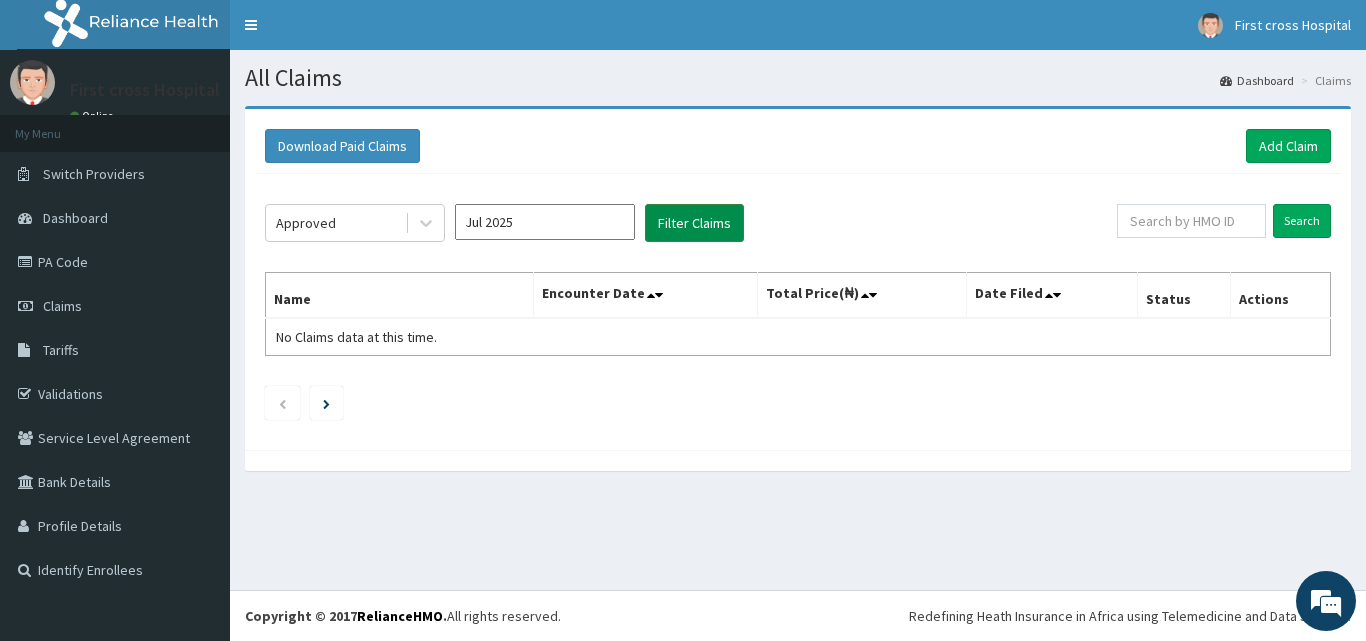 click on "Approved Jul 2025 Filter Claims Search Name Encounter Date Total Price(₦) Date Filed Status Actions No Claims data at this time." 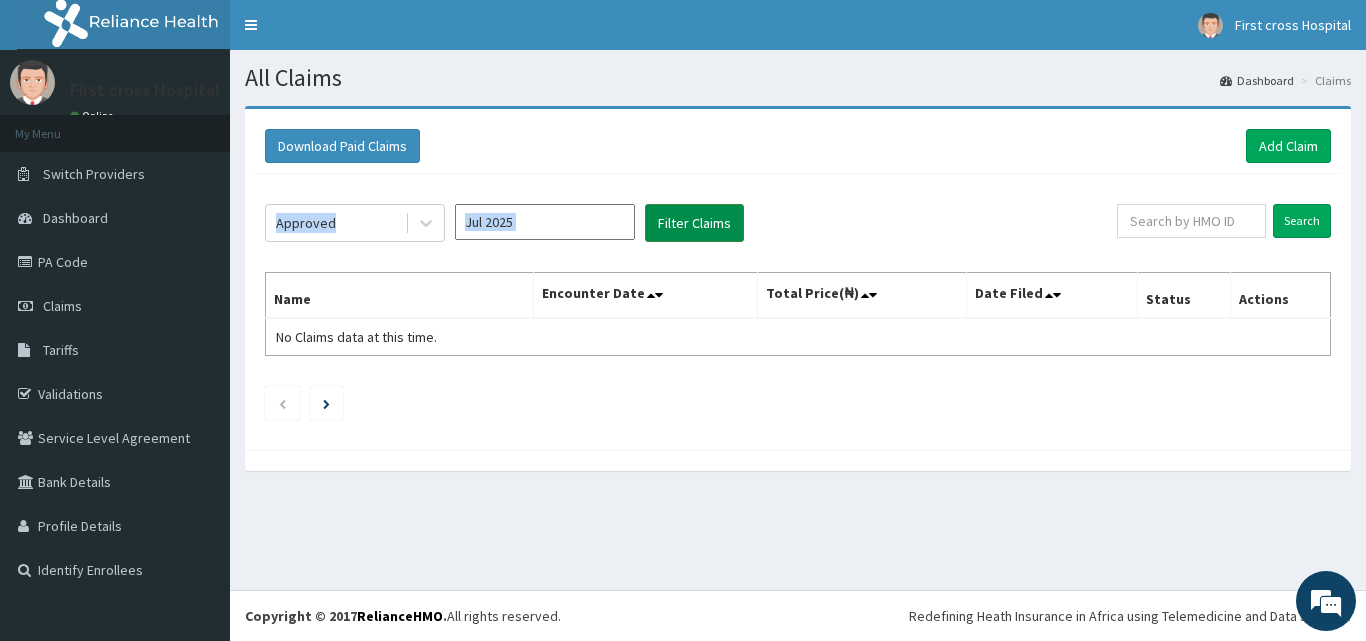 click on "Filter Claims" at bounding box center [694, 223] 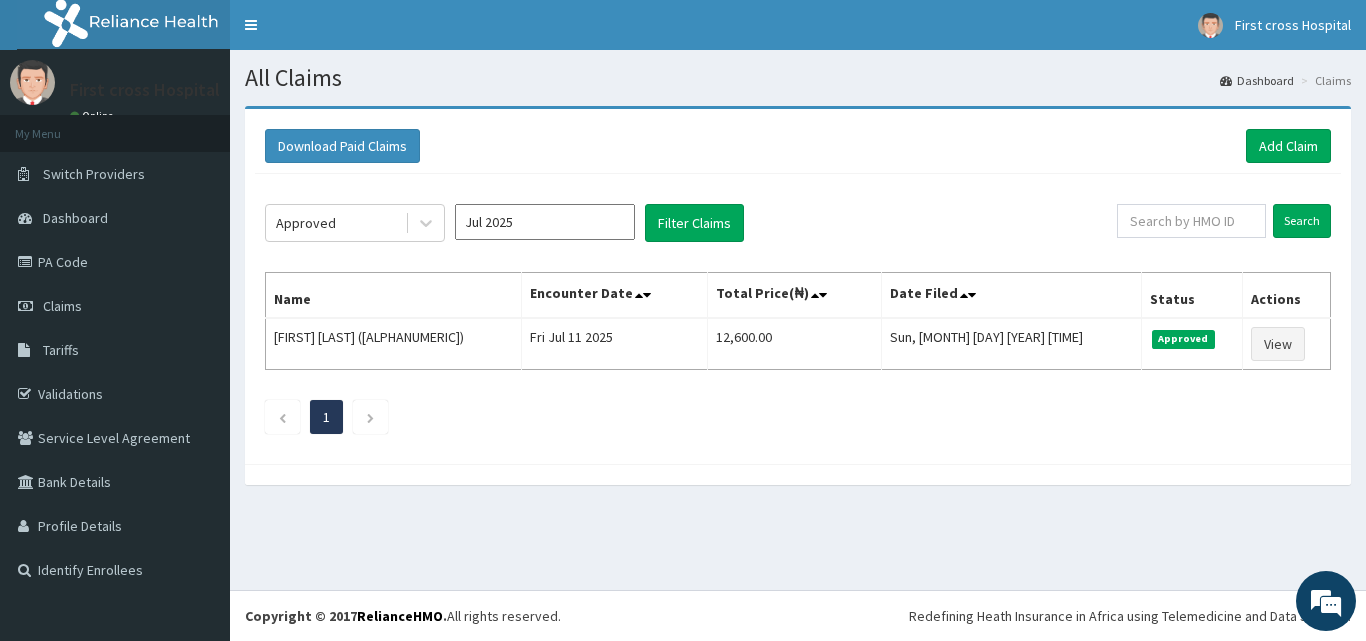 click on "Approved Jul [YEAR] Filter Claims Search Name Encounter Date Total Price(₦) Date Filed Status Actions KEHINDE BALOGUN  (CYA/10295/A) Fri Jul 11 [YEAR] 12,600.00 Sun, [MONTH] [DAY] [YEAR] [TIME] Approved View 1" 